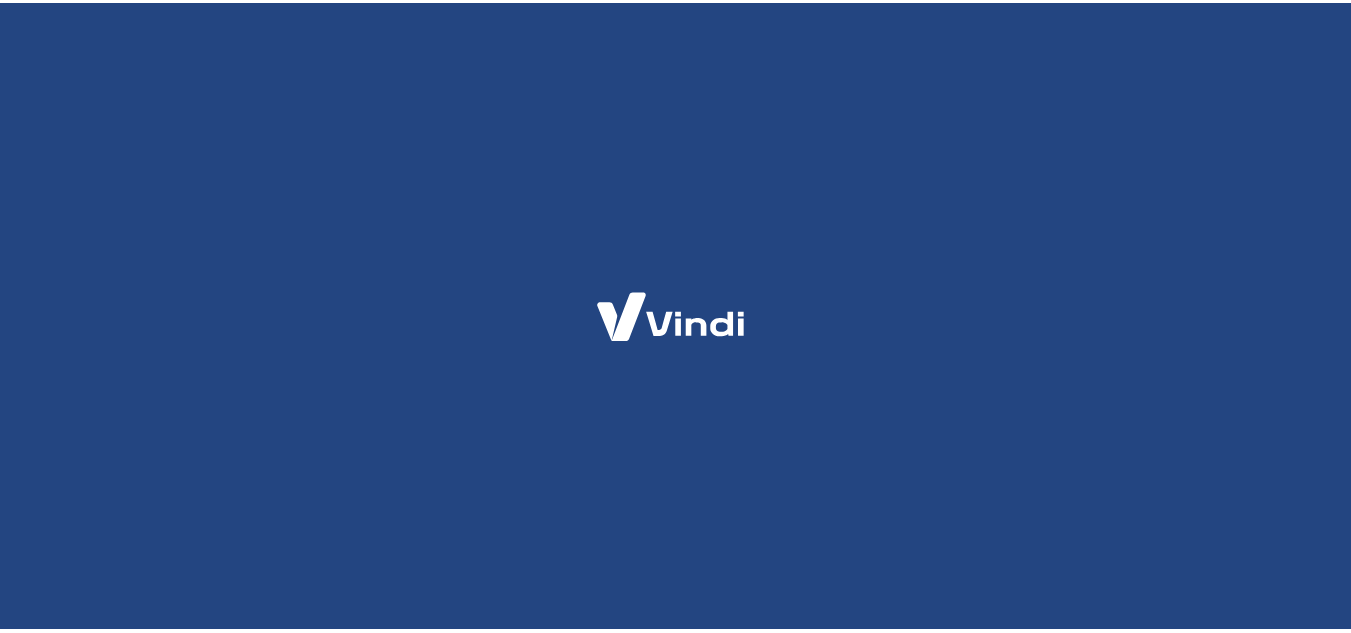 scroll, scrollTop: 0, scrollLeft: 0, axis: both 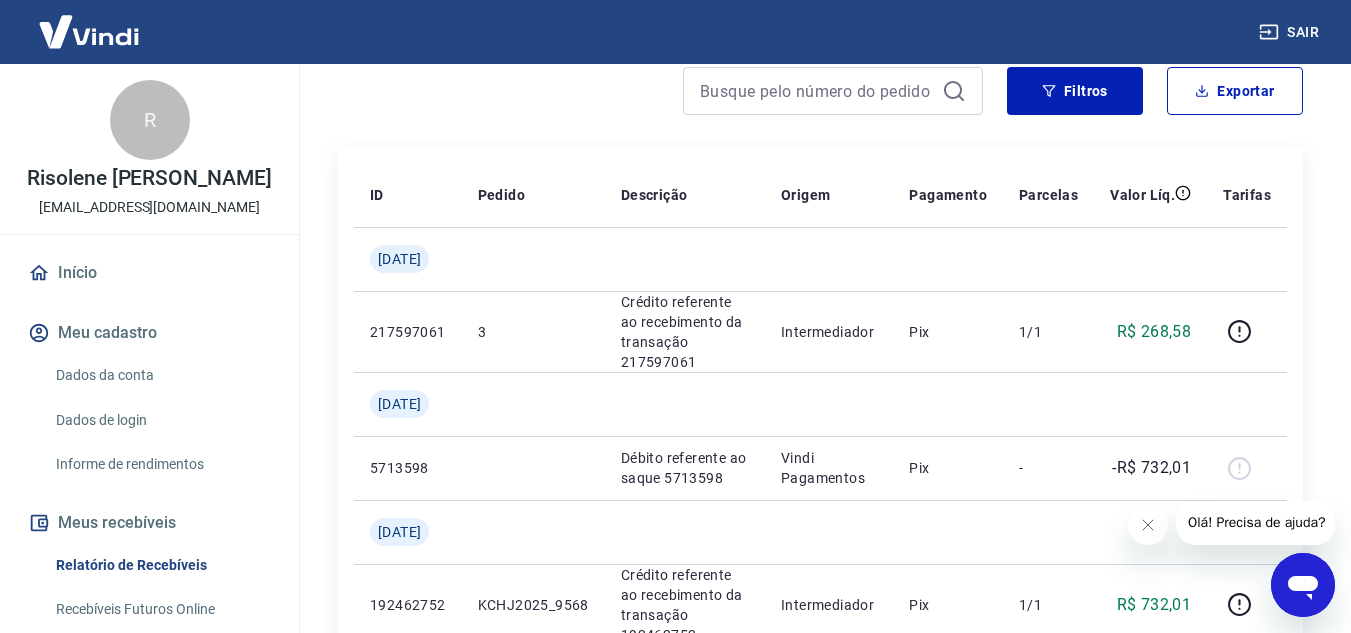 click 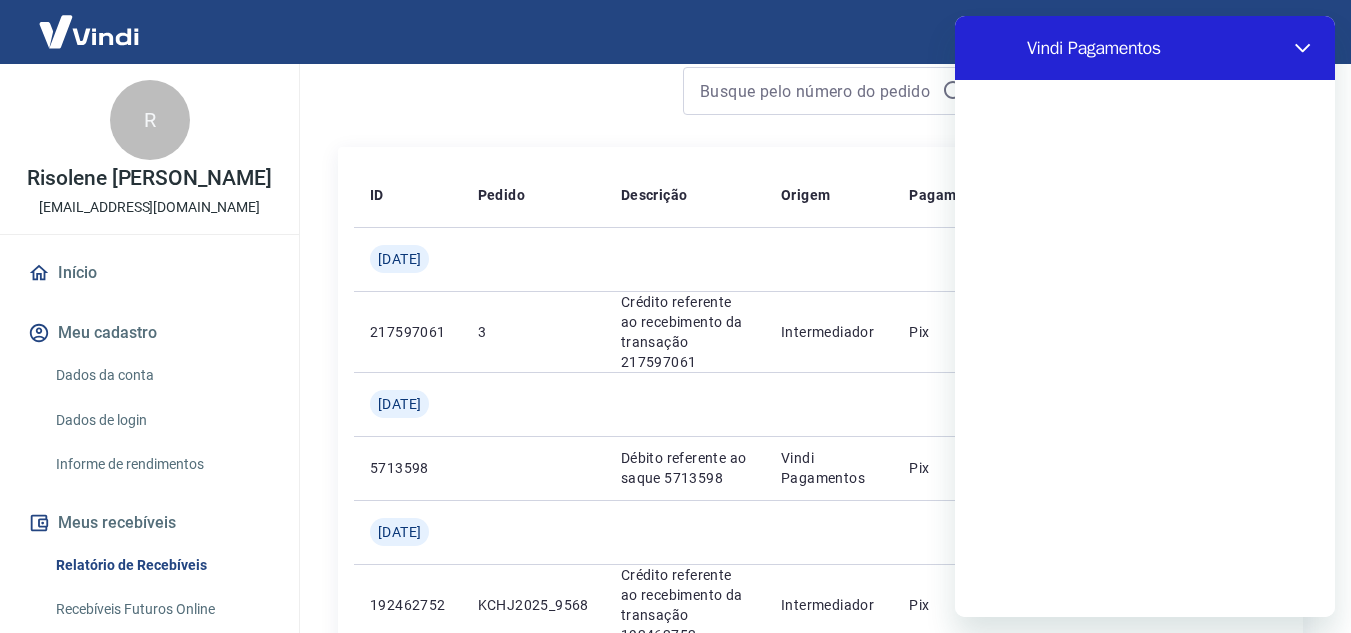 scroll, scrollTop: 0, scrollLeft: 0, axis: both 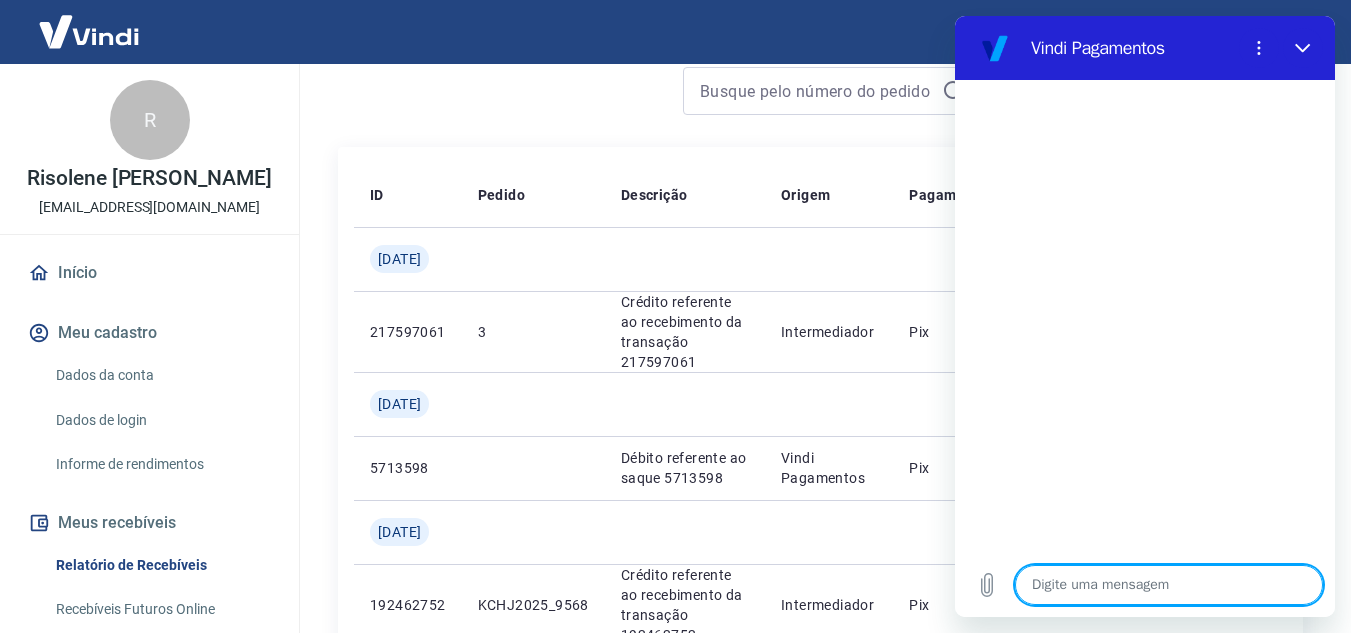 type on "b" 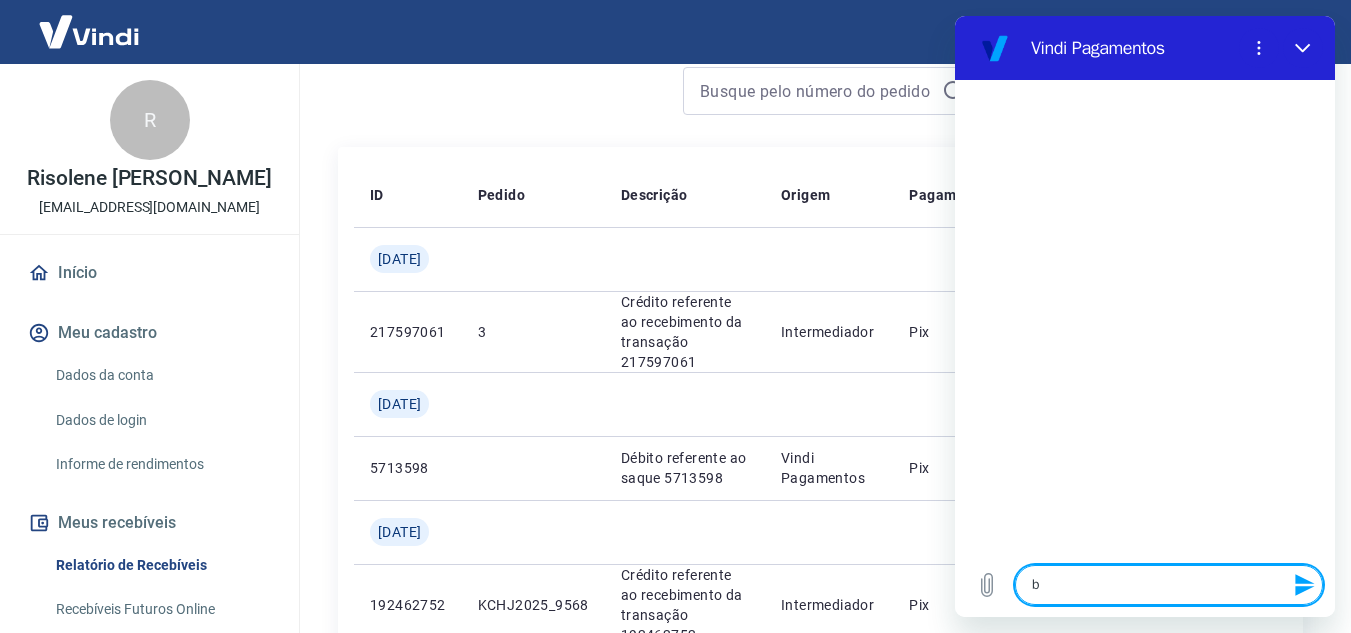 type on "bo" 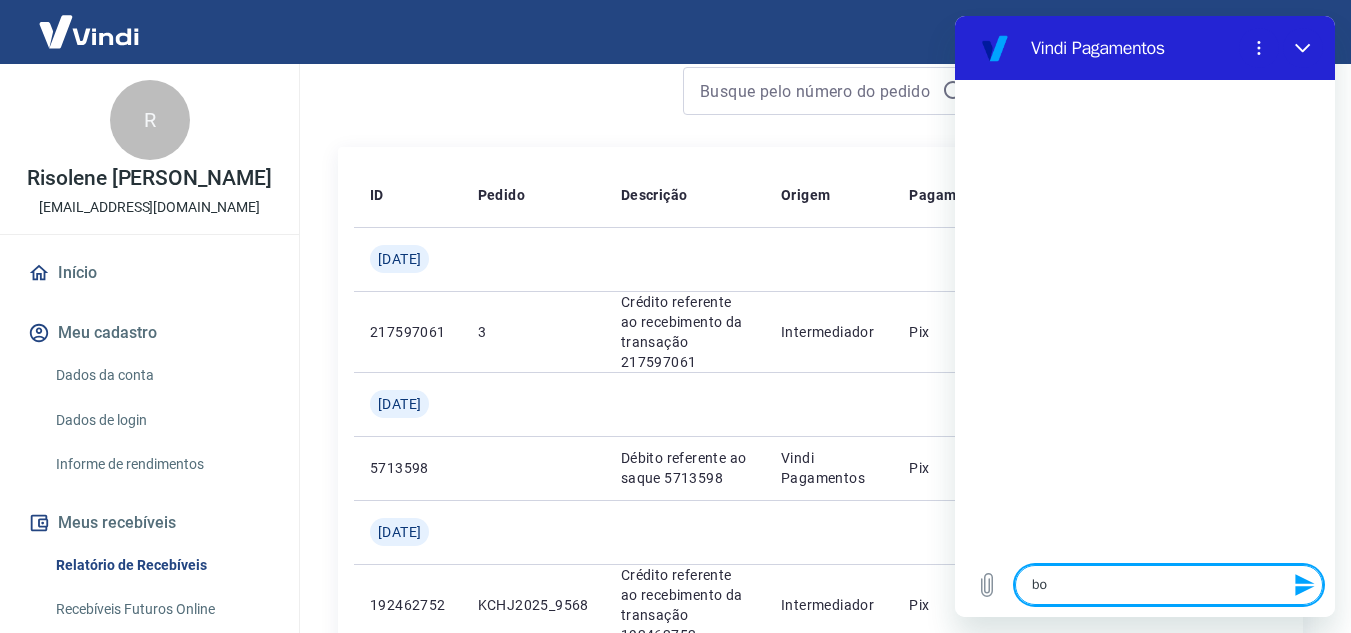 type on "x" 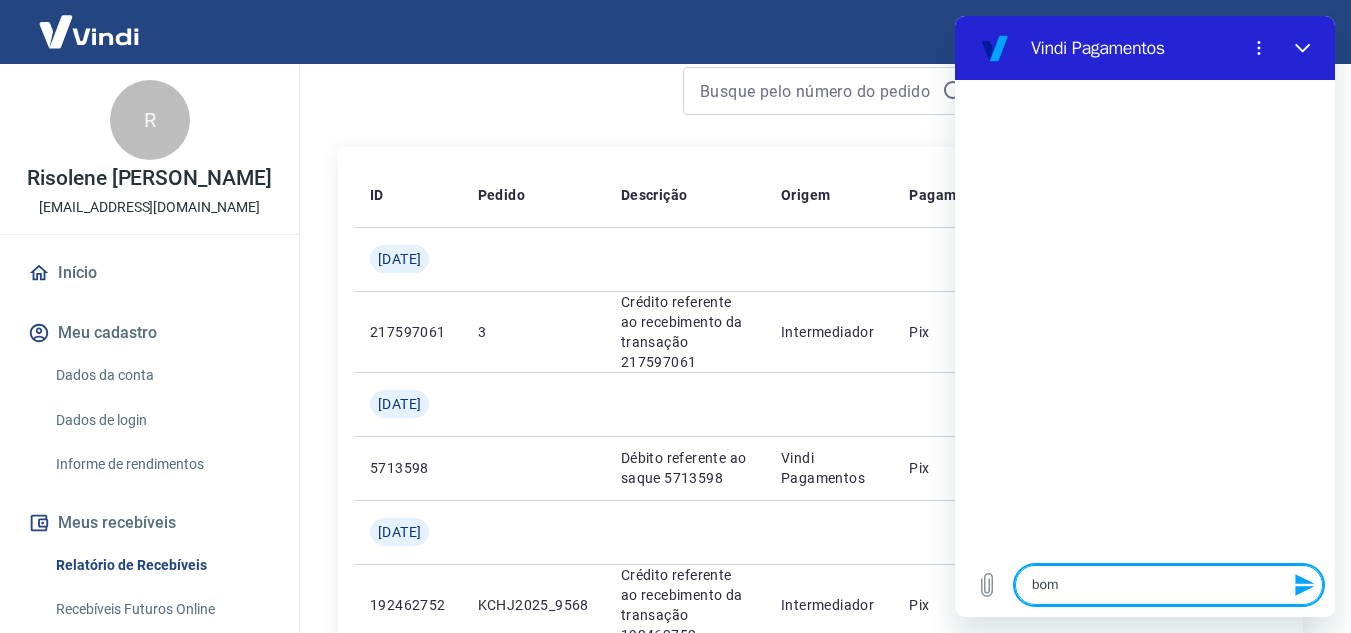 type on "bom" 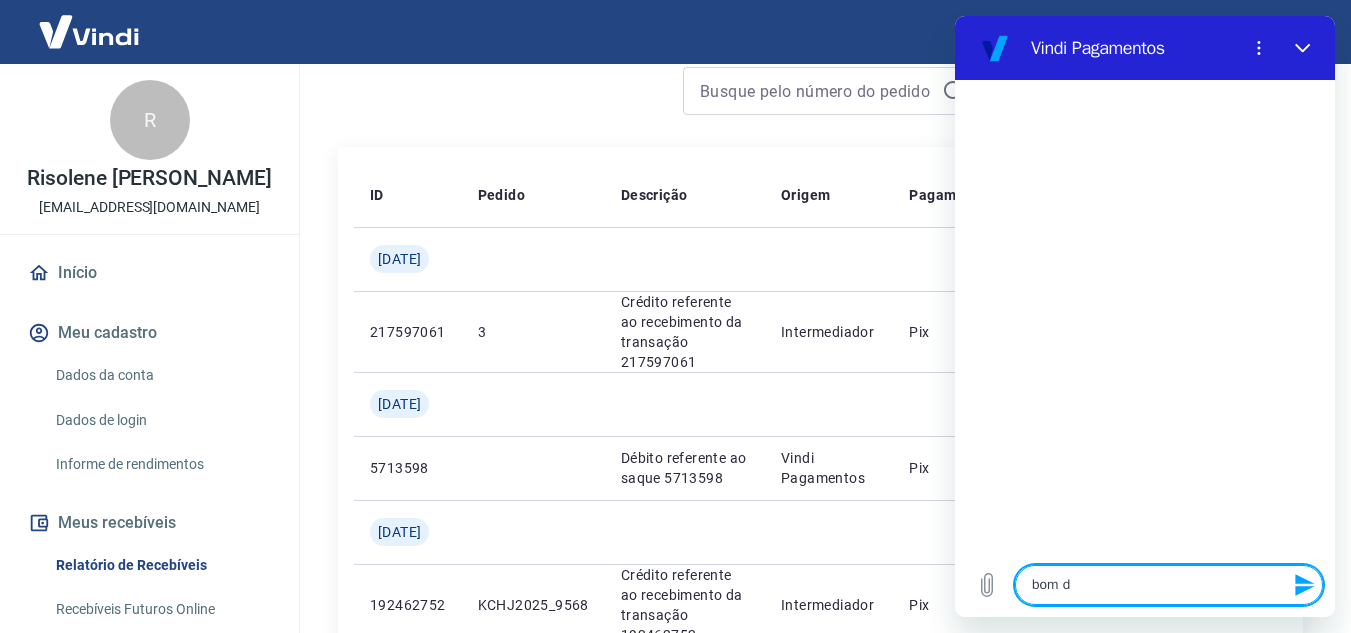 type on "bom di" 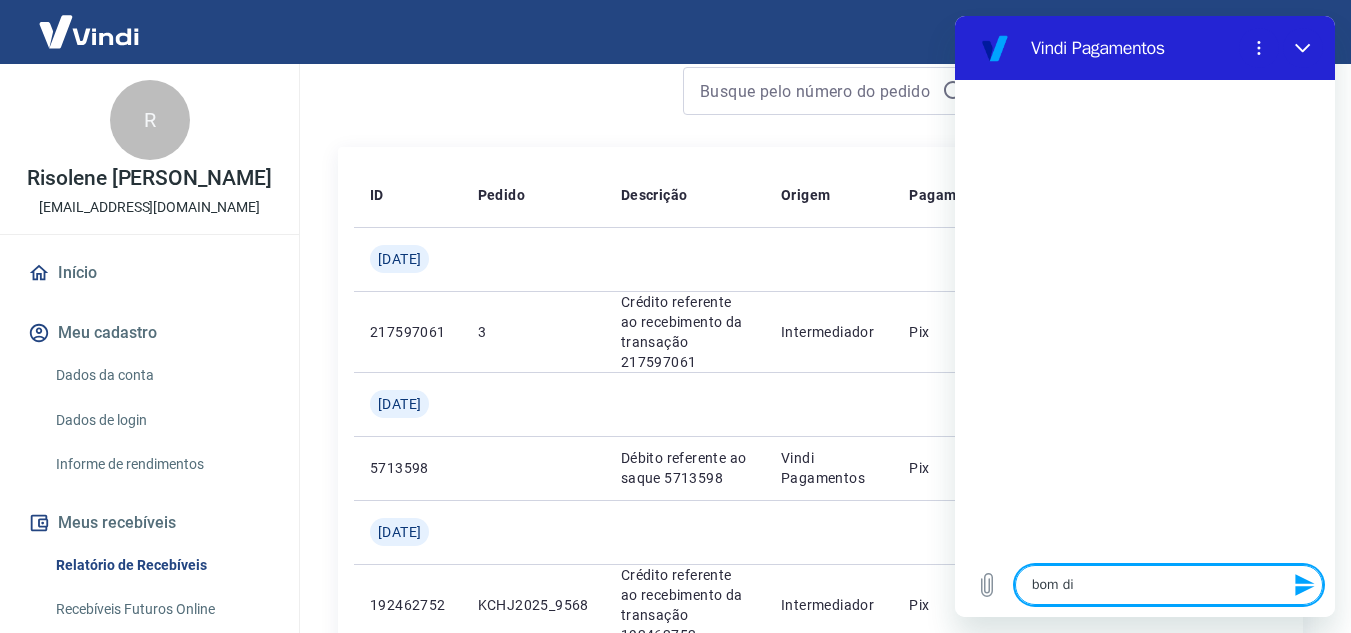 type on "bom dia" 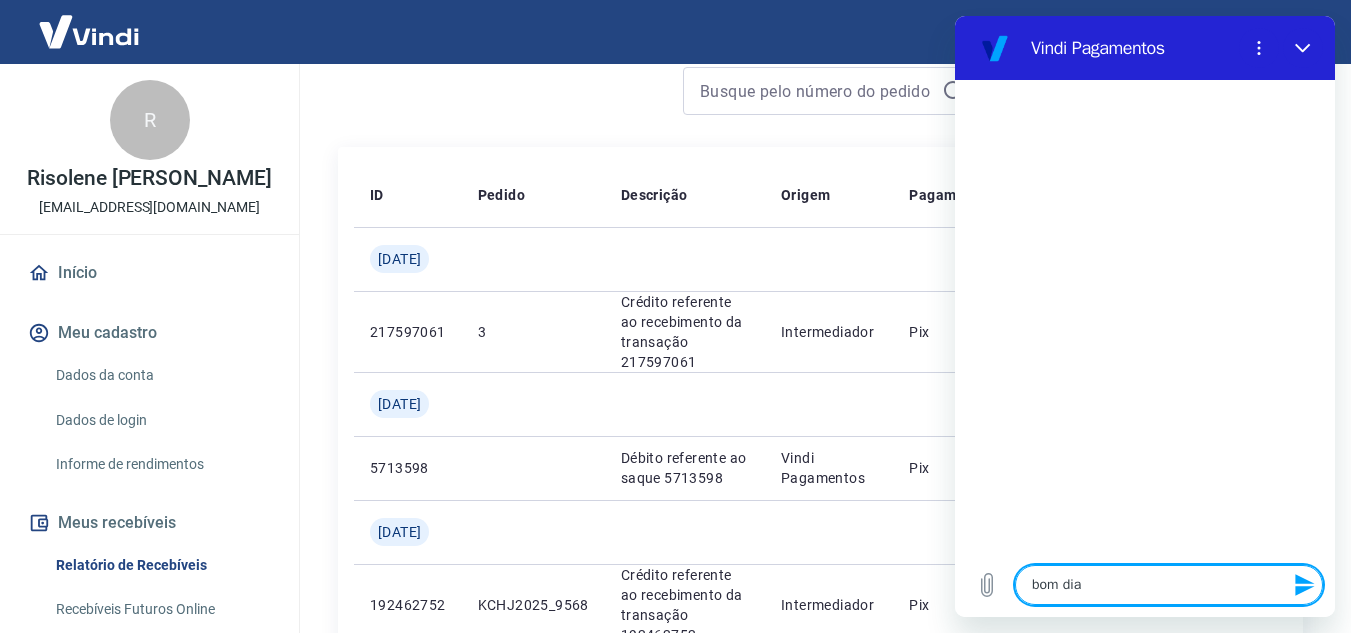 type 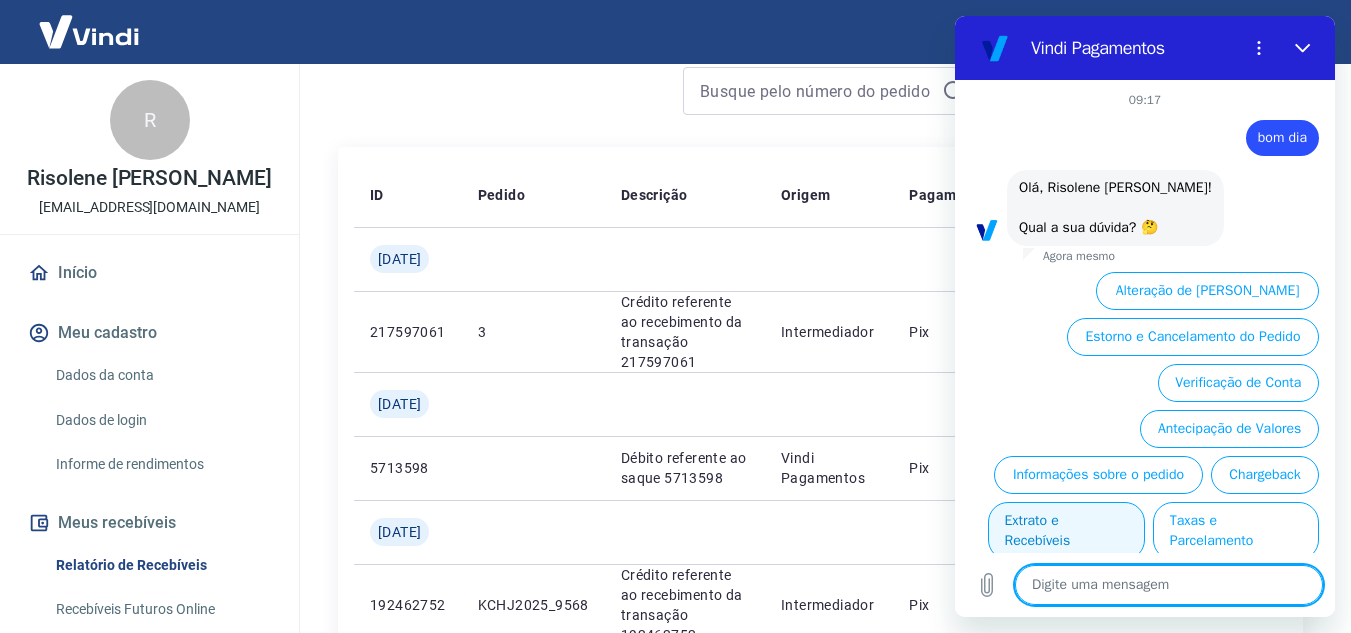 click on "Extrato e Recebíveis" at bounding box center (1066, 531) 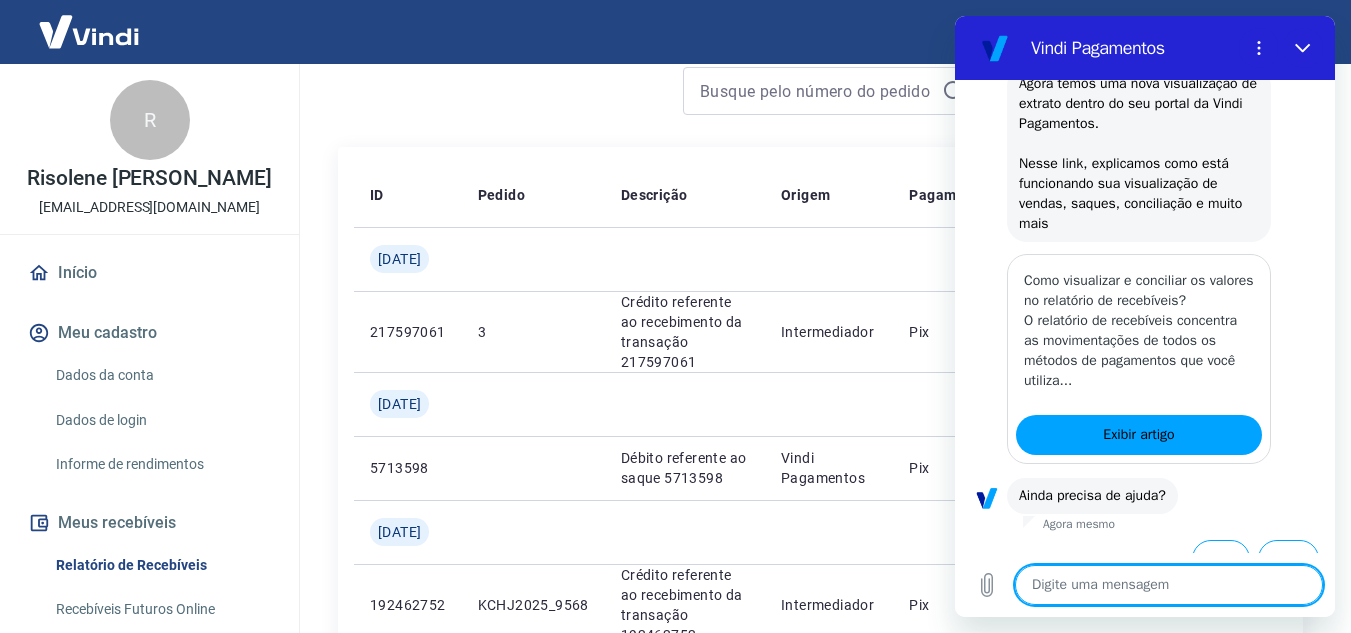 scroll, scrollTop: 308, scrollLeft: 0, axis: vertical 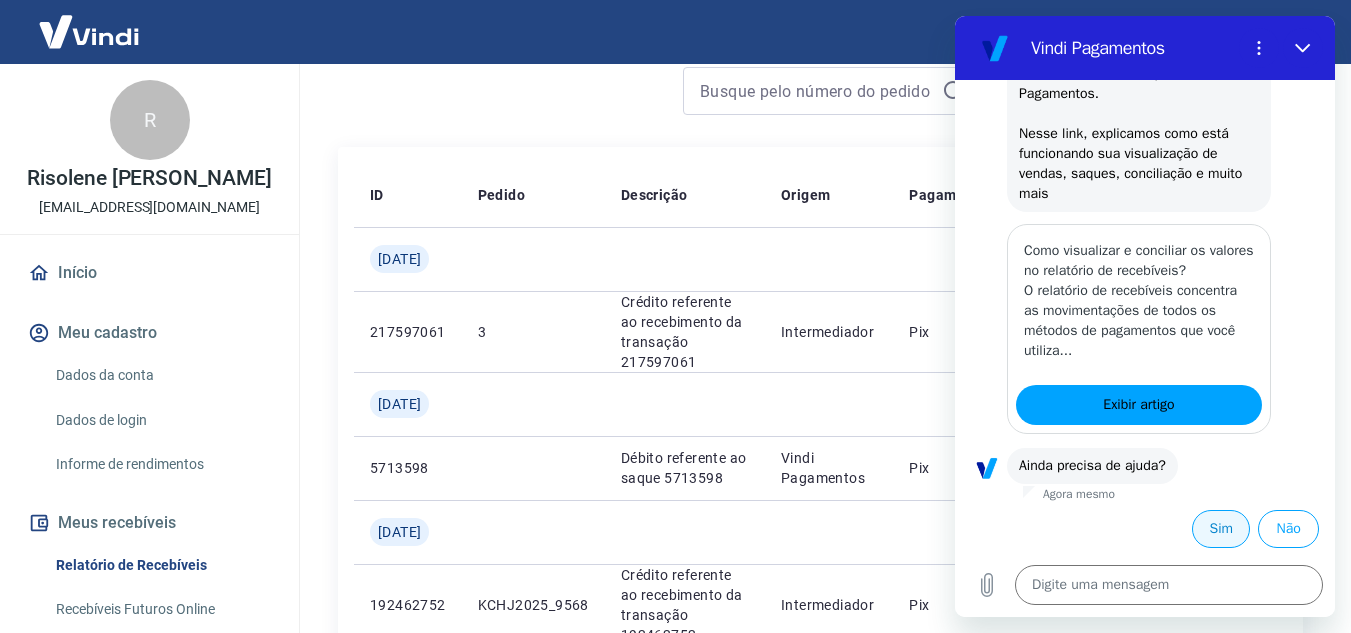 click on "Sim" at bounding box center [1221, 529] 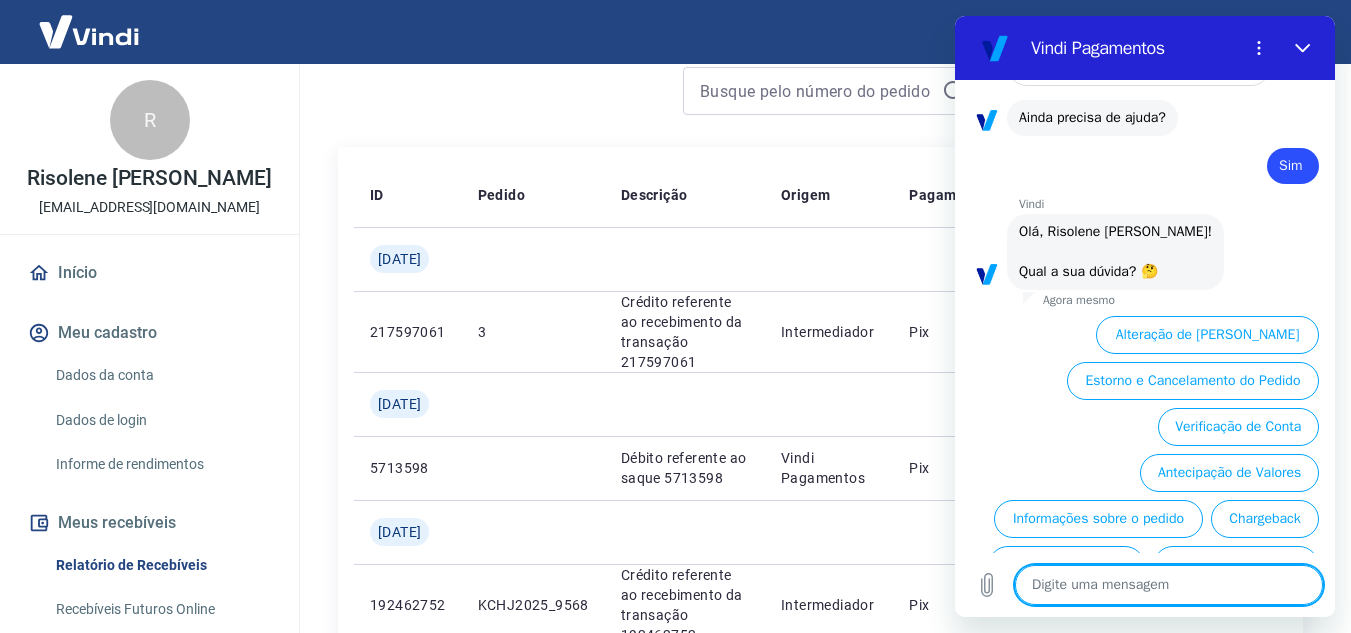 scroll, scrollTop: 738, scrollLeft: 0, axis: vertical 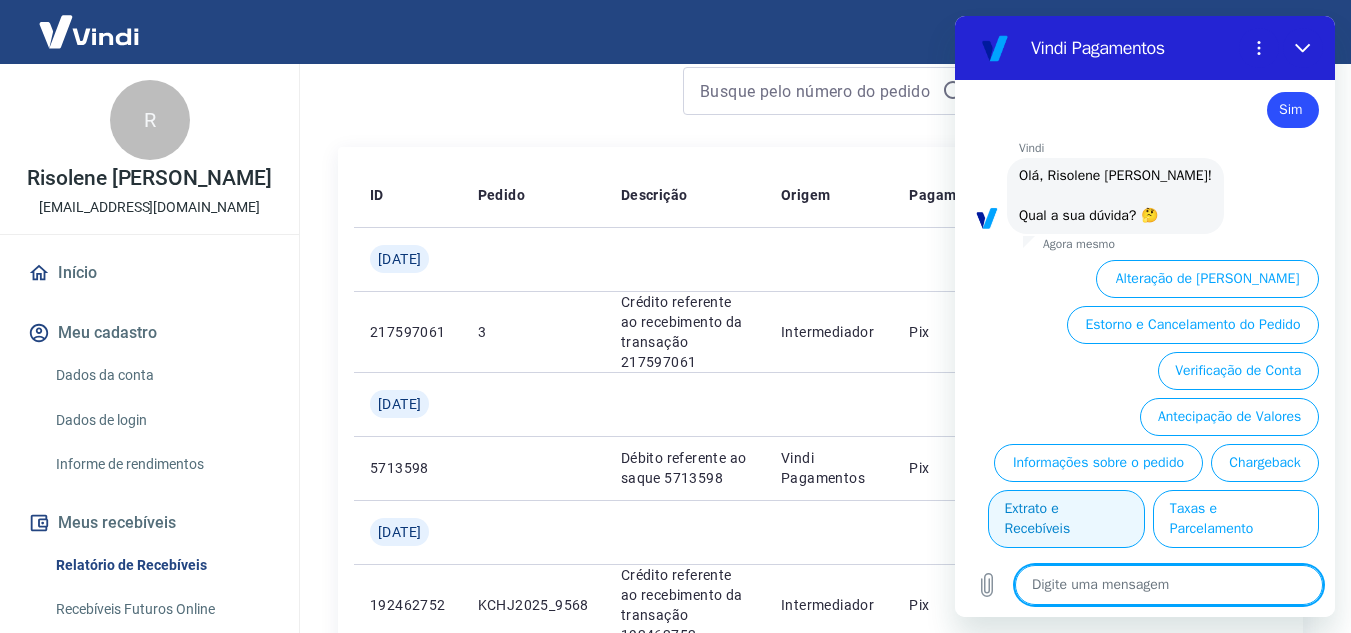 click on "Extrato e Recebíveis" at bounding box center [1066, 519] 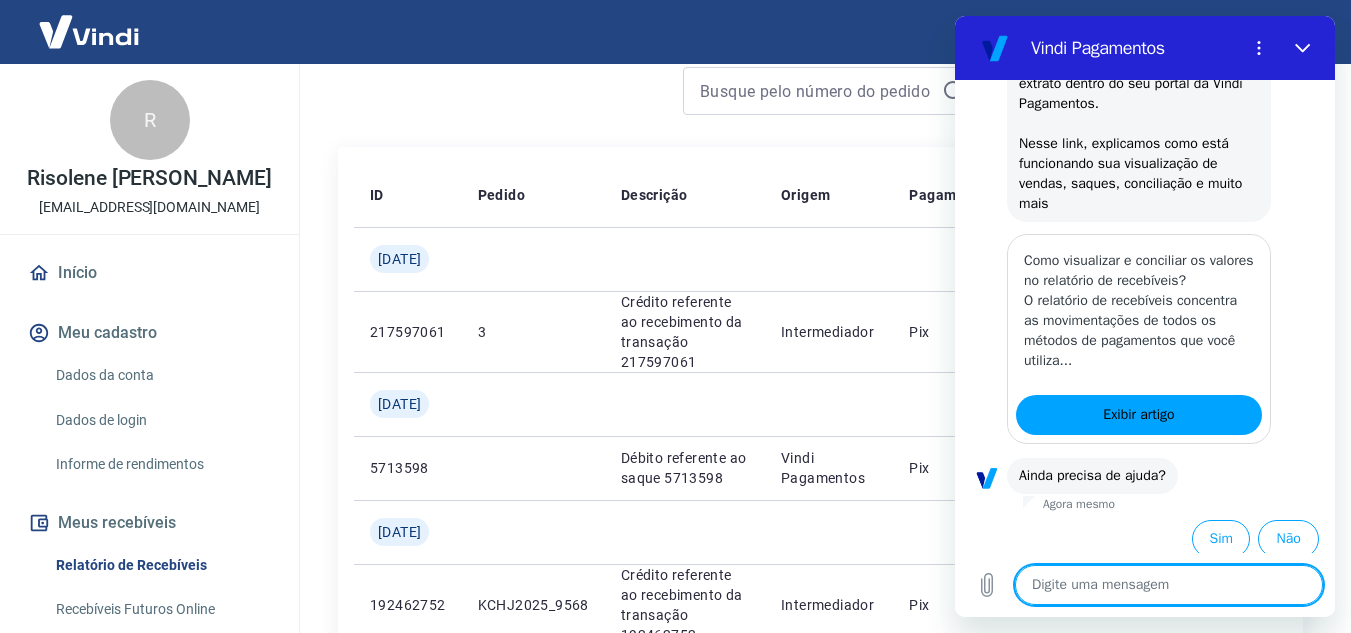 scroll, scrollTop: 1008, scrollLeft: 0, axis: vertical 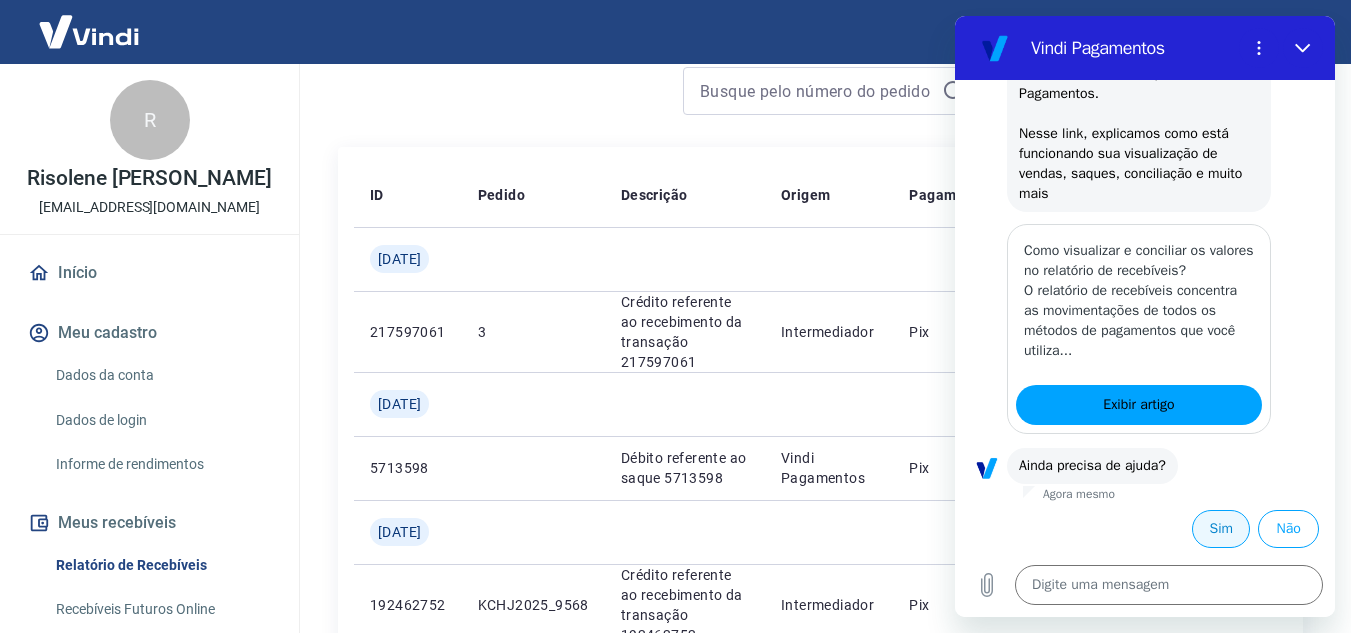 click on "Sim" at bounding box center (1221, 529) 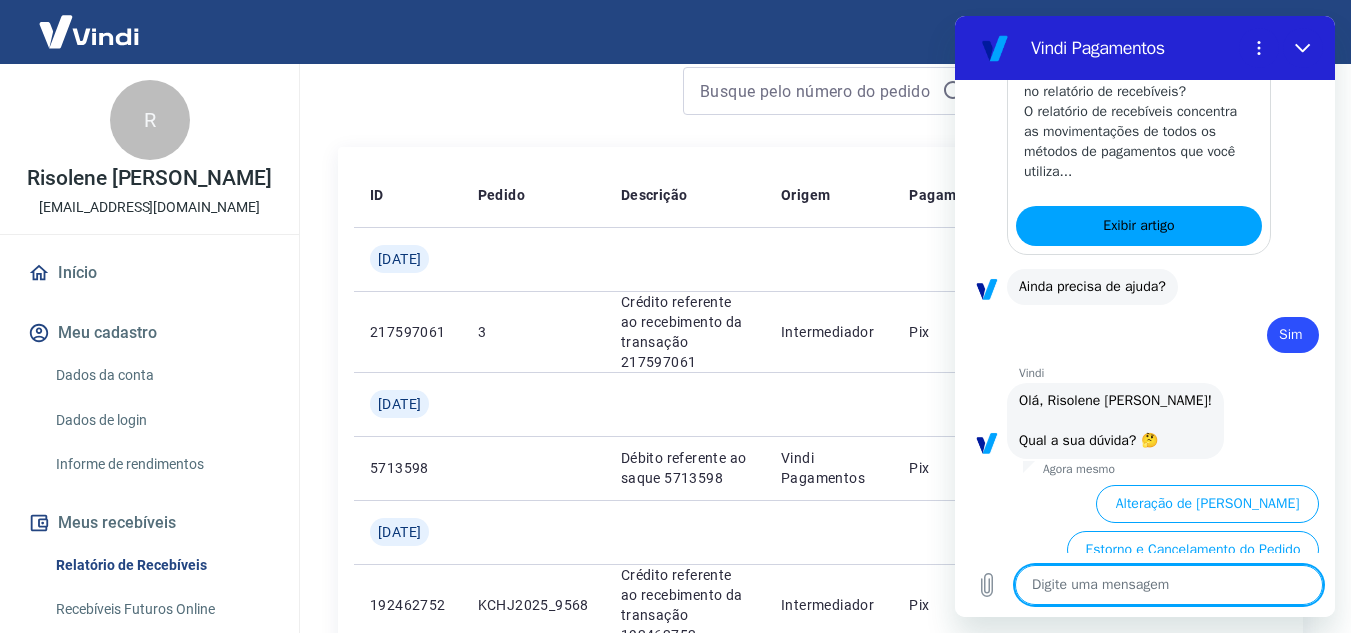 scroll, scrollTop: 1438, scrollLeft: 0, axis: vertical 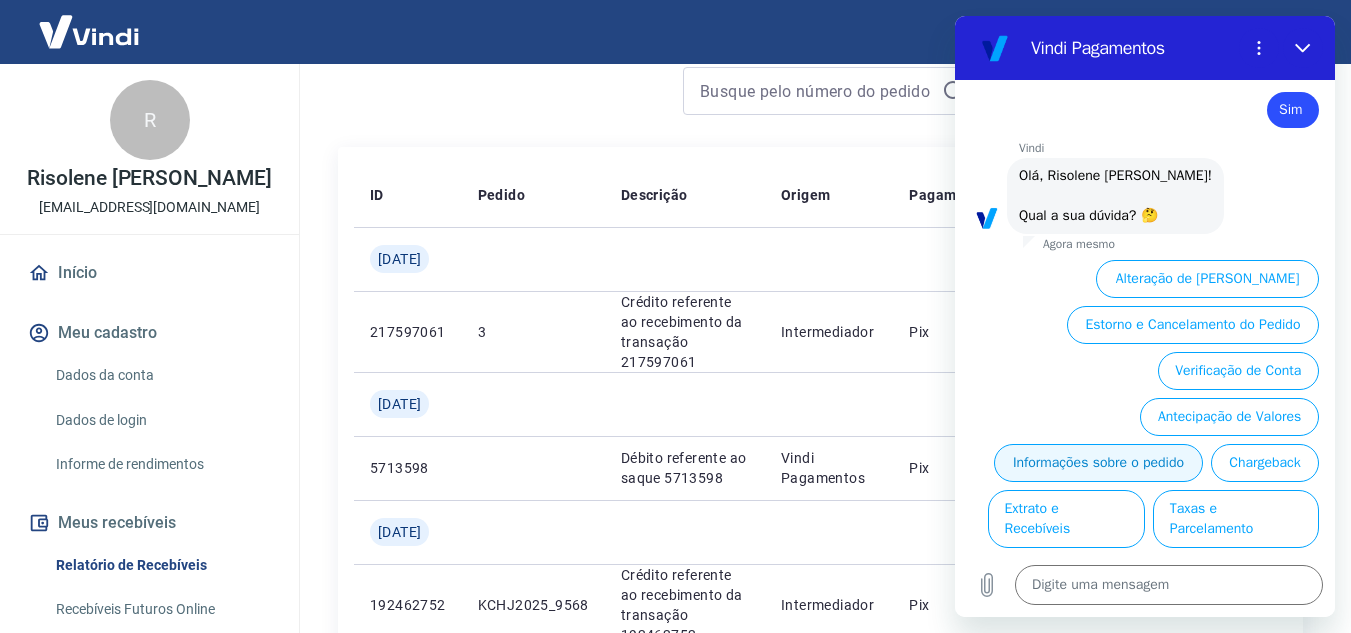 click on "Informações sobre o pedido" at bounding box center (1098, 463) 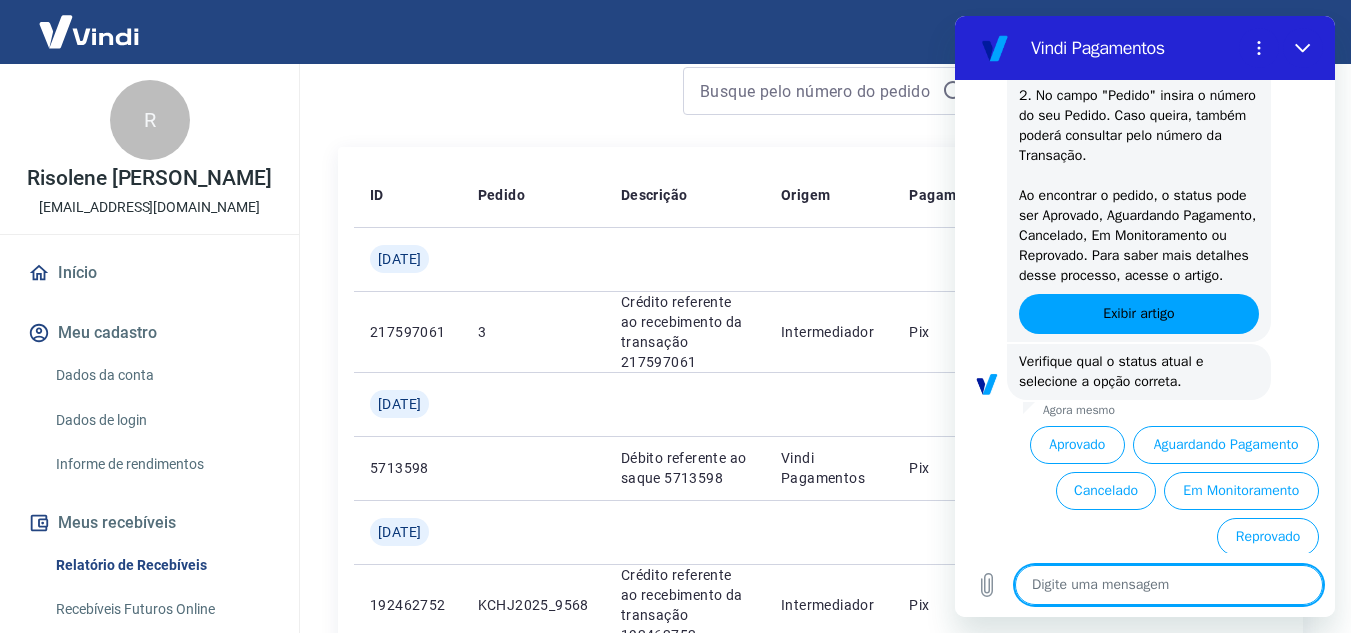 scroll, scrollTop: 1874, scrollLeft: 0, axis: vertical 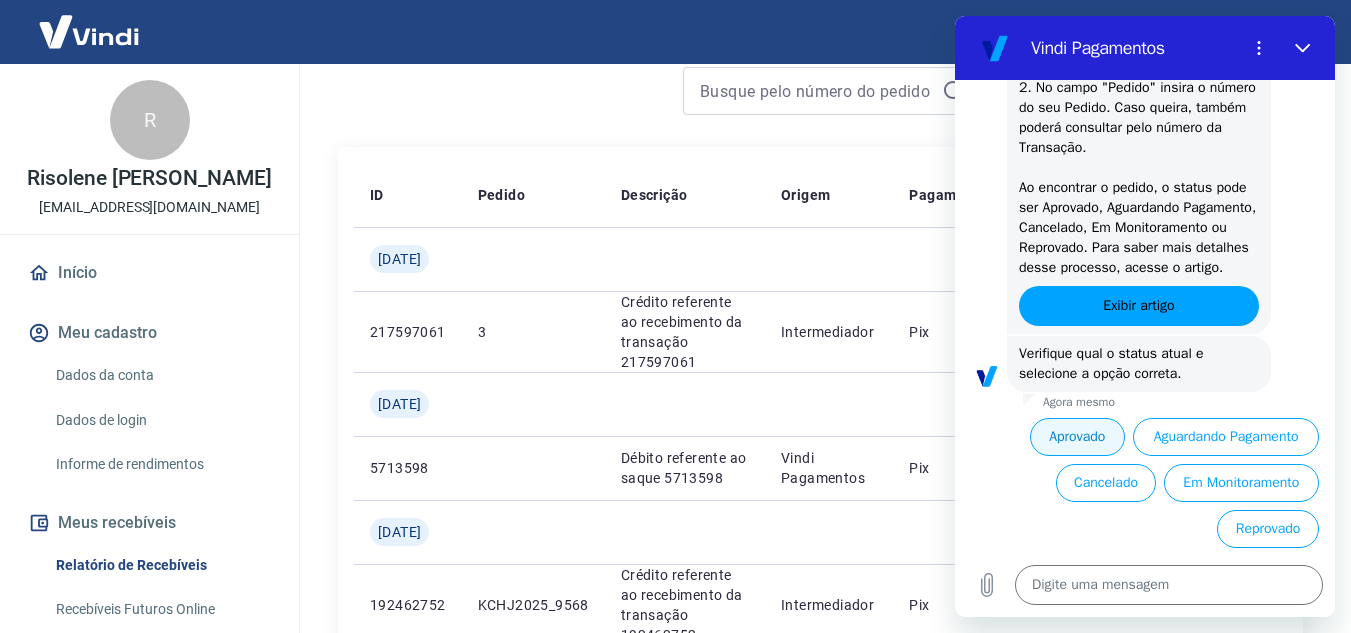 click on "Aprovado" at bounding box center [1078, 437] 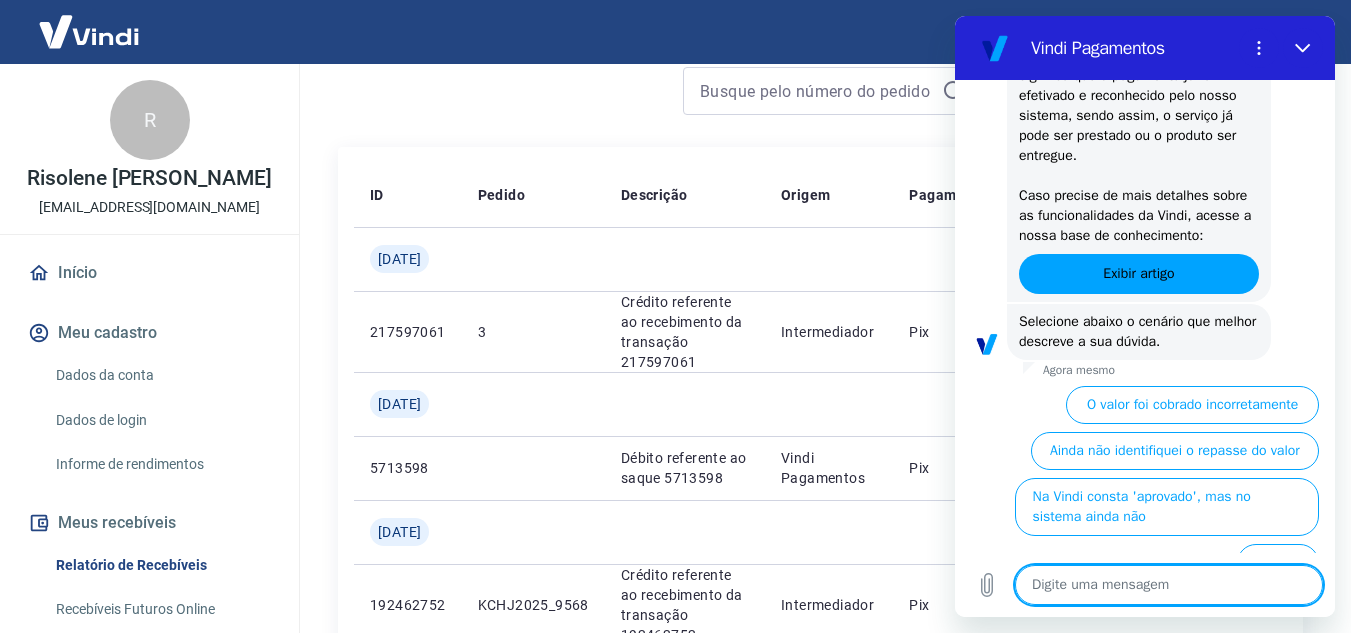 scroll, scrollTop: 2480, scrollLeft: 0, axis: vertical 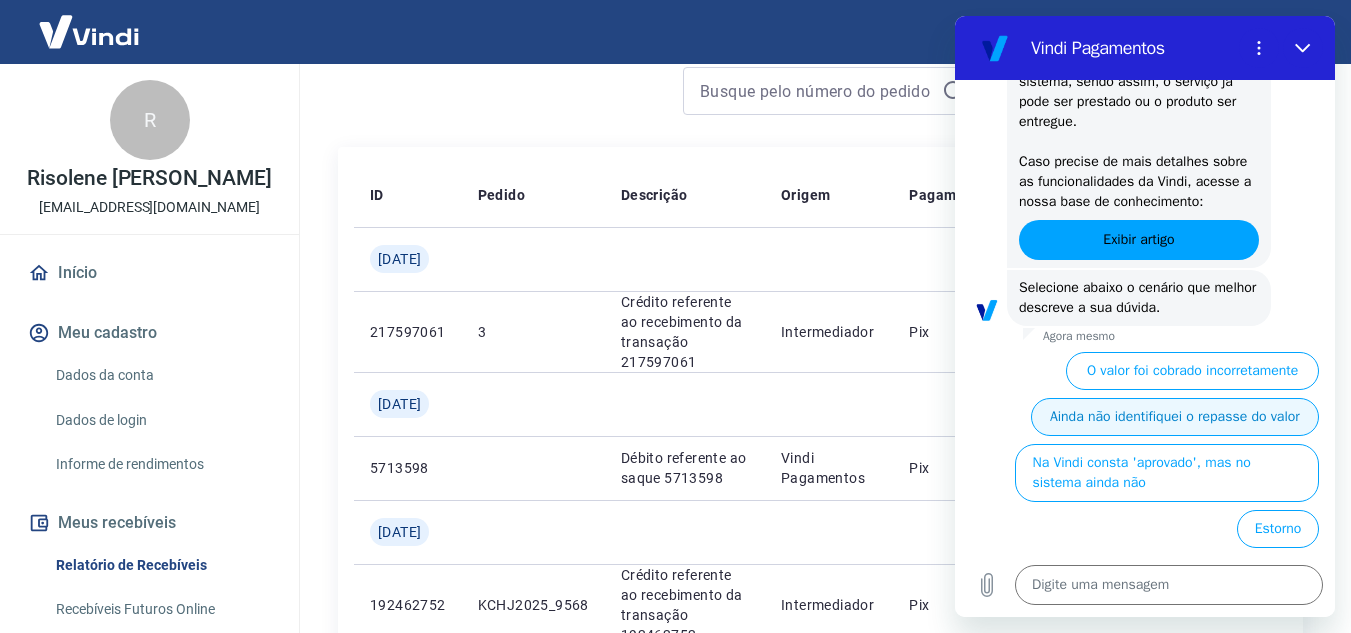 click on "Ainda não identifiquei o repasse do valor" at bounding box center [1175, 417] 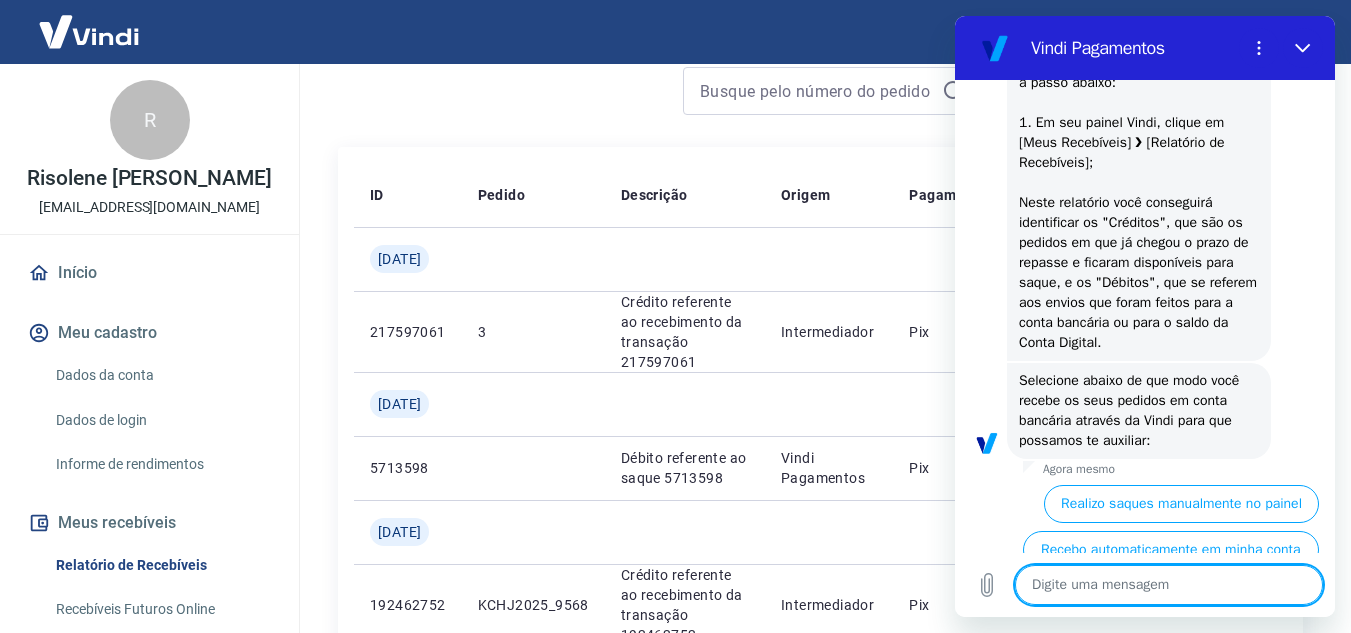 scroll, scrollTop: 3000, scrollLeft: 0, axis: vertical 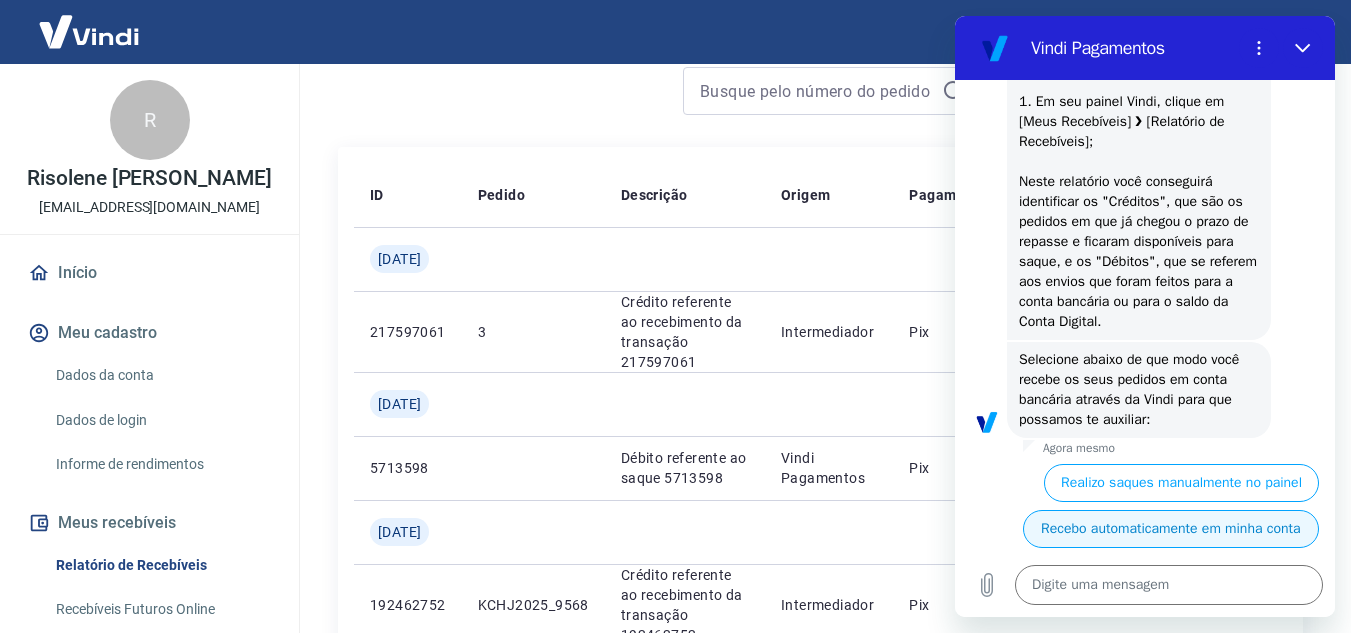 click on "Recebo automaticamente em minha conta" at bounding box center (1171, 529) 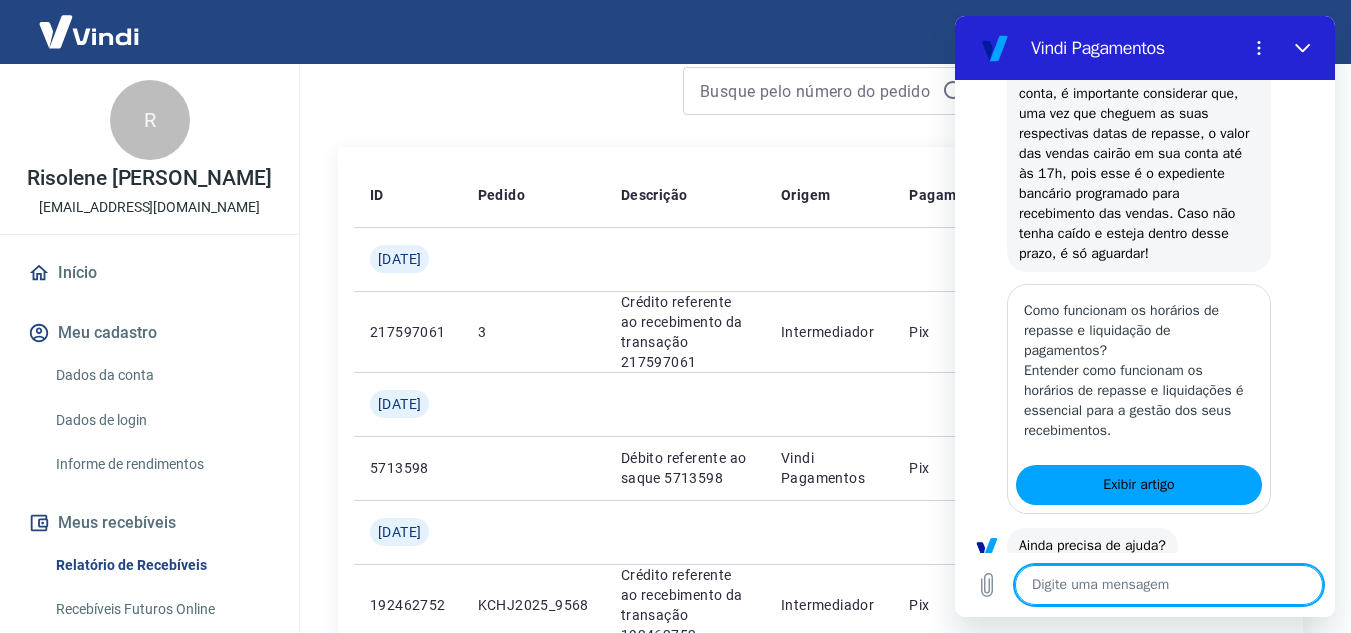 scroll, scrollTop: 3580, scrollLeft: 0, axis: vertical 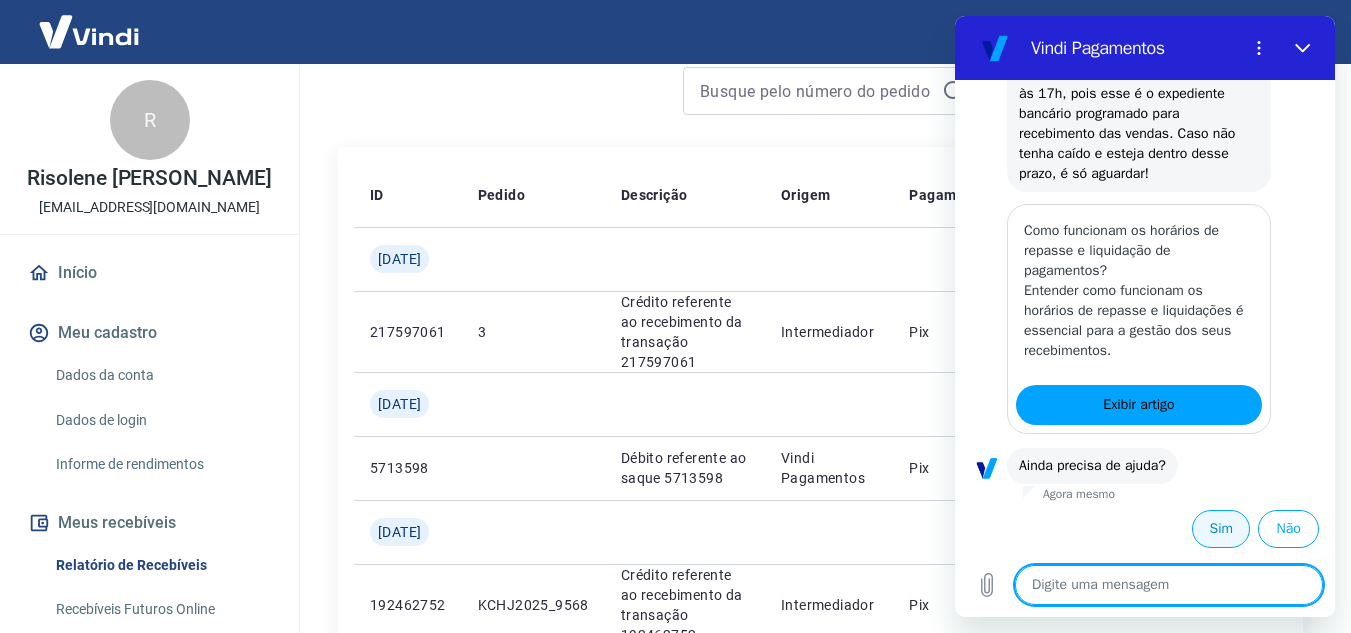 click on "Sim" at bounding box center (1221, 529) 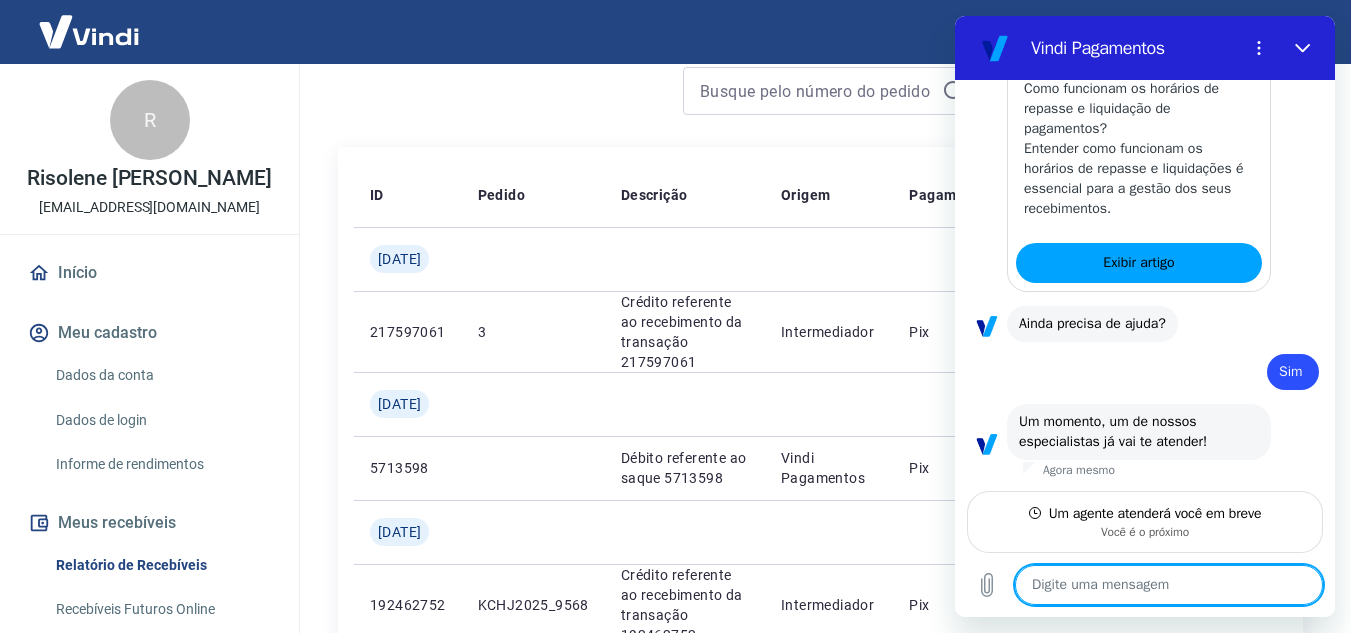 scroll, scrollTop: 3722, scrollLeft: 0, axis: vertical 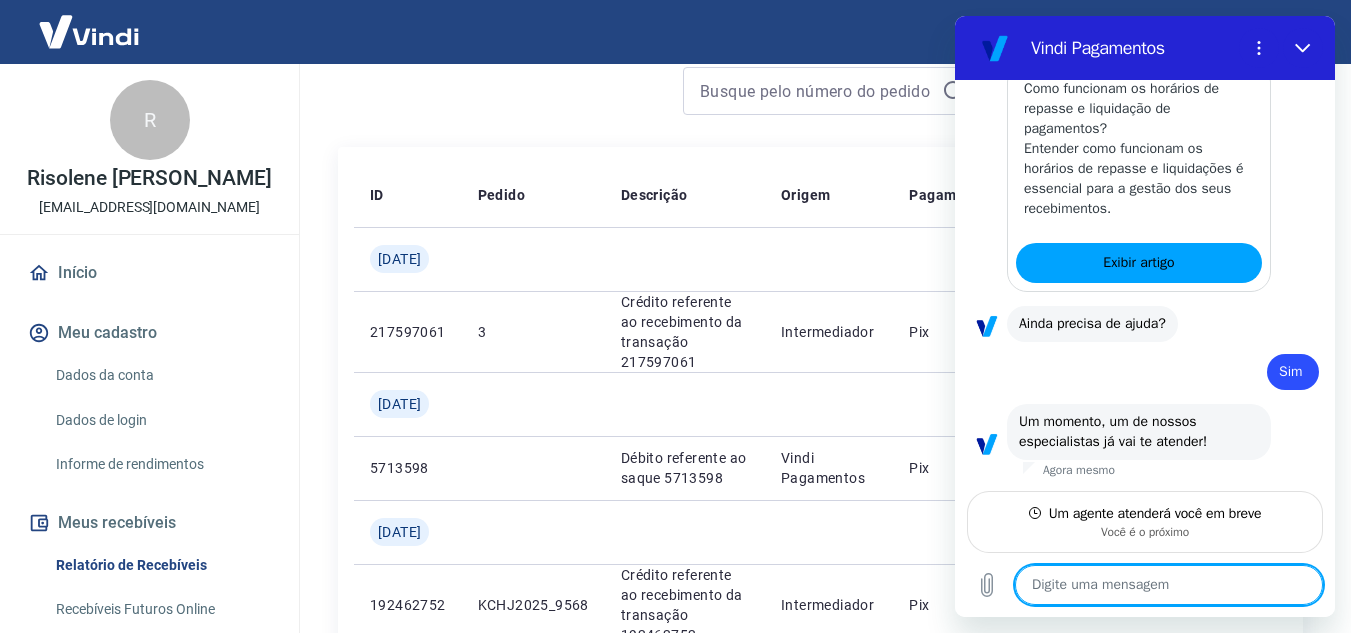 type on "x" 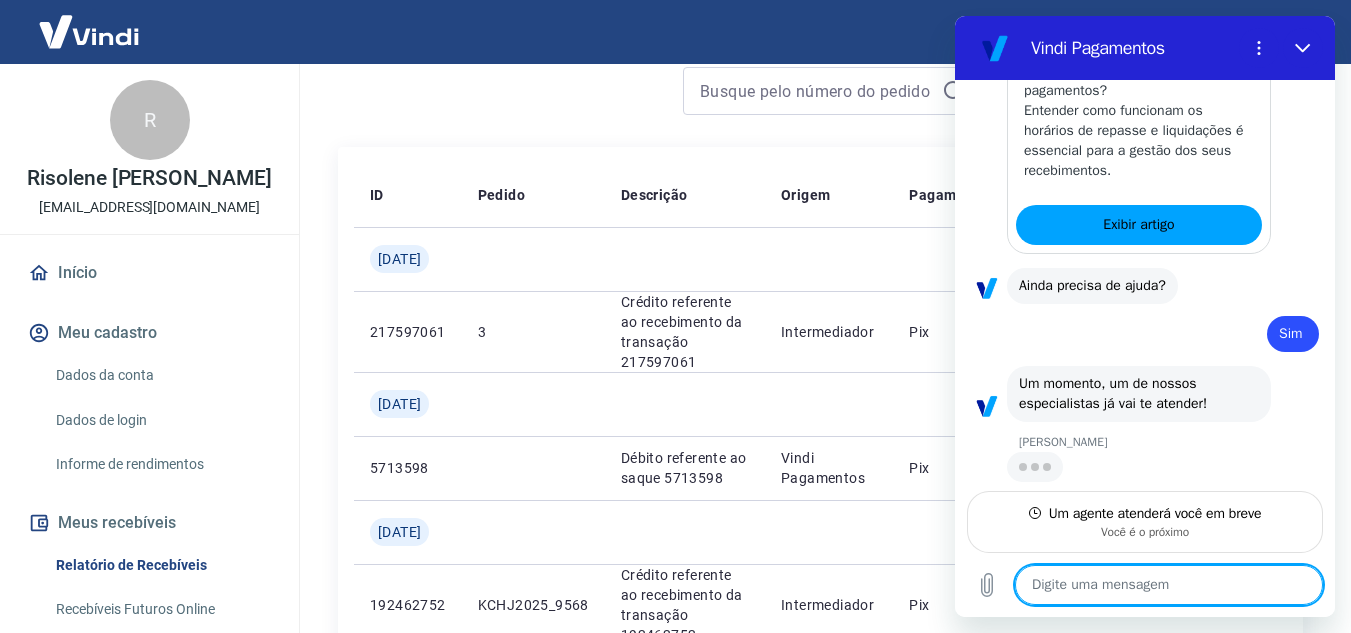 scroll, scrollTop: 3760, scrollLeft: 0, axis: vertical 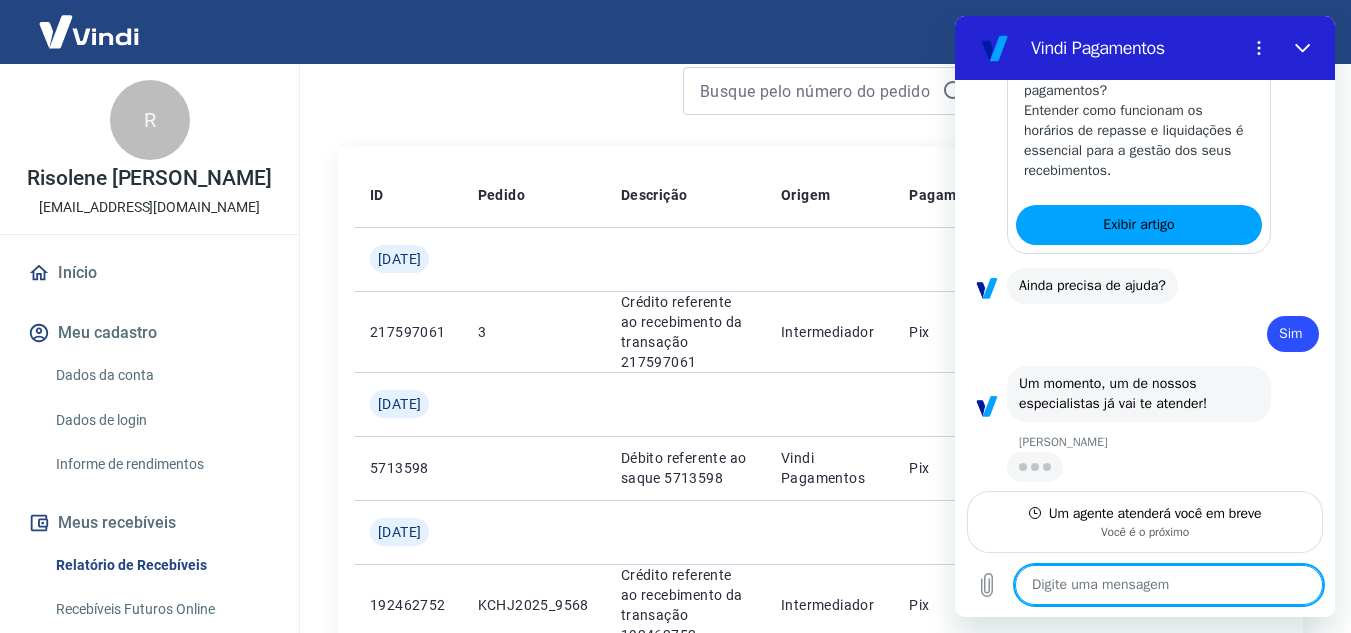 paste on "217597061" 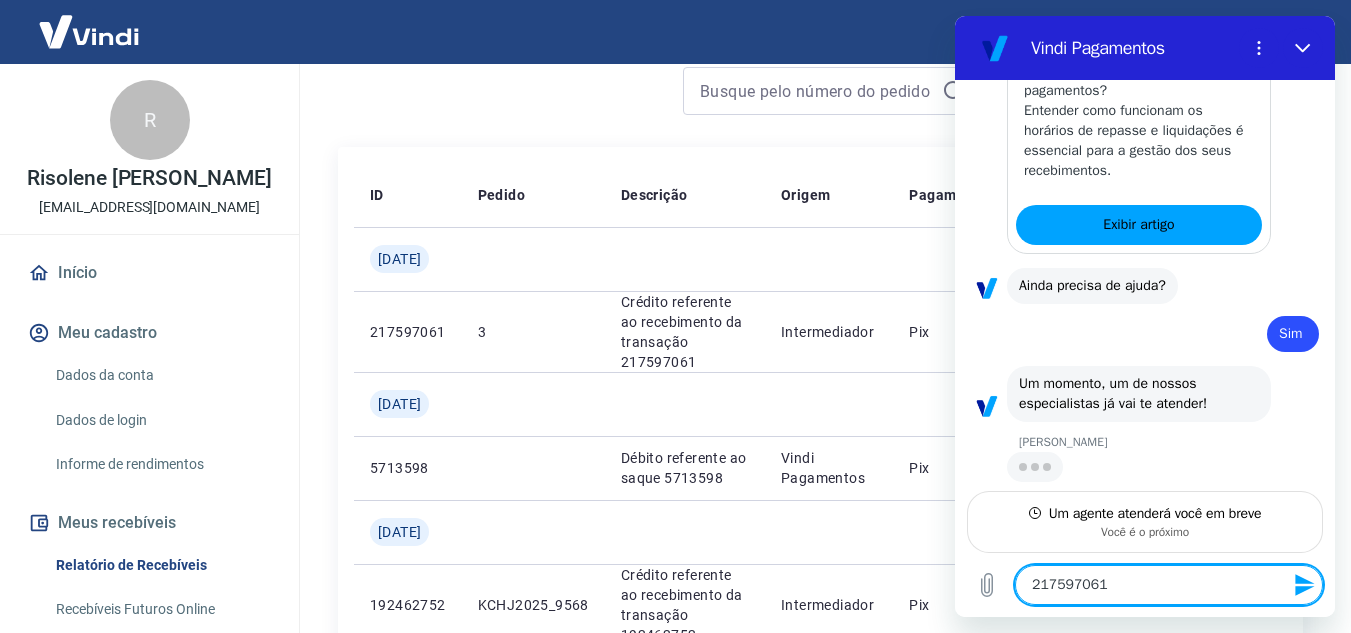 click on "217597061" at bounding box center [1169, 585] 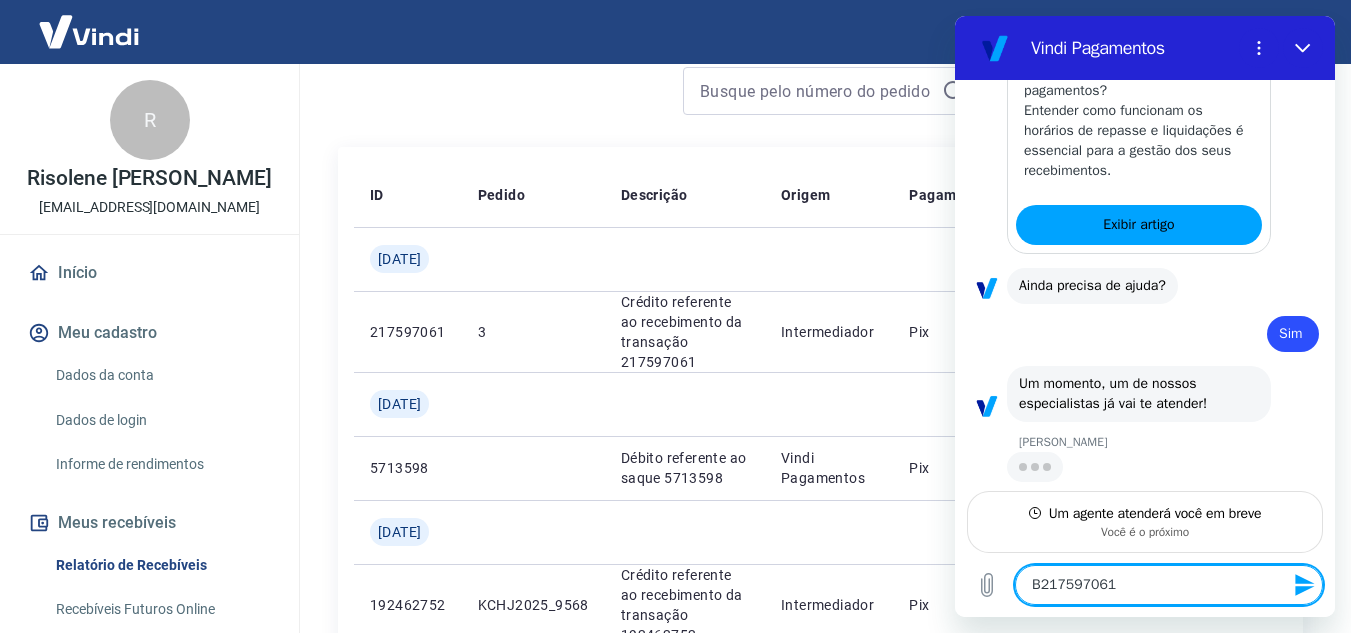 type on "Bo217597061" 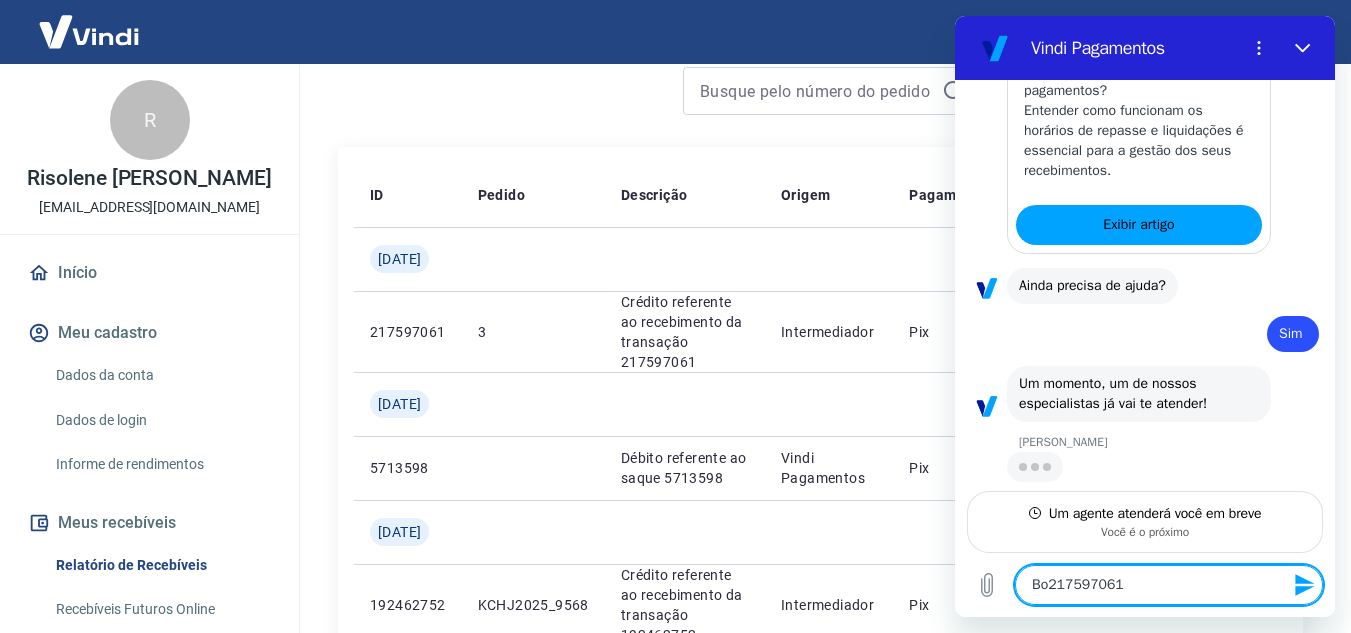 type on "Bom217597061" 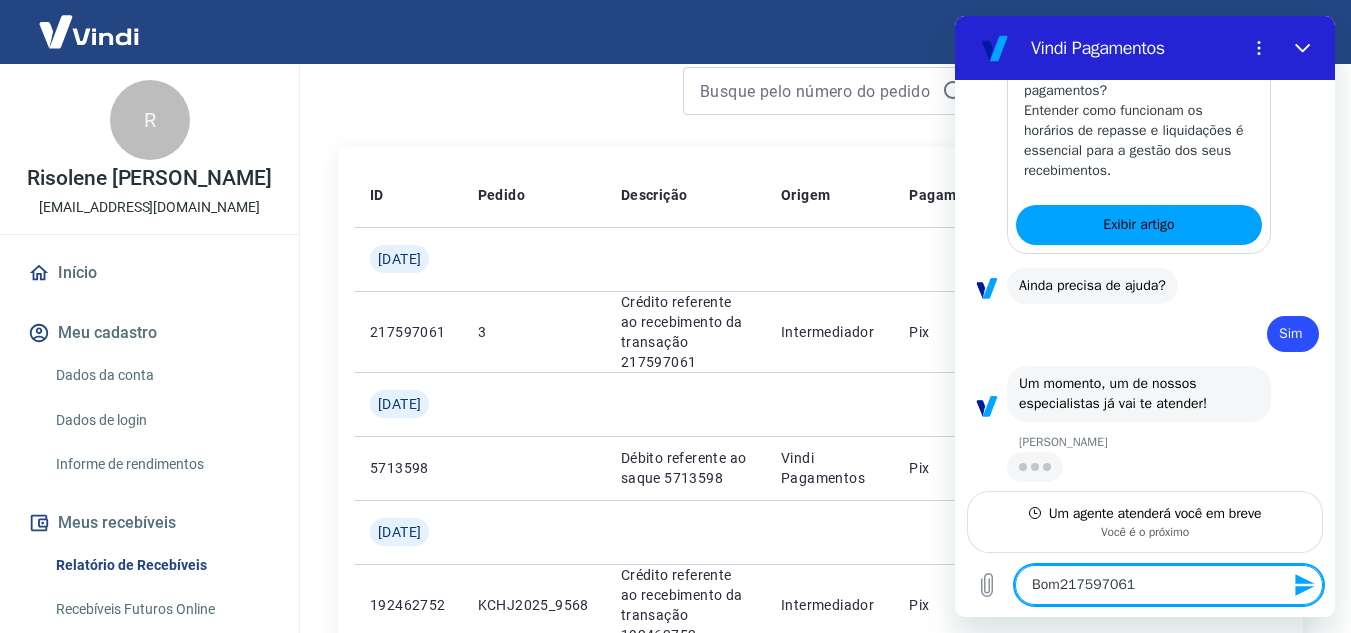 type on "Bom 217597061" 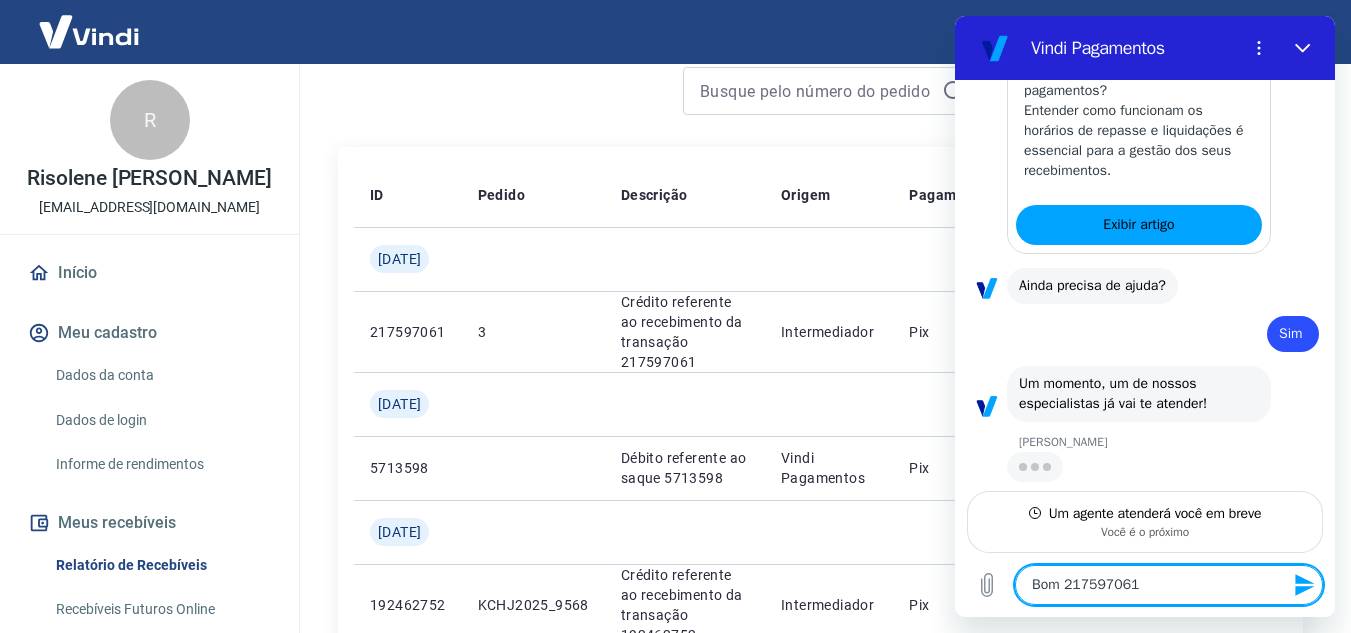 type on "Bom d217597061" 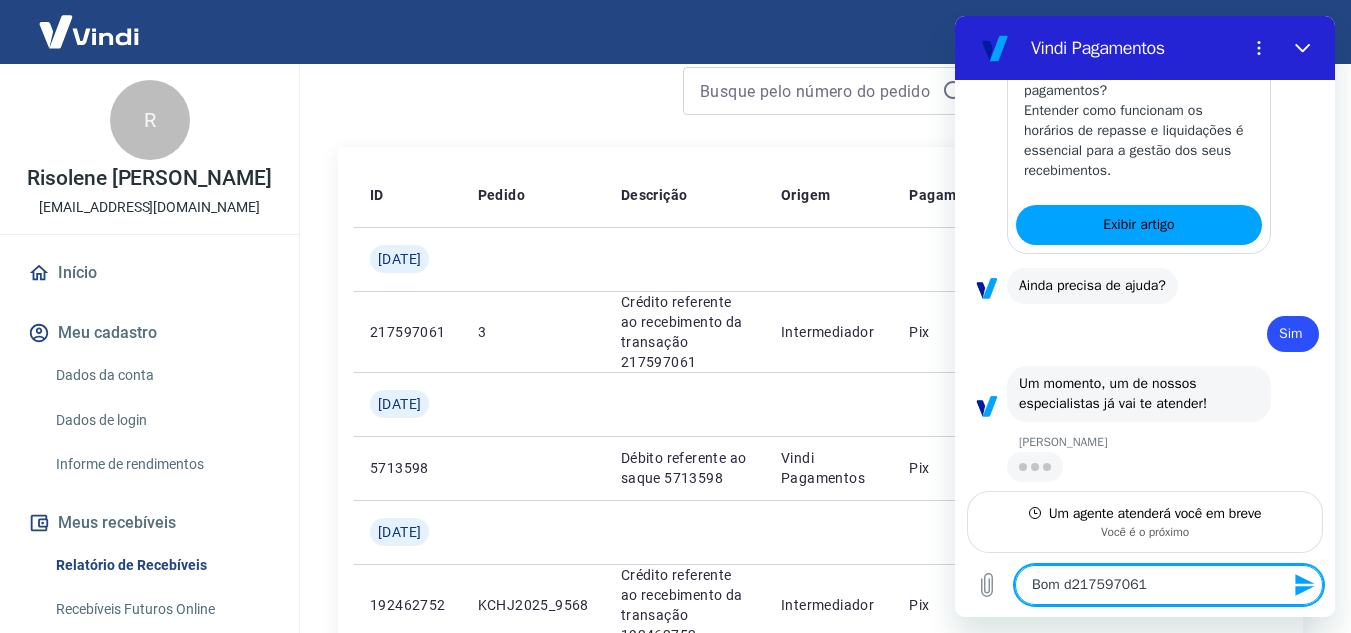 type on "Bom do217597061" 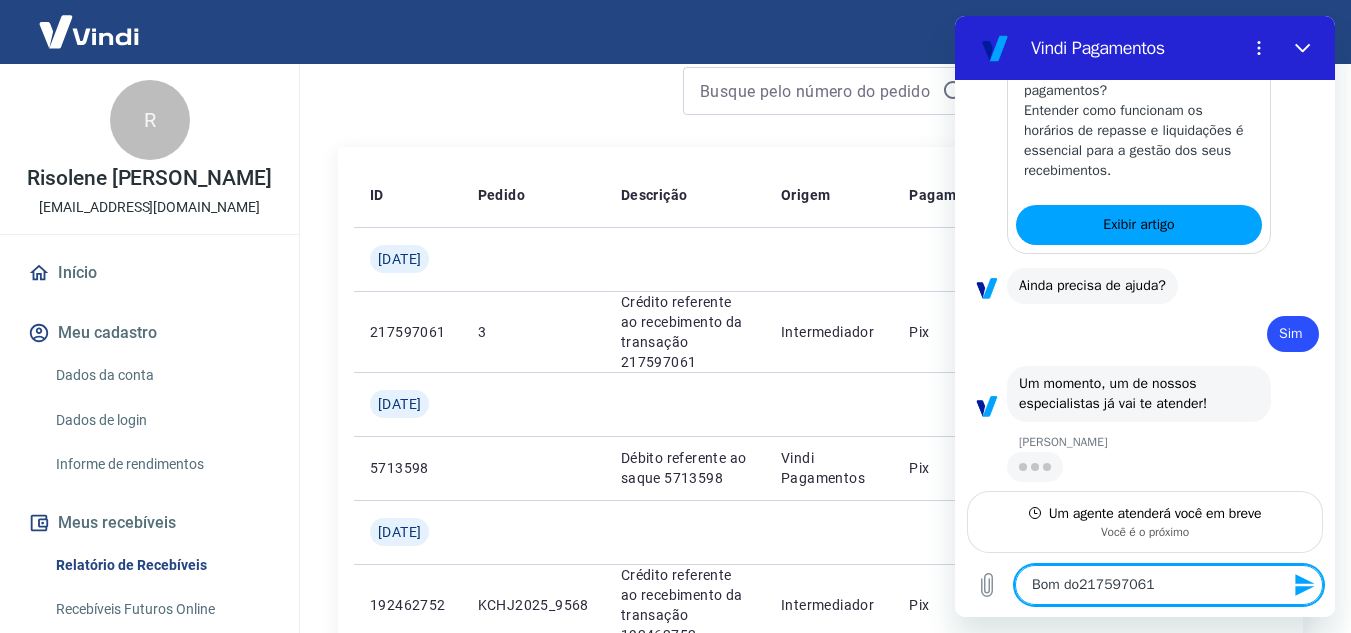type on "x" 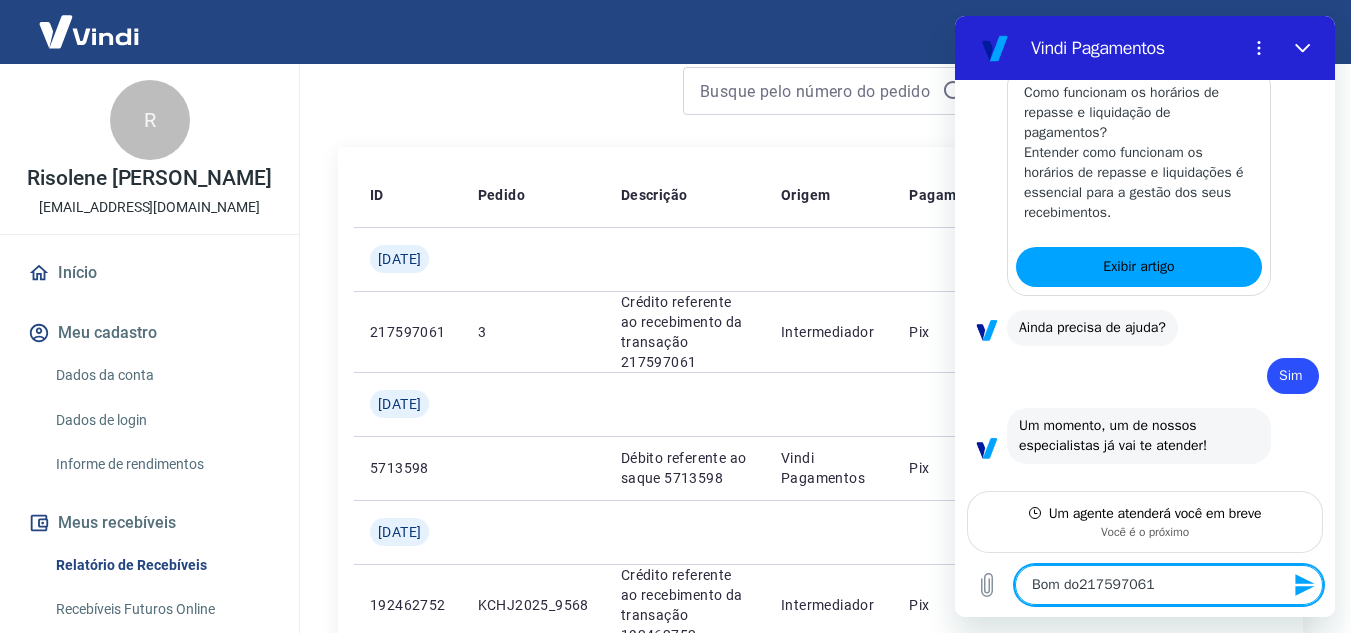 type on "Bom do217597061a" 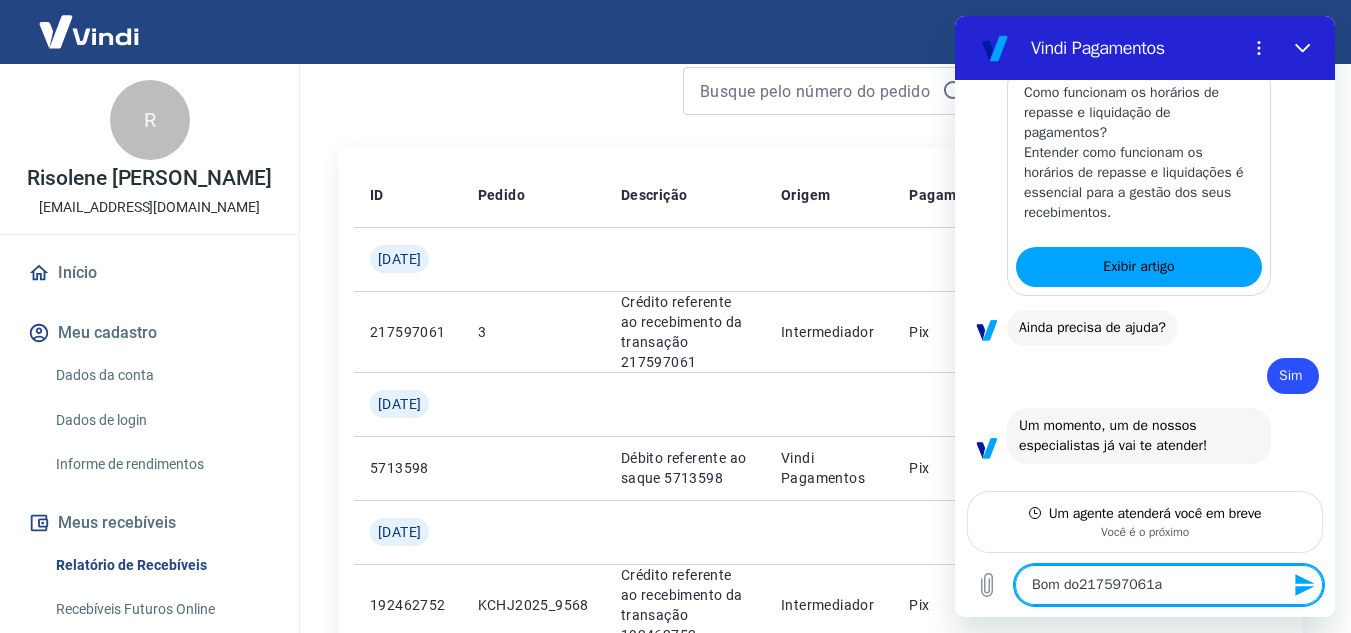 type on "x" 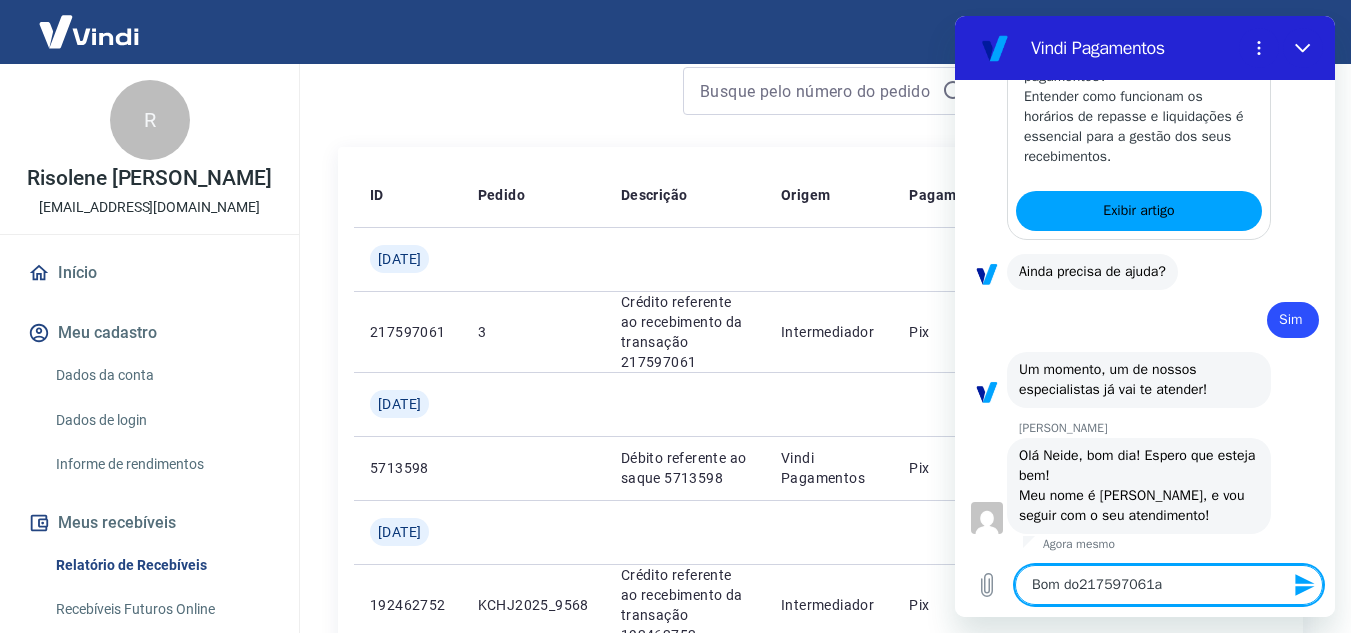scroll, scrollTop: 3778, scrollLeft: 0, axis: vertical 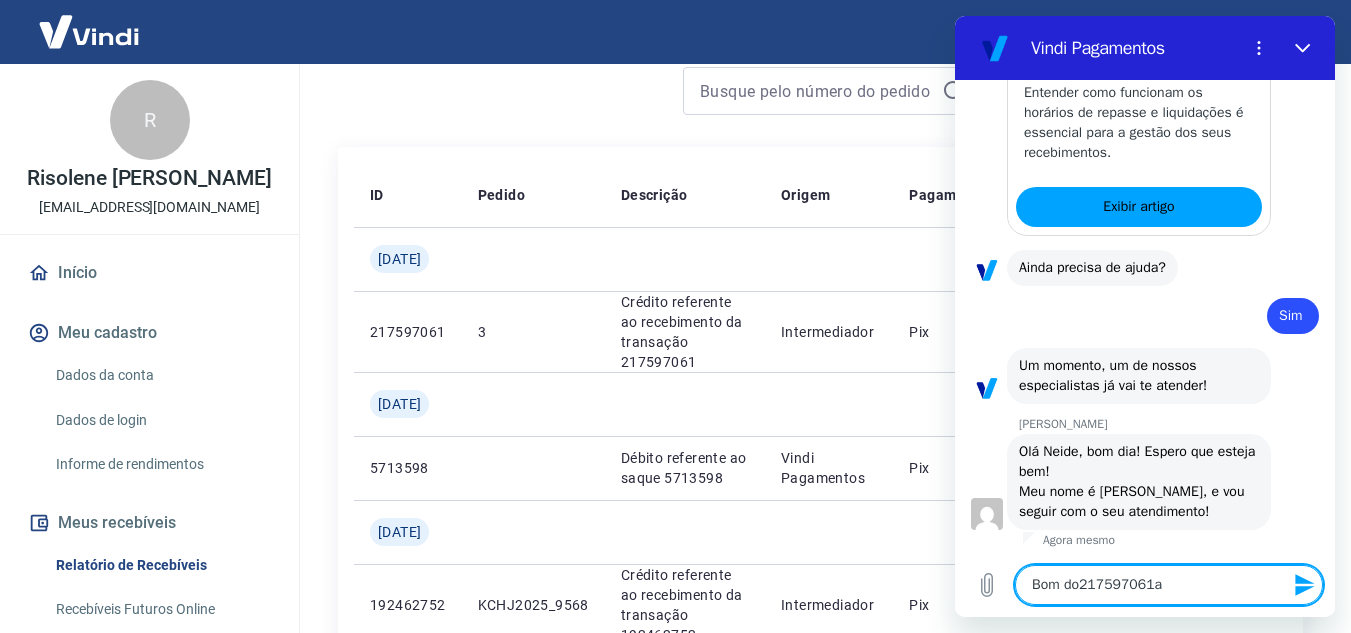 type on "Bom do217597061" 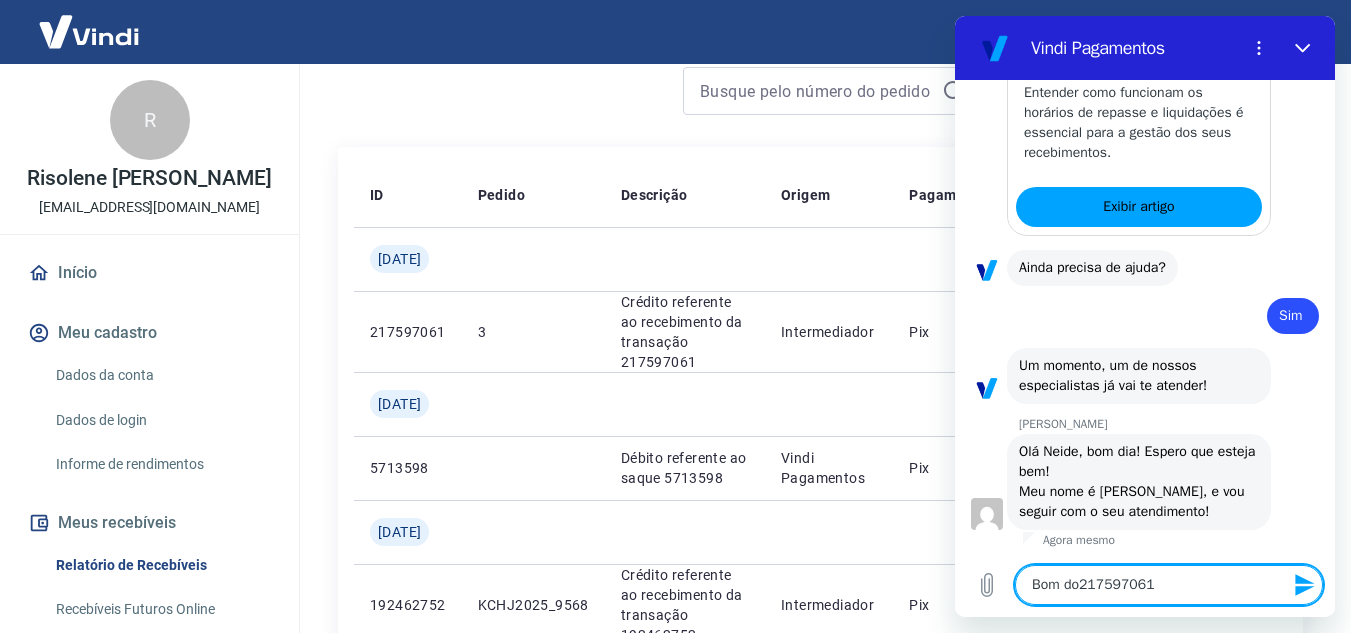 click on "Bom do217597061" at bounding box center (1169, 585) 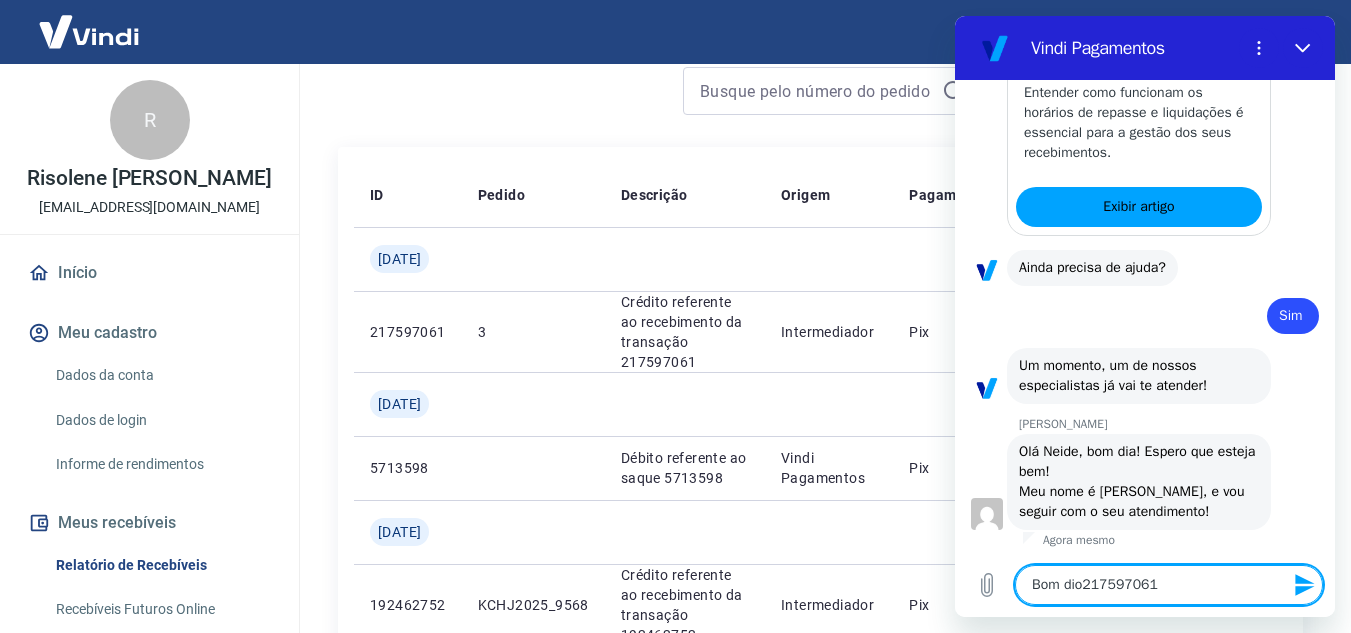 type on "Bom diao217597061" 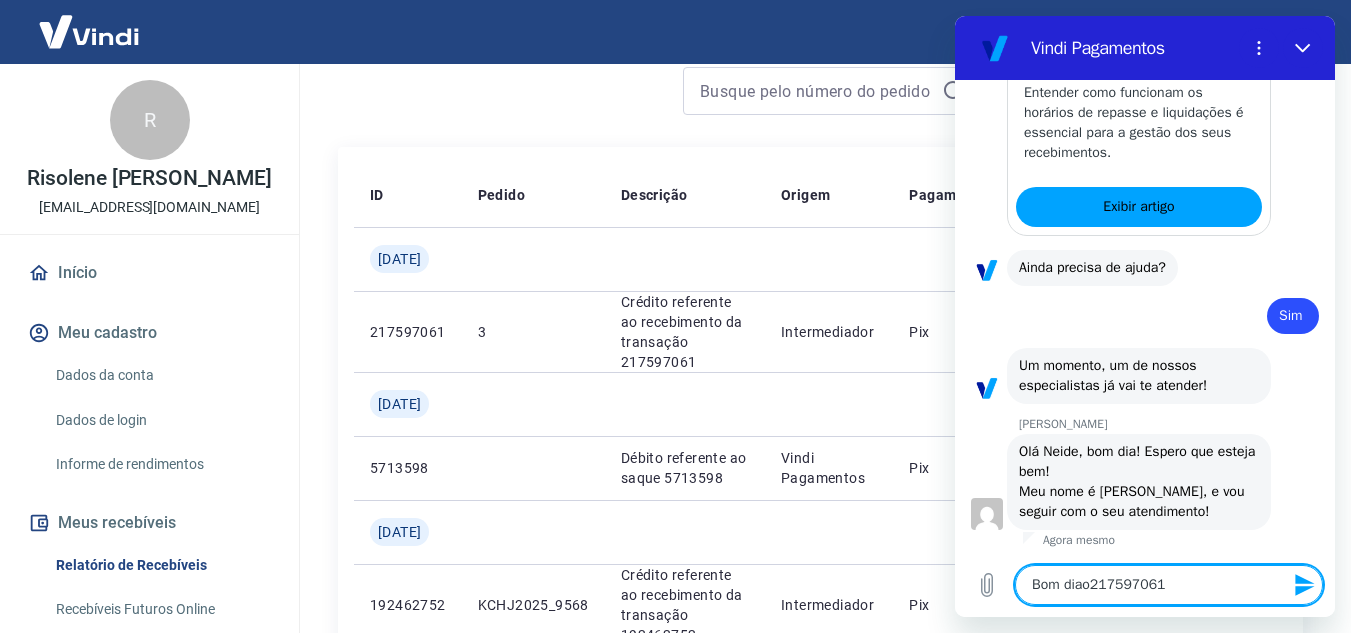 type on "Bom dia,o217597061" 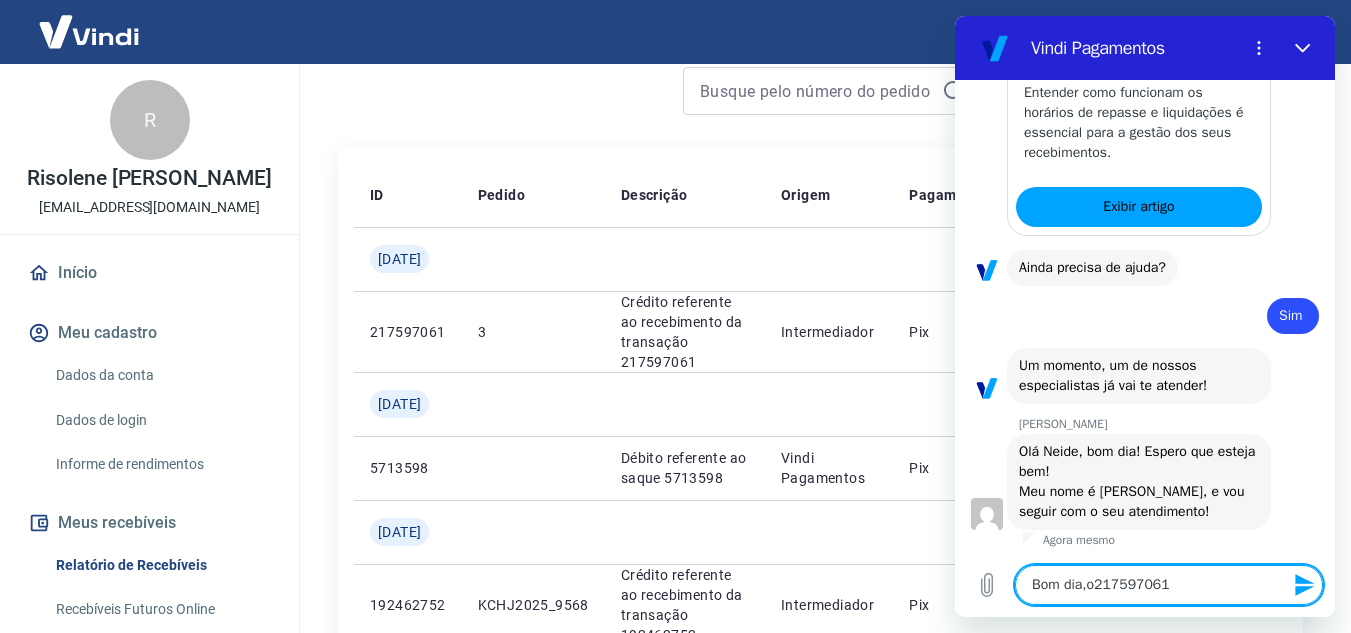 type on "Bom dia, o217597061" 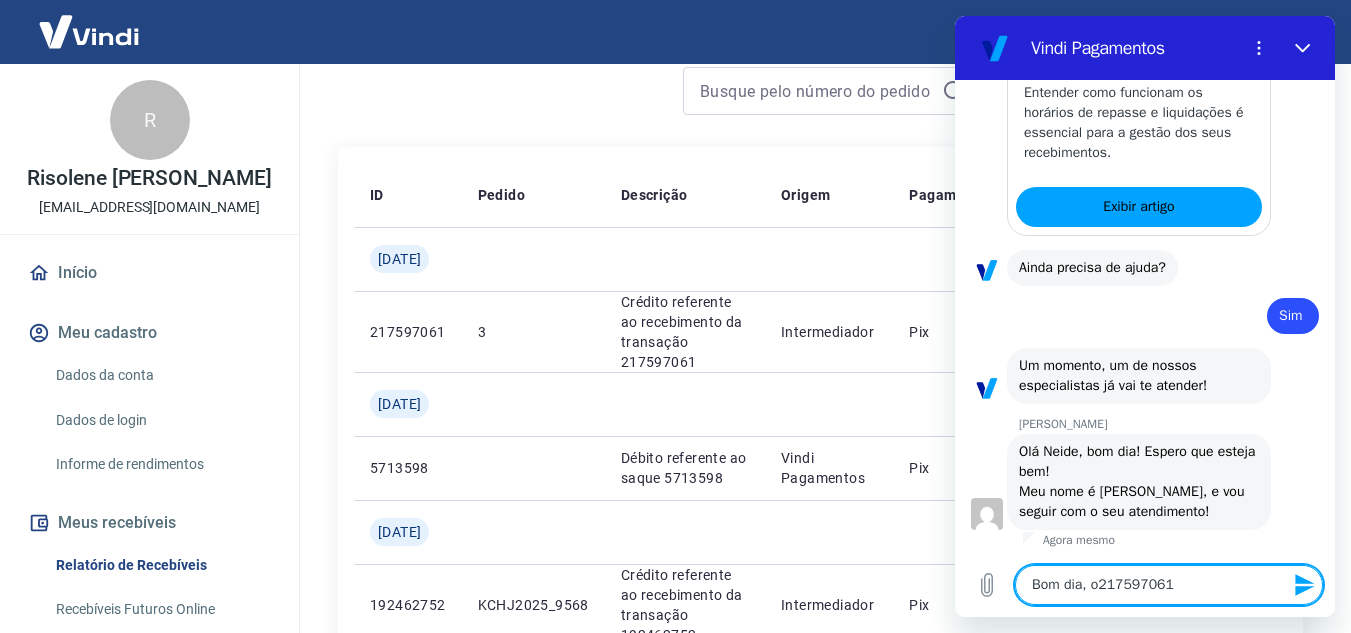 type on "Bom dia, 217597061" 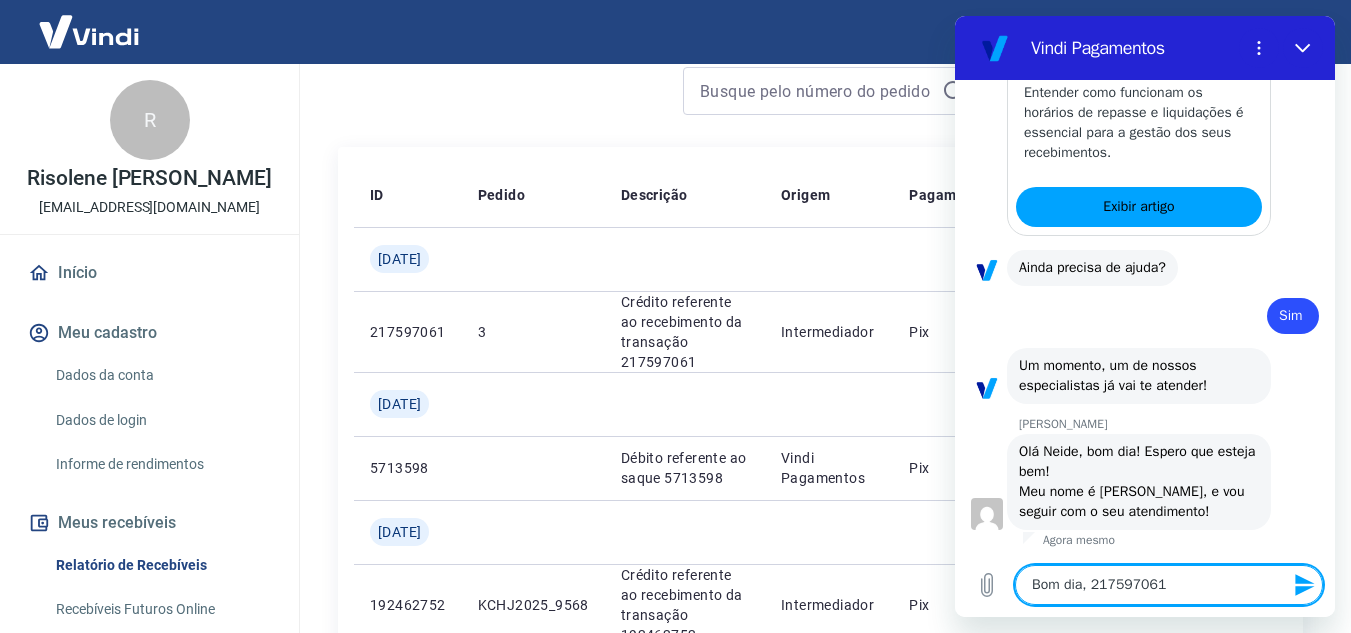 type on "Bom dia, e217597061" 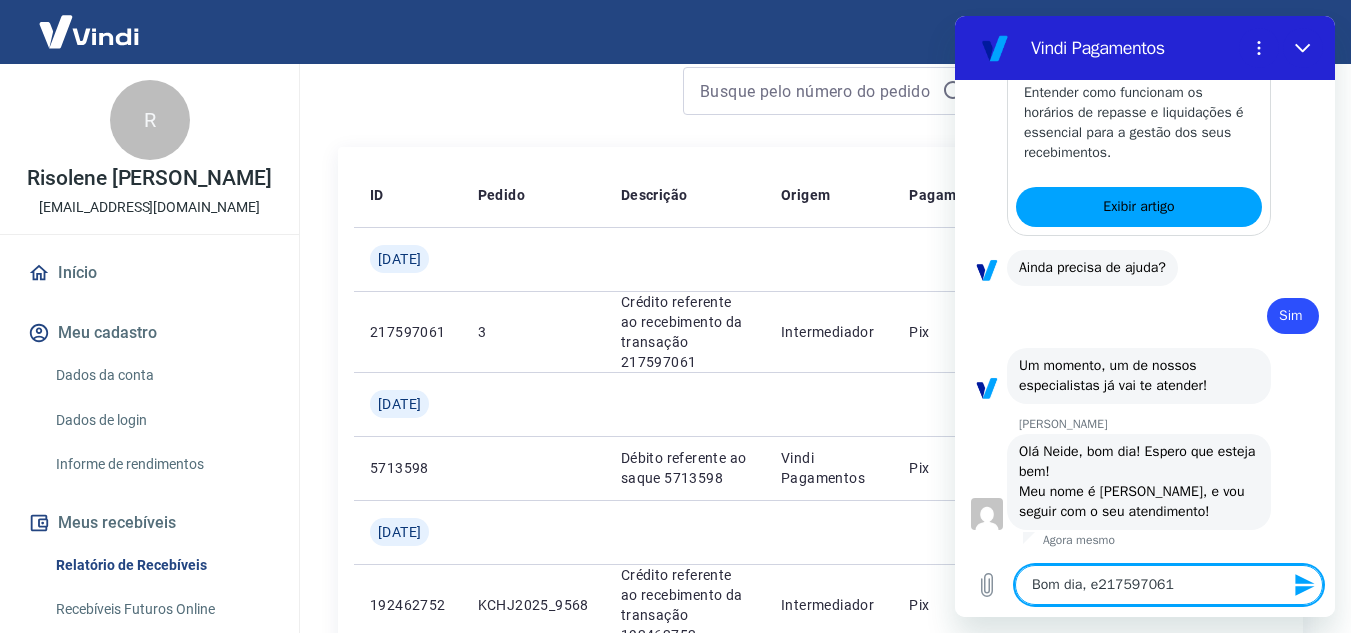 type on "Bom dia, es217597061" 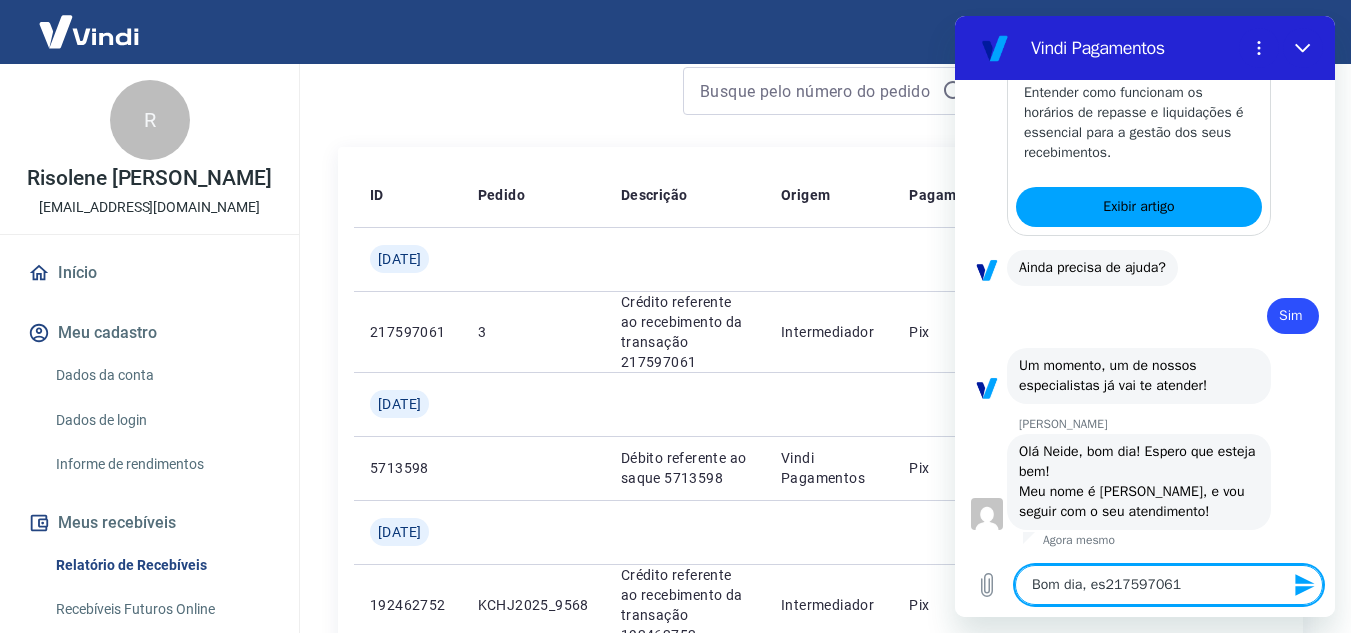 type on "Bom dia, ess217597061" 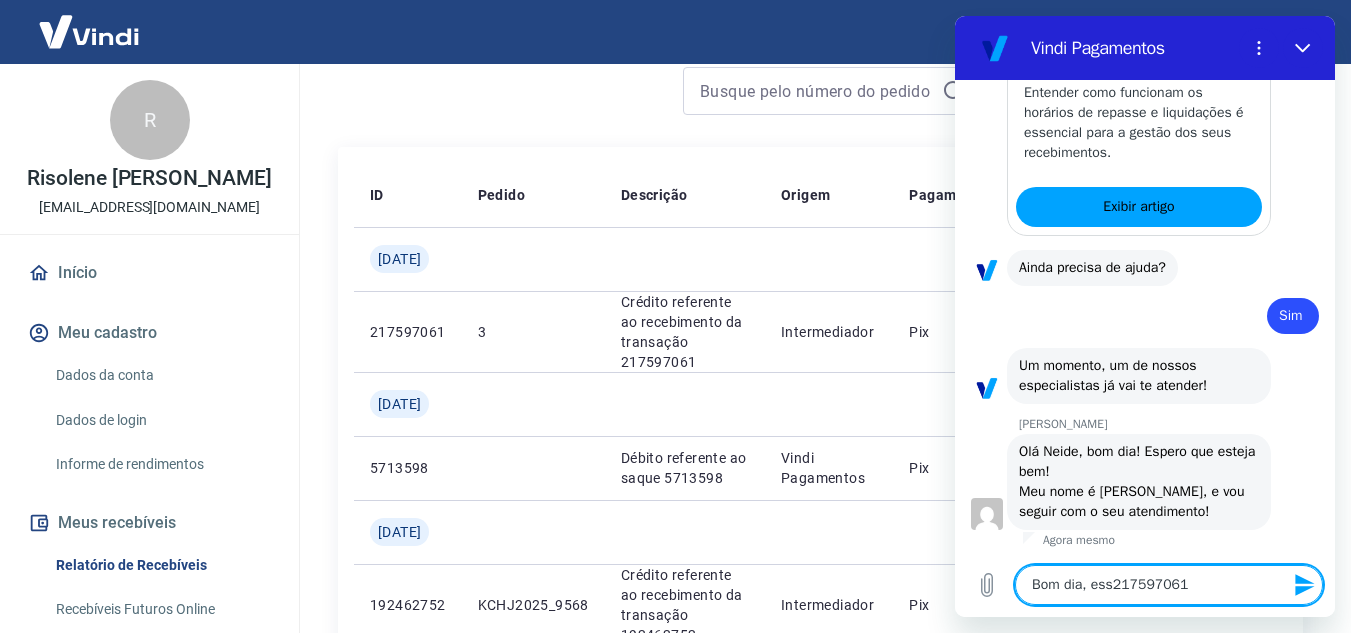 type on "Bom dia, esse217597061" 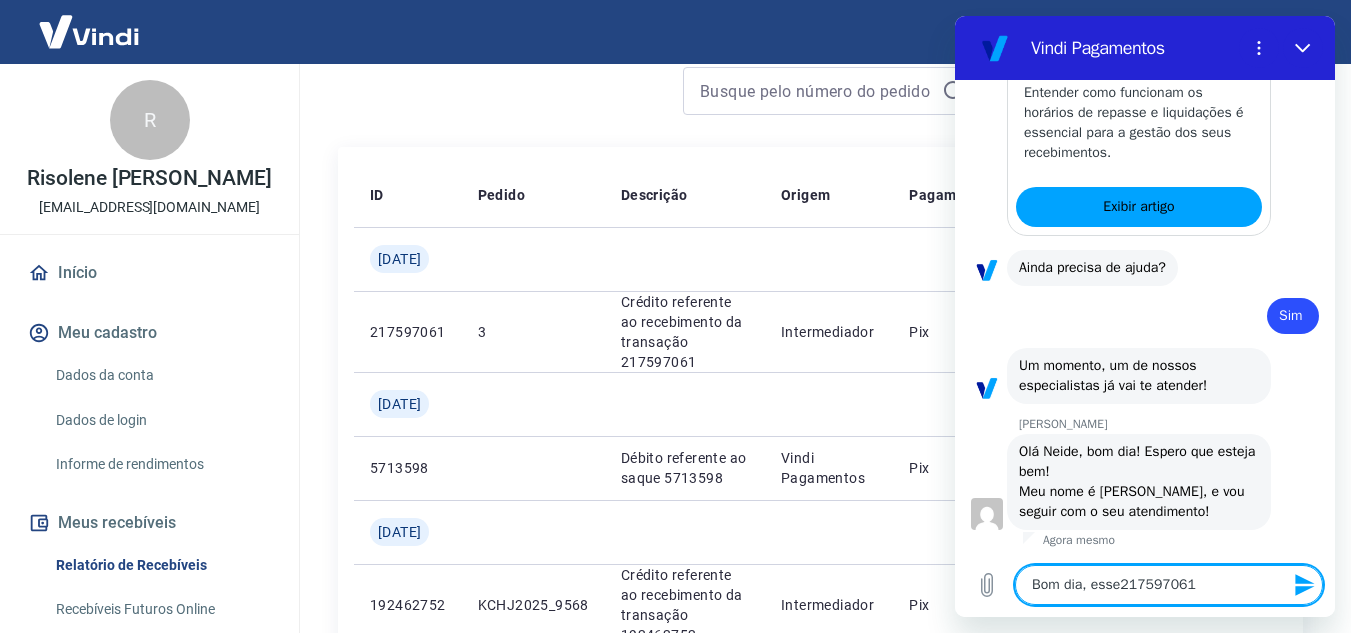 type on "Bom dia, esse 217597061" 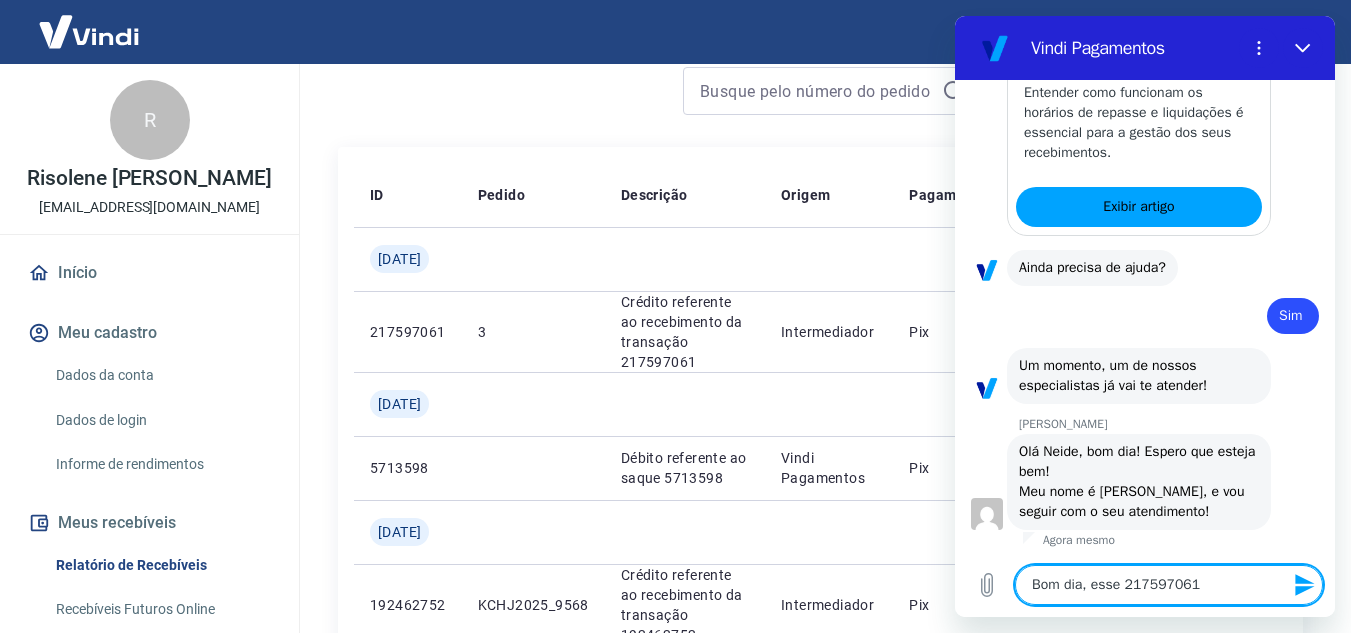 type on "x" 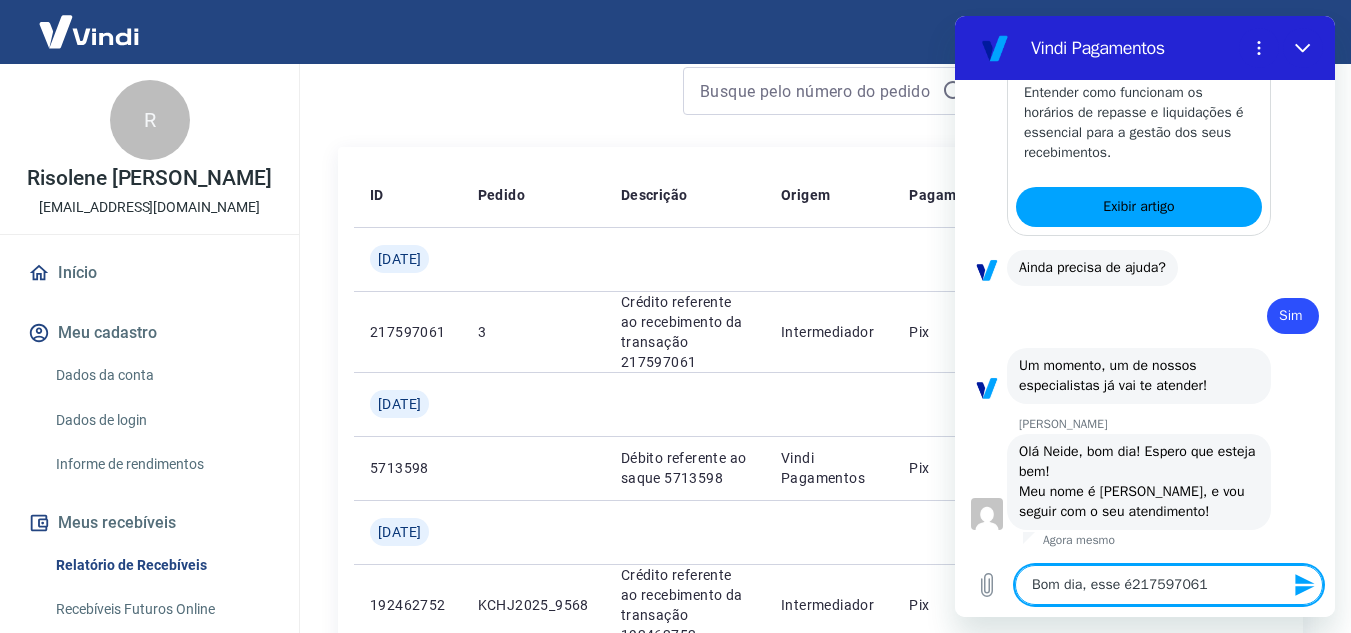 type on "Bom dia, esse é 217597061" 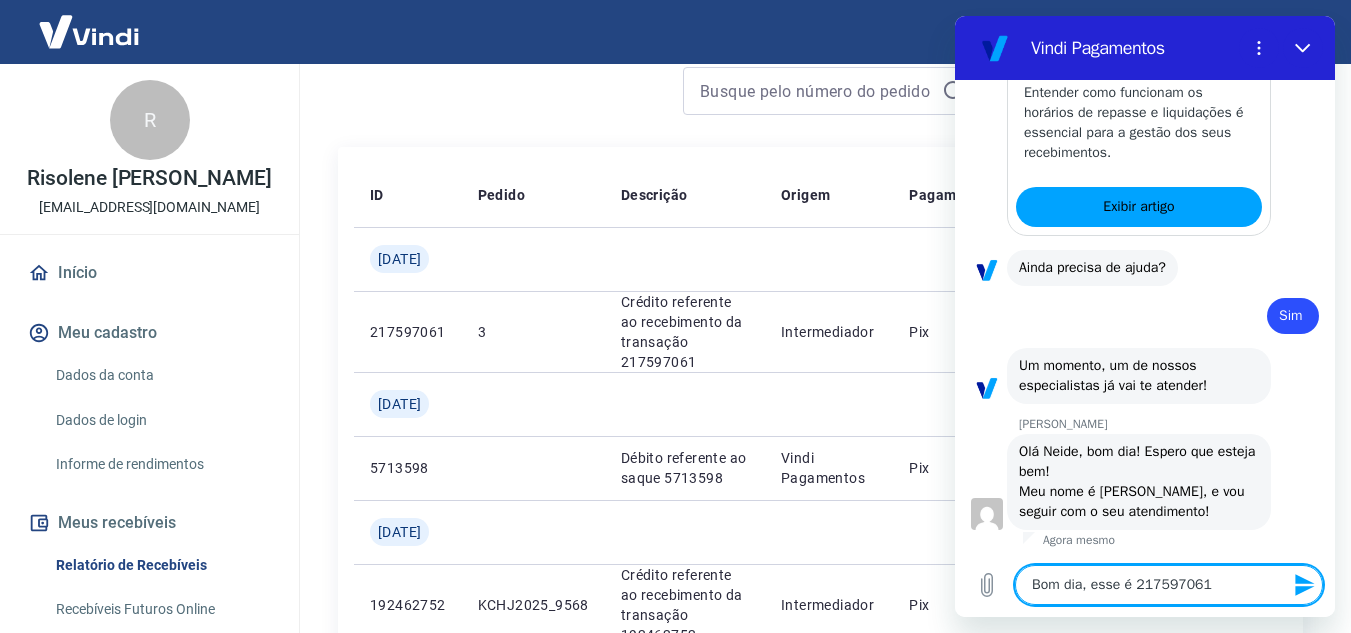 type on "Bom dia, esse é o217597061" 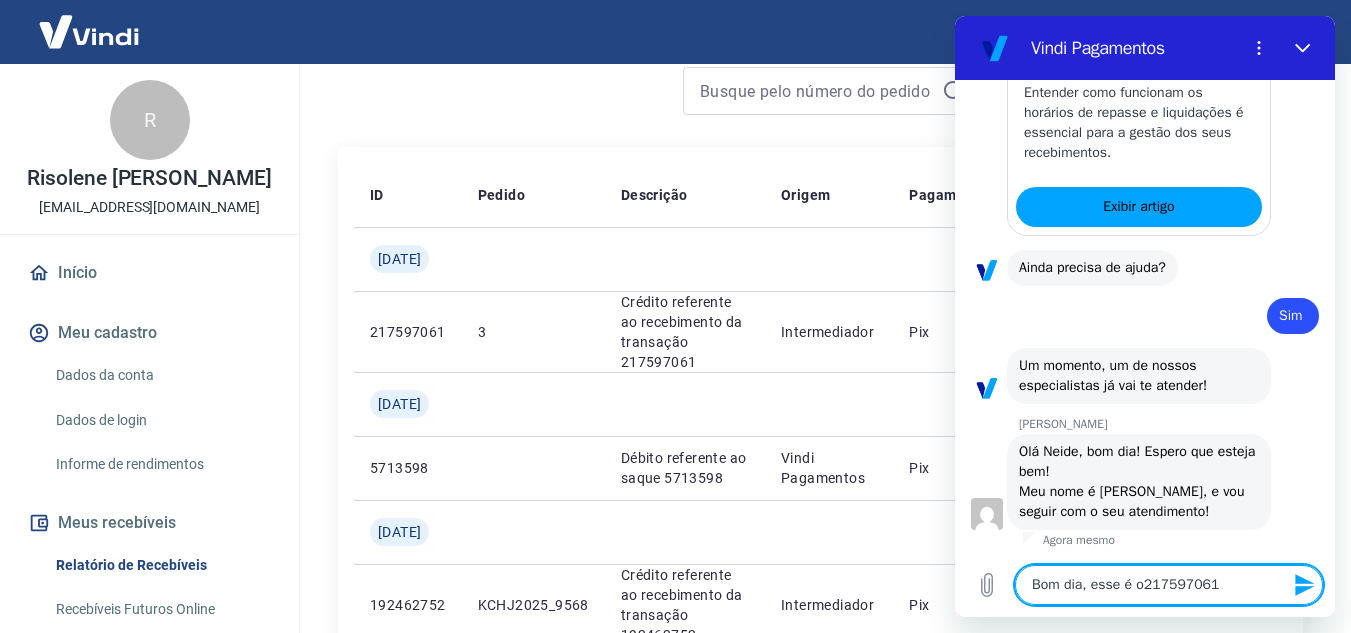 type on "Bom dia, esse é o 217597061" 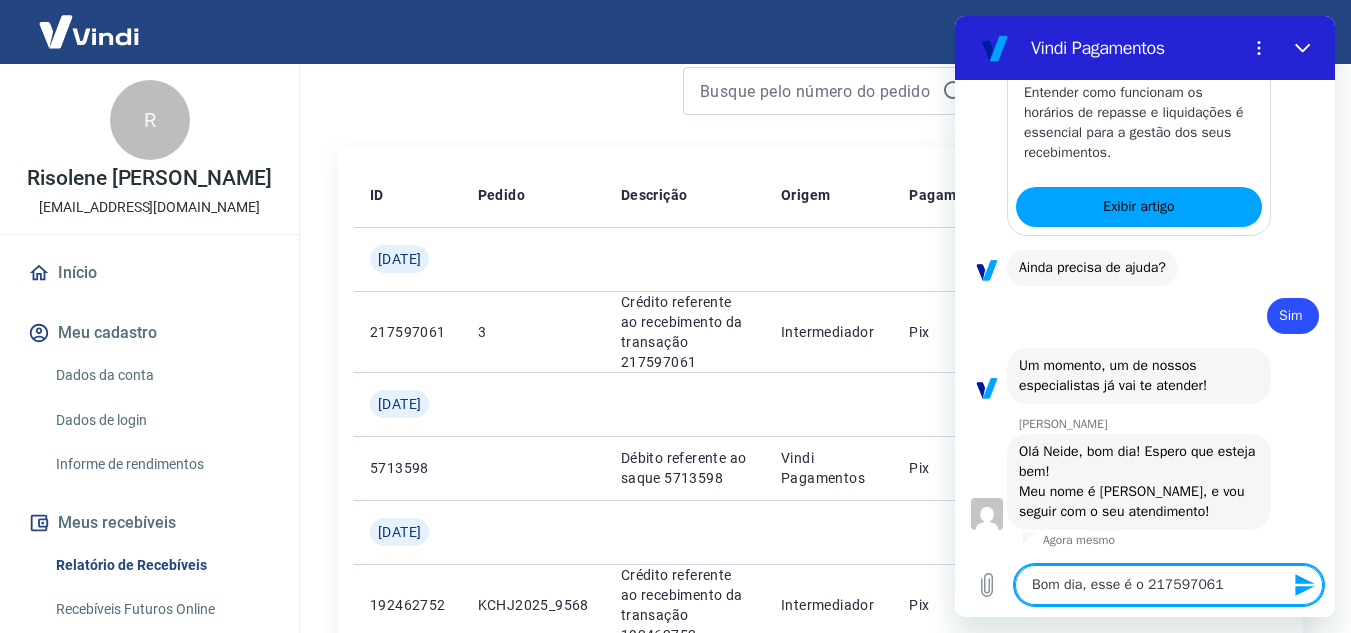 type on "Bom dia, esse é o I217597061" 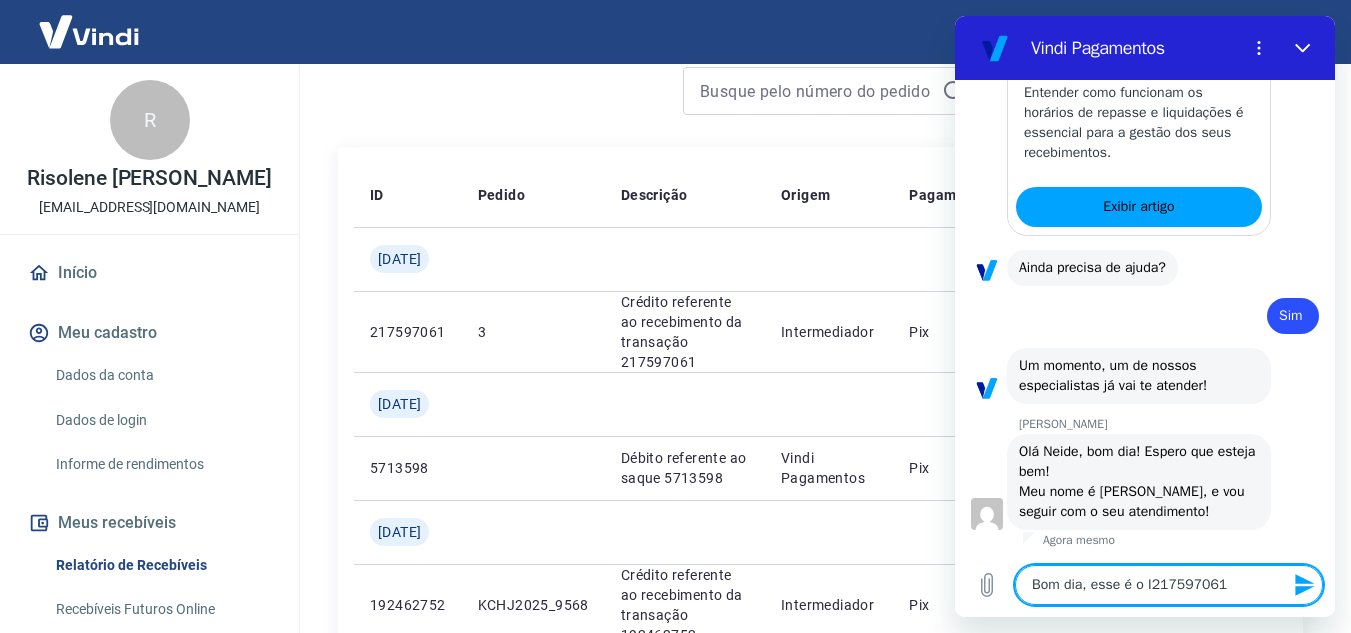 type on "Bom dia, esse é o ID217597061" 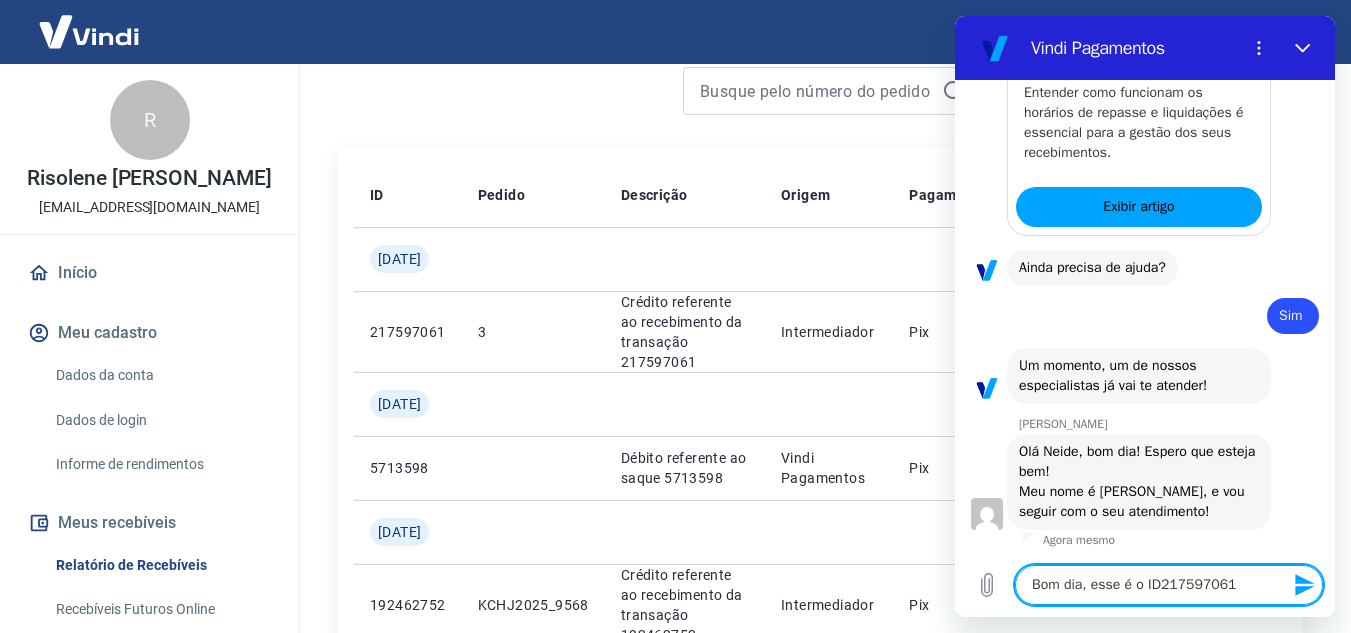 type on "Bom dia, esse é o ID 217597061" 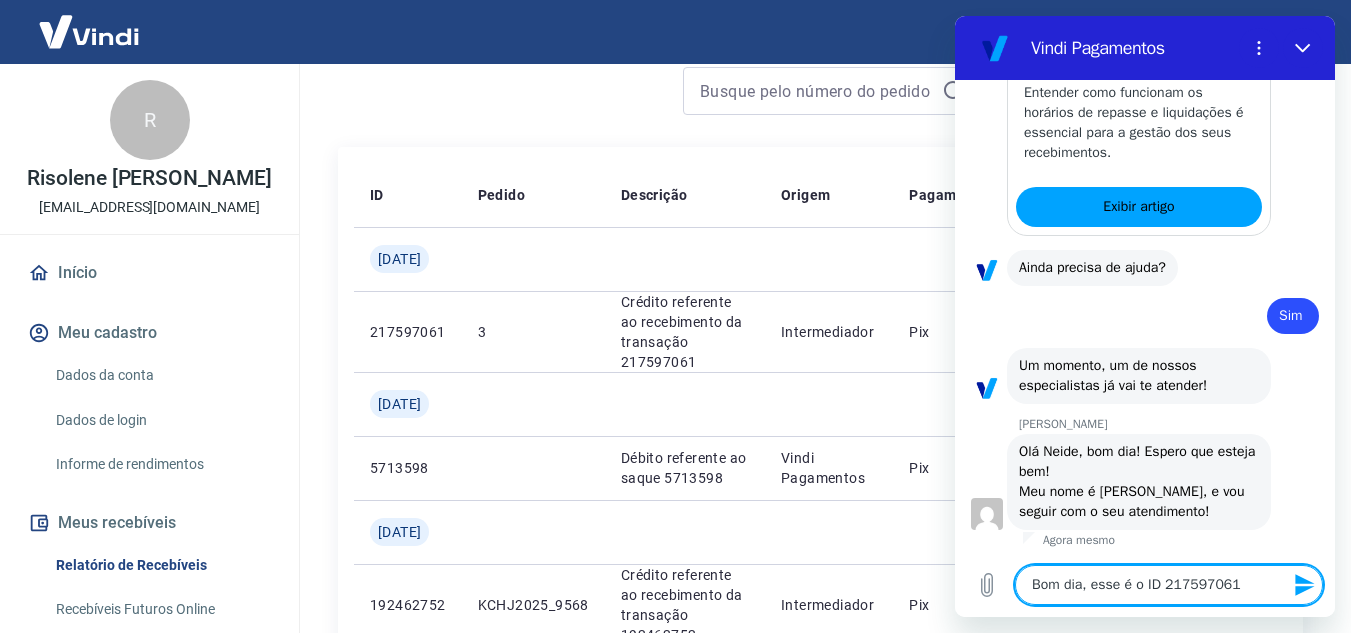 type on "Bom dia, esse é o ID d217597061" 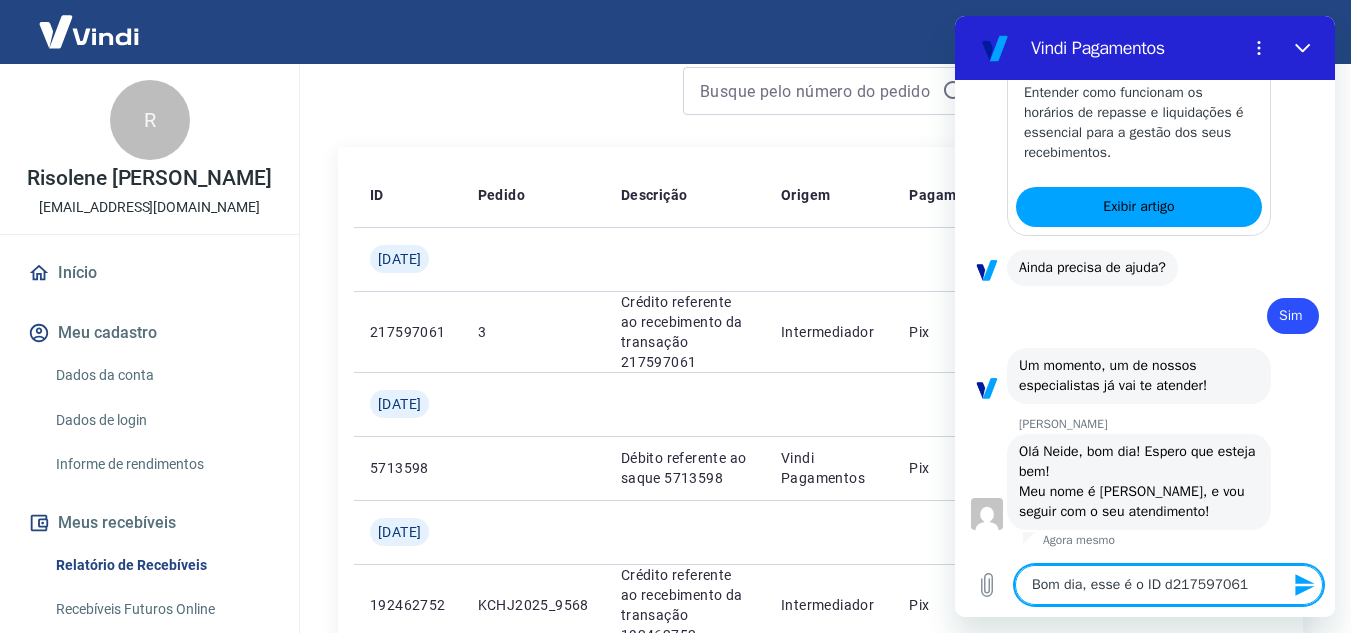 type on "Bom dia, esse é o ID da217597061" 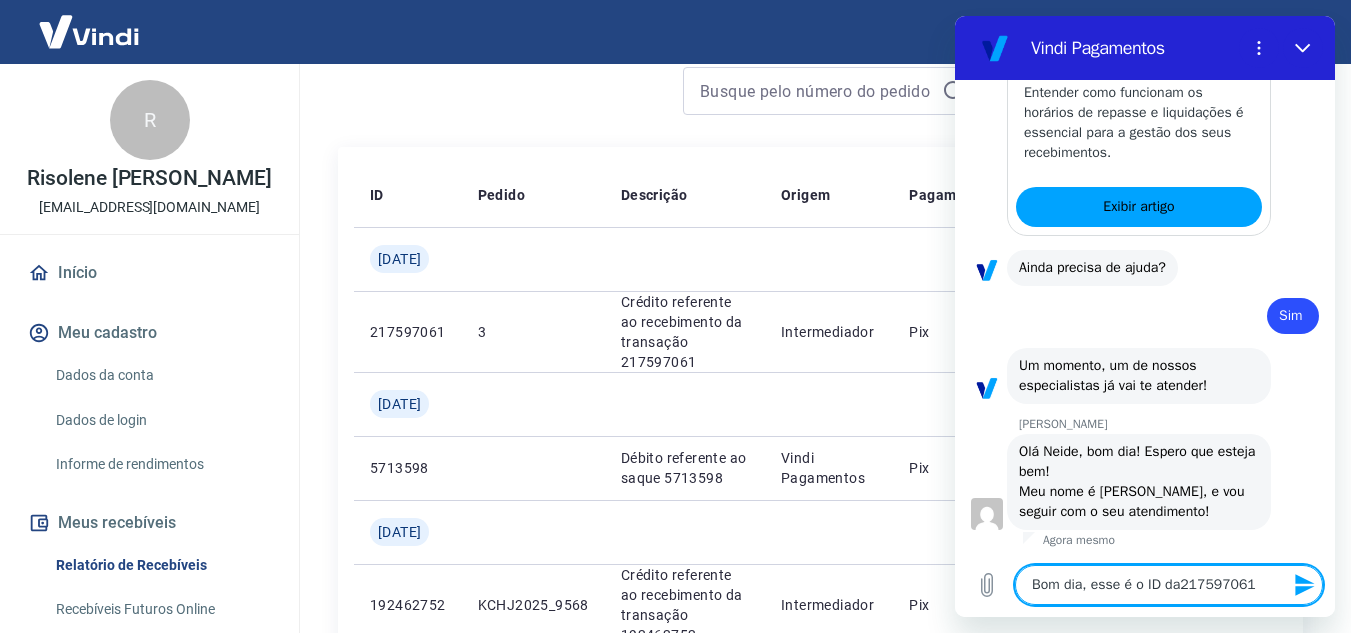 type on "Bom dia, esse é o ID da 217597061" 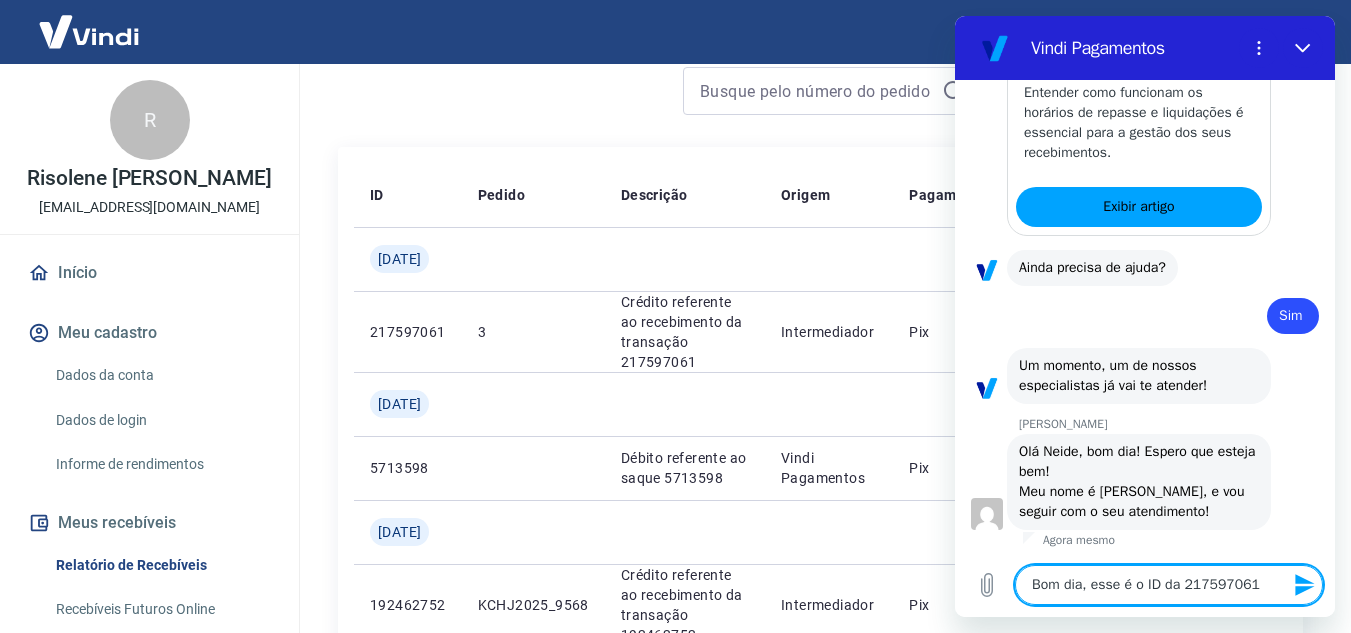 type on "Bom dia, esse é o ID da t217597061" 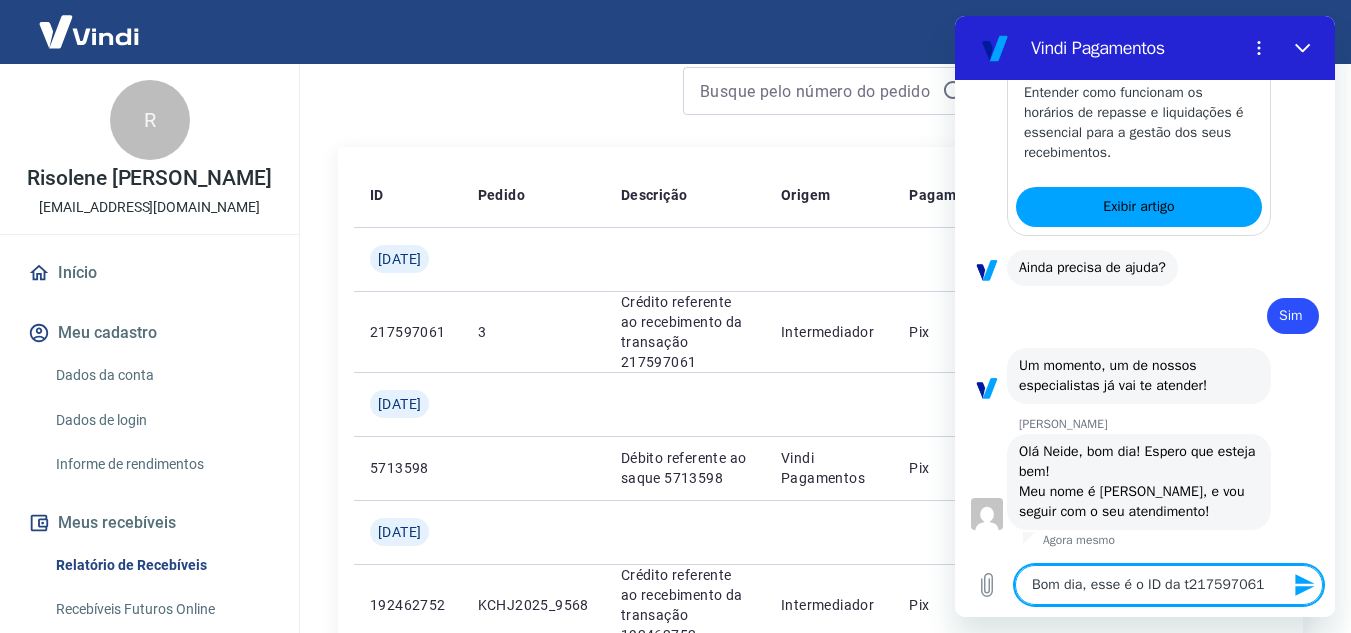 type on "Bom dia, esse é o ID da ta217597061" 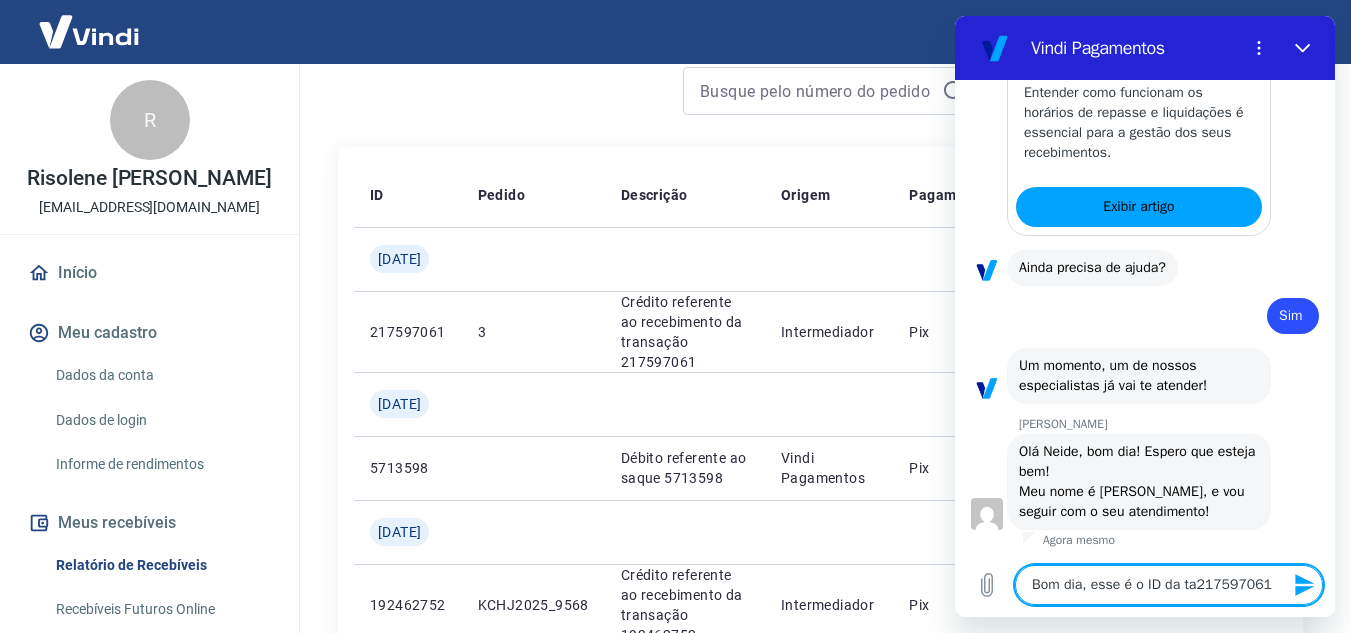 type on "Bom dia, esse é o ID da tar217597061" 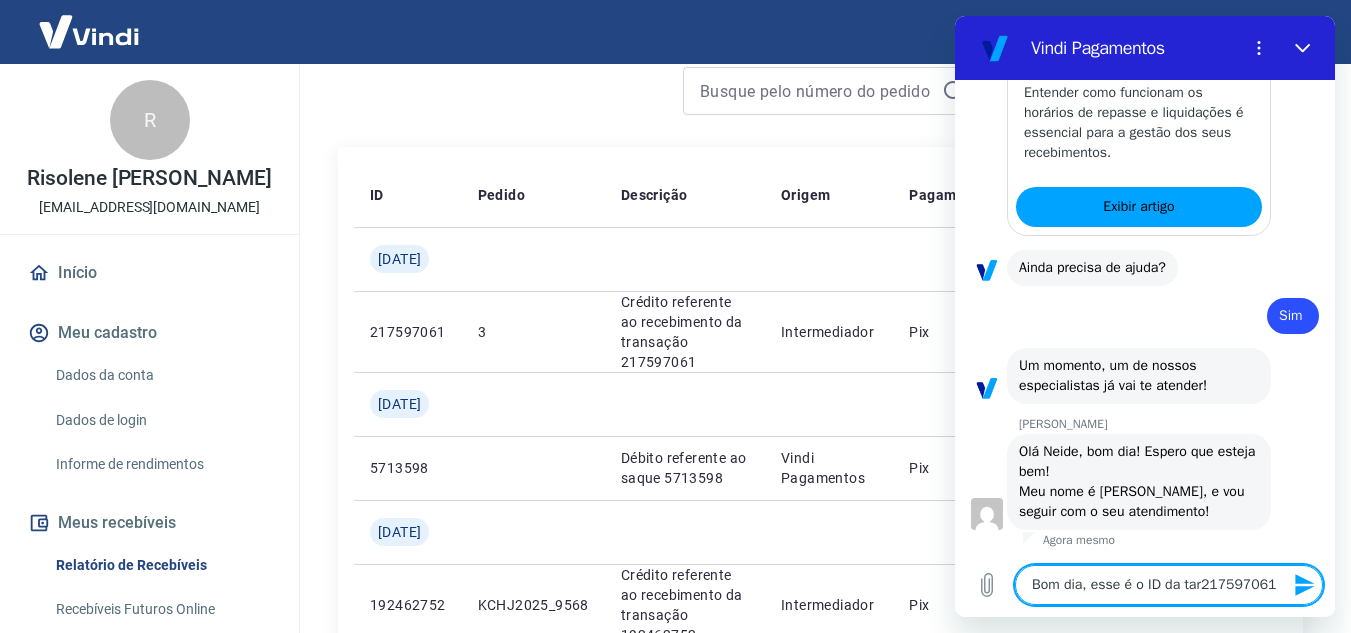 type on "Bom dia, esse é o ID da tarn217597061" 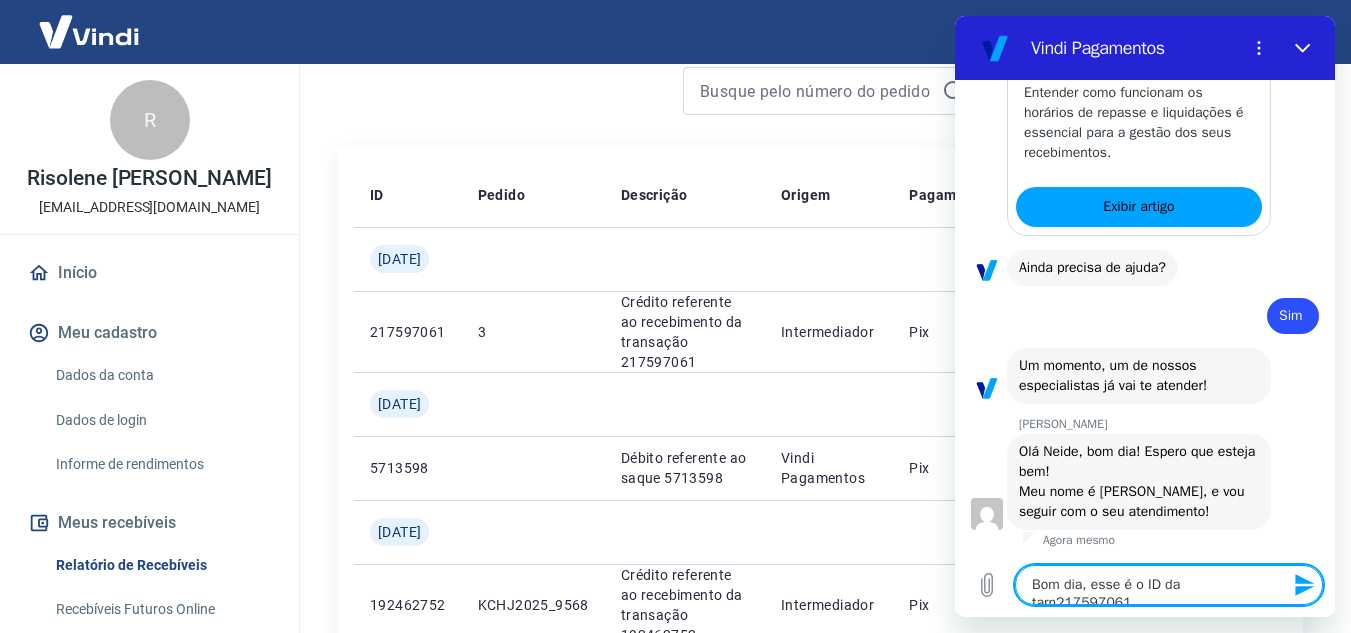 type on "Bom dia, esse é o ID da tarns217597061" 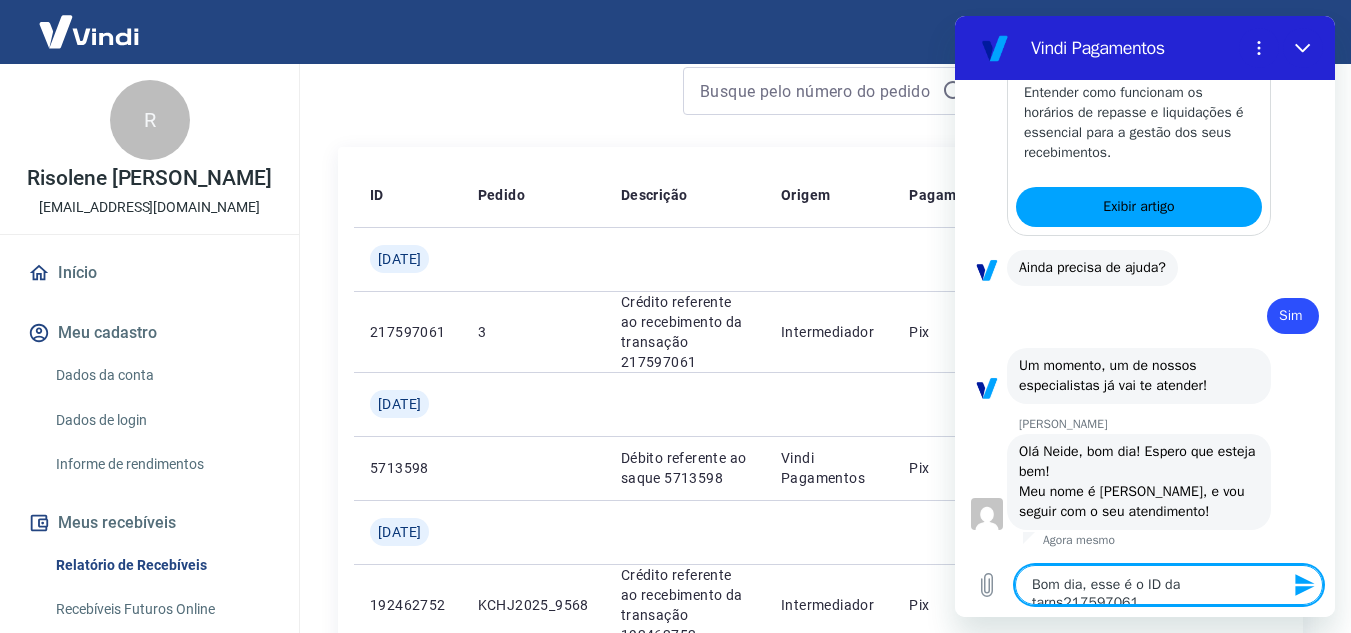 type on "Bom dia, esse é o ID da tarnsa217597061" 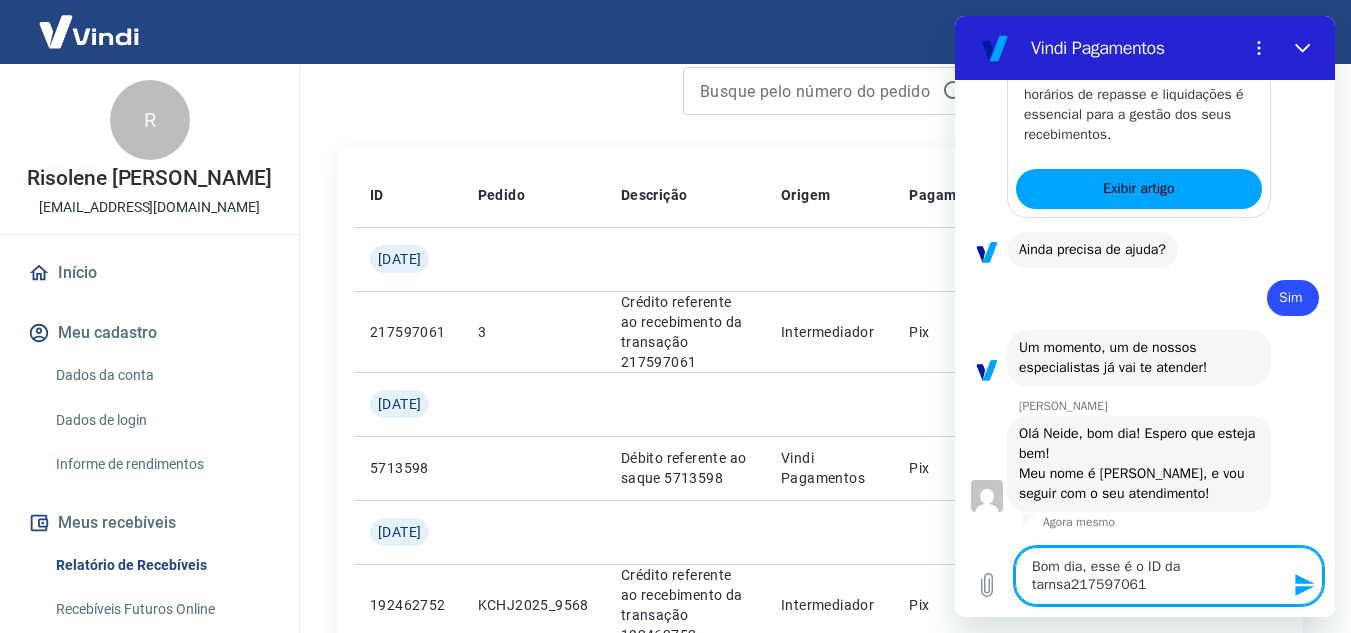 type on "Bom dia, esse é o ID da tarnsaç217597061" 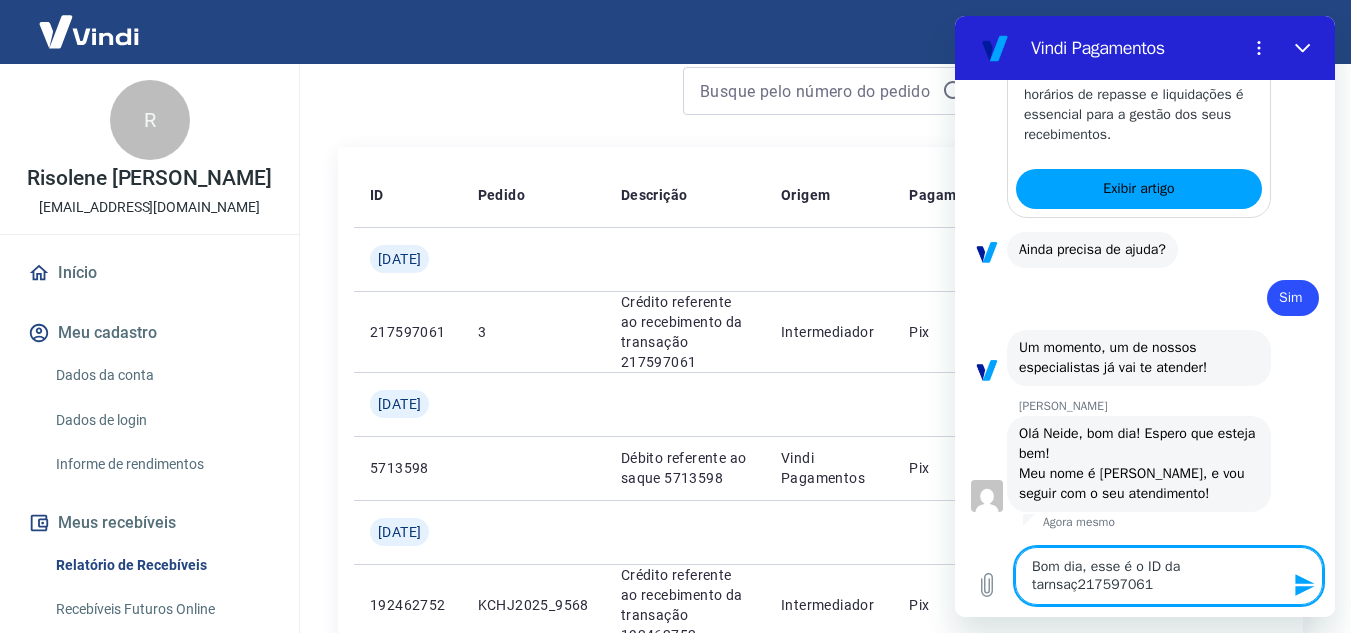 type on "Bom dia, esse é o ID da tarnsaçã217597061" 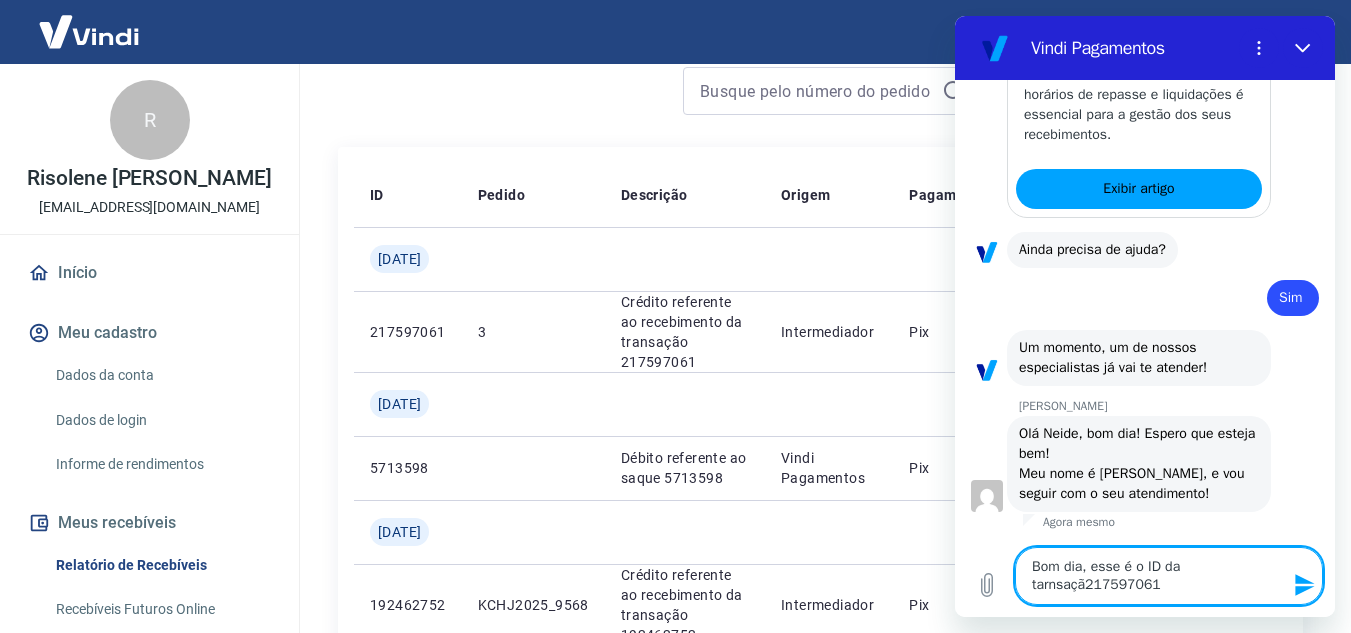 type on "Bom dia, esse é o ID da tarnsação217597061" 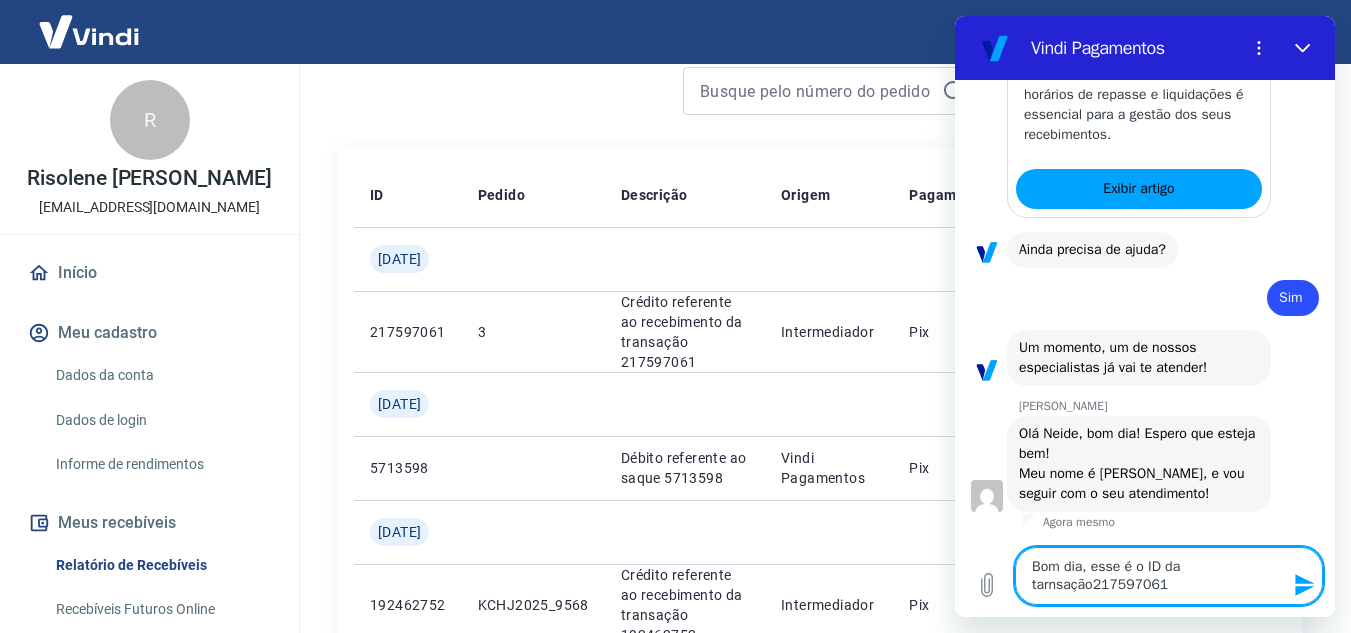 type on "Bom dia, esse é o ID da tarnsação 217597061" 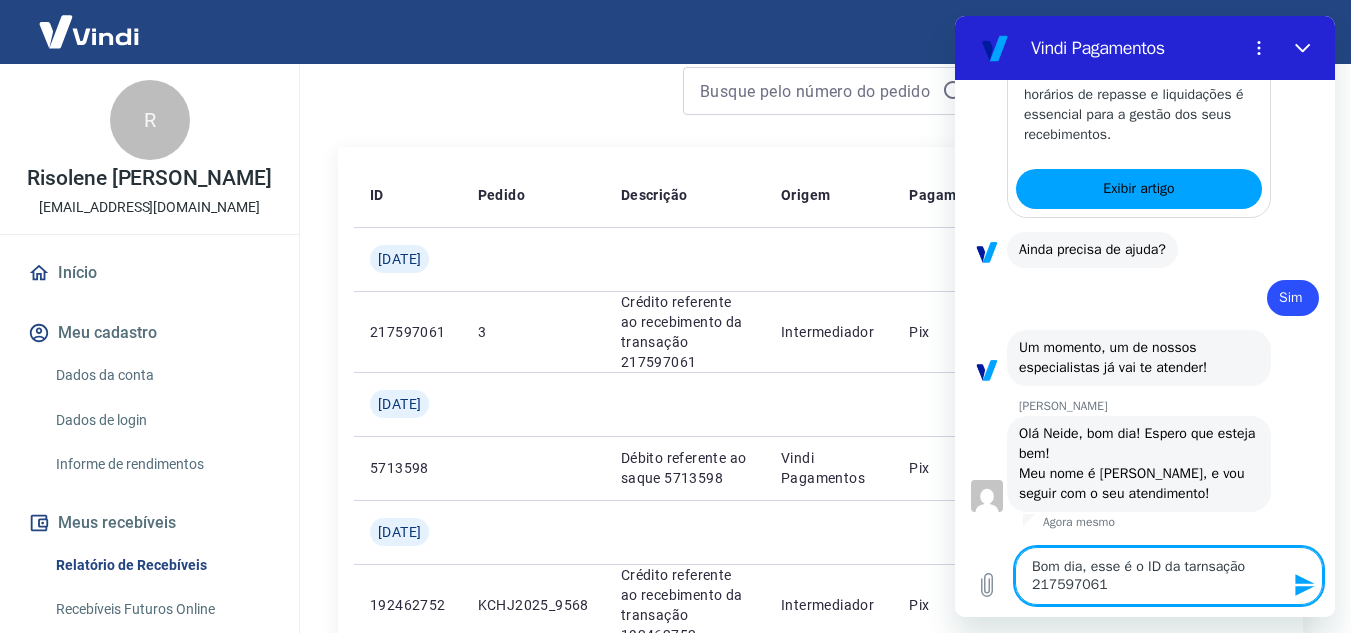 type on "Bom dia, esse é o ID da transação 217597061" 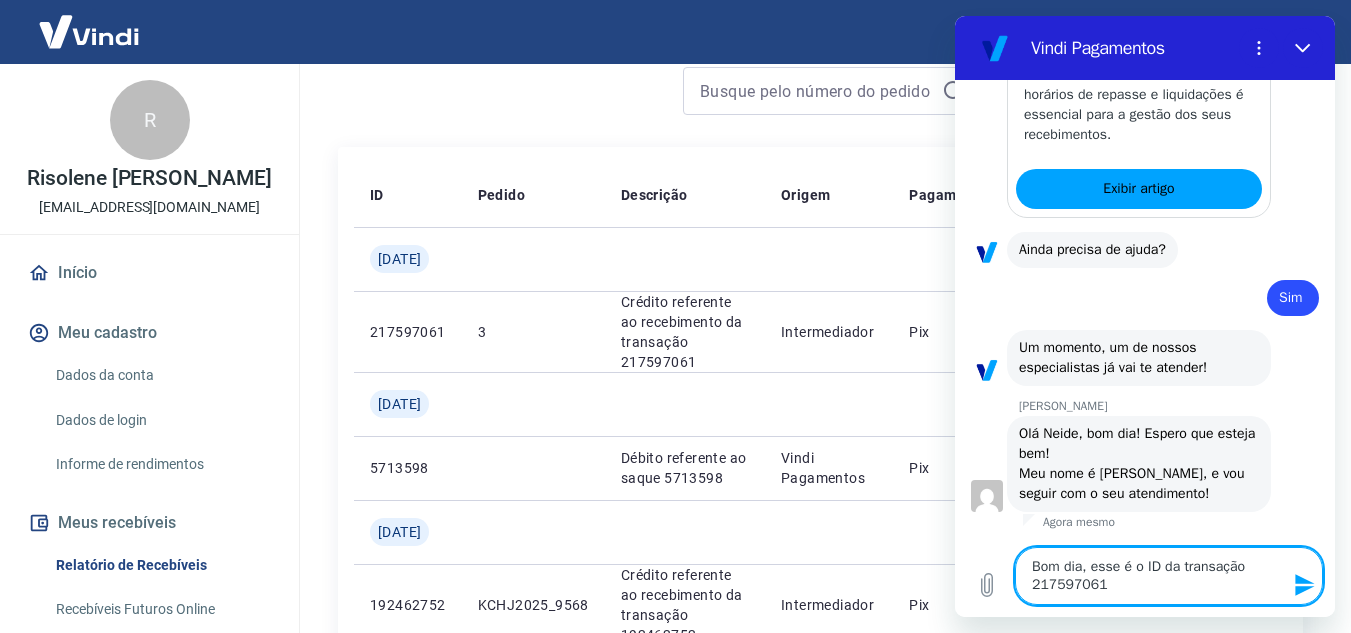 click on "Bom dia, esse é o ID da transação 217597061" at bounding box center [1169, 576] 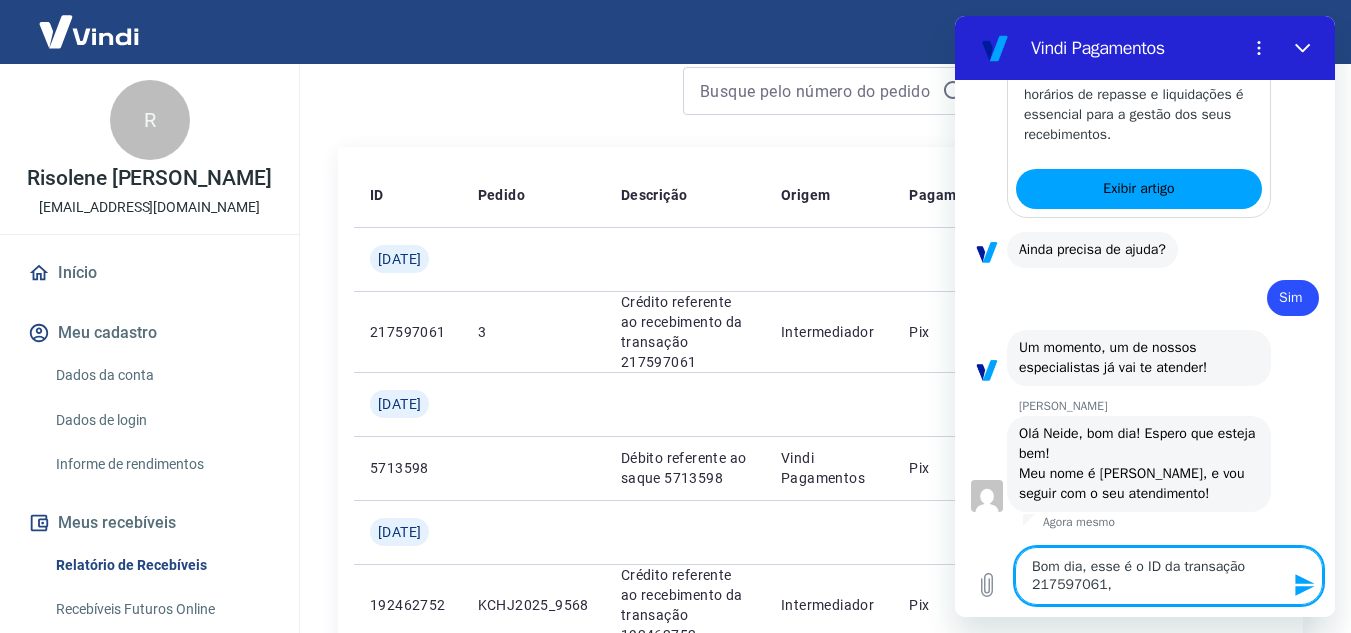 type on "Bom dia, esse é o ID da transação 217597061," 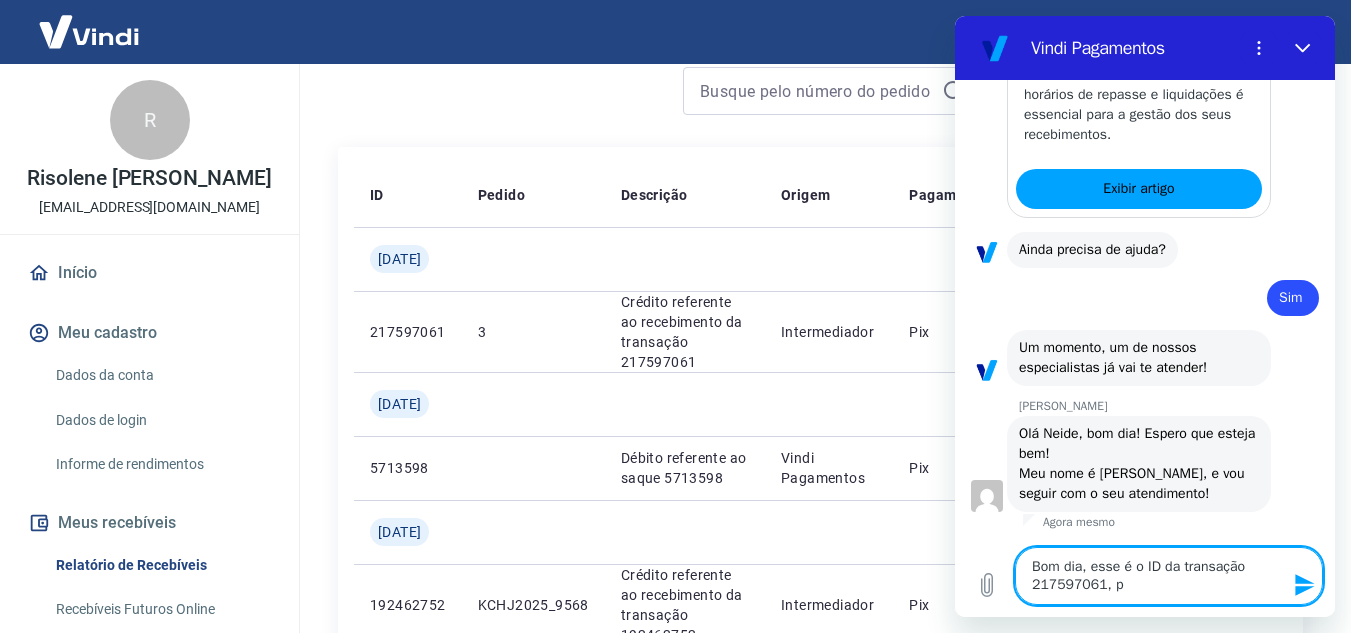 type on "Bom dia, esse é o ID da transação 217597061, pe" 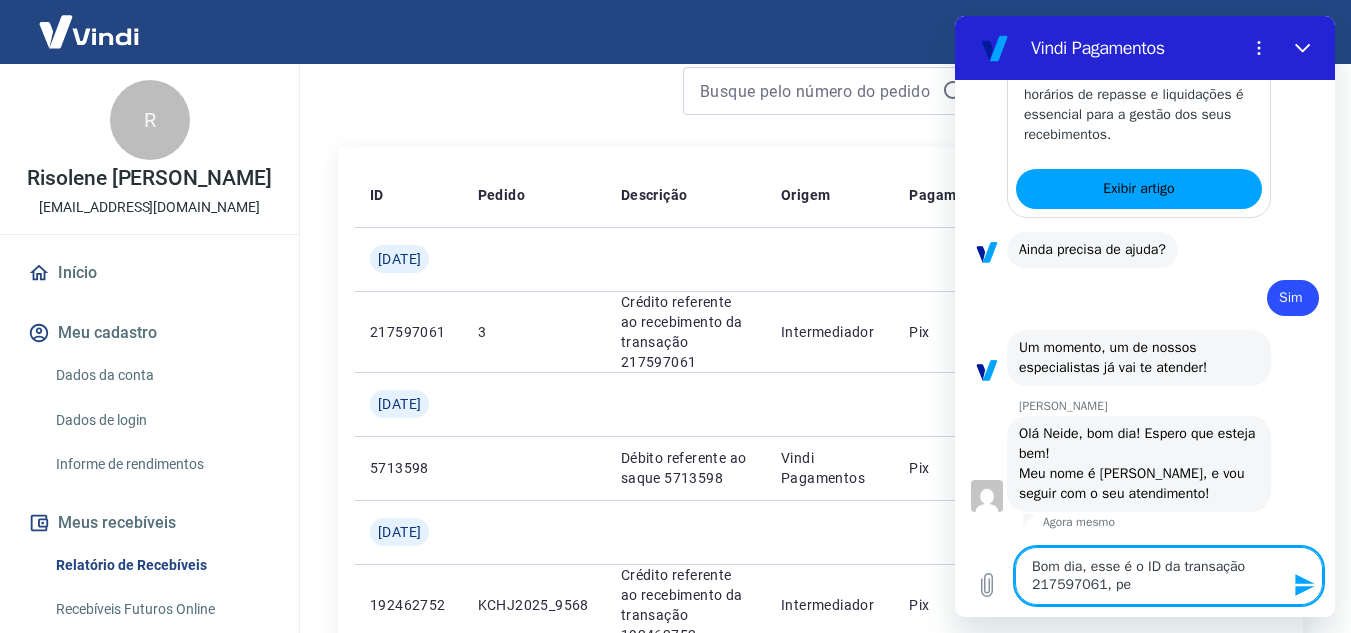 type on "Bom dia, esse é o ID da transação 217597061, ped" 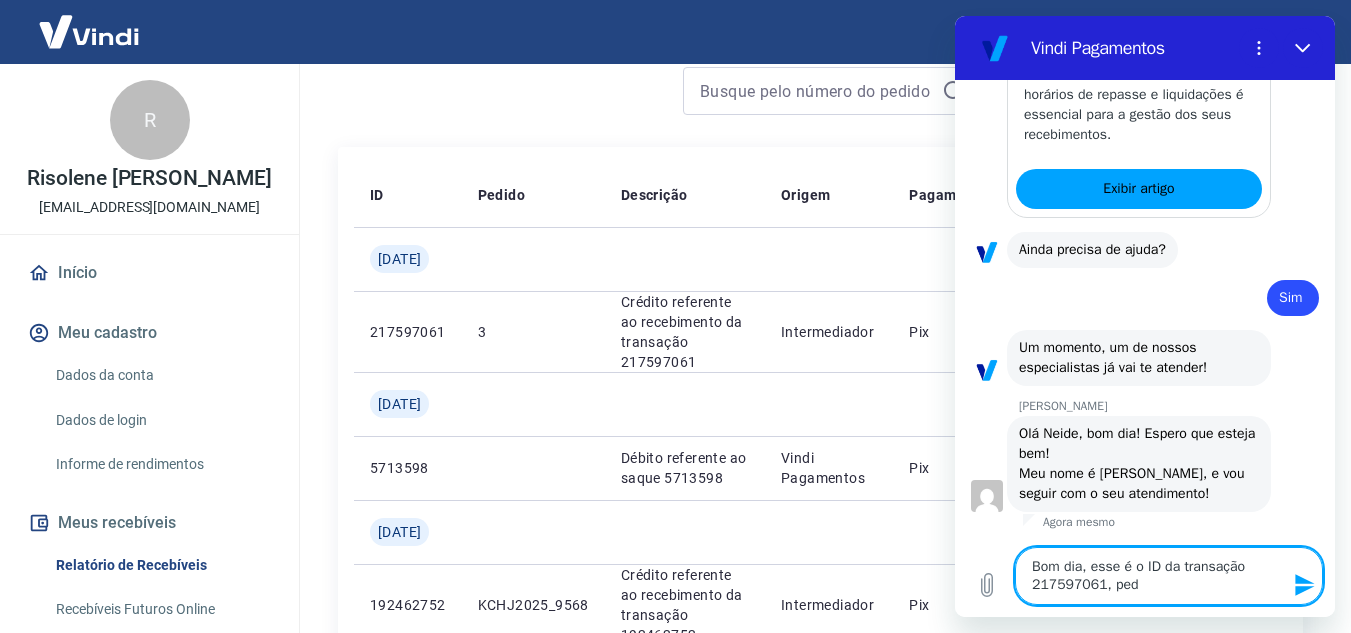 type on "Bom dia, esse é o ID da transação 217597061, pedi" 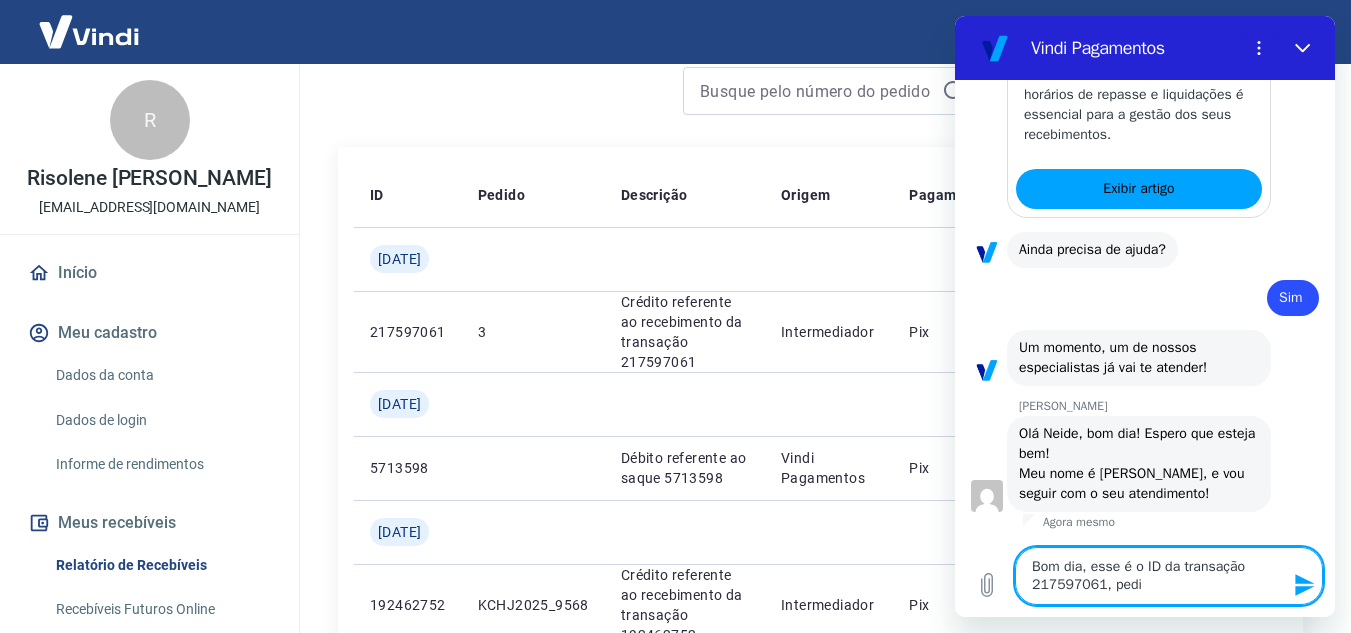 type on "x" 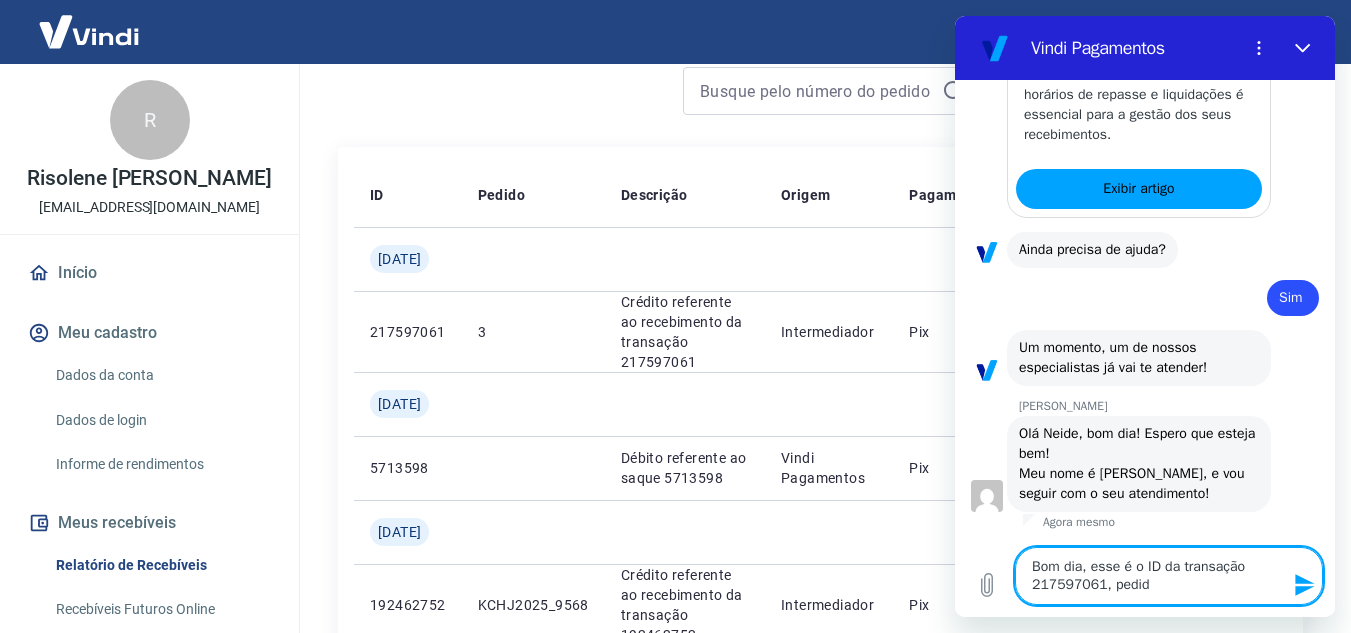 type on "Bom dia, esse é o ID da transação 217597061, pedid" 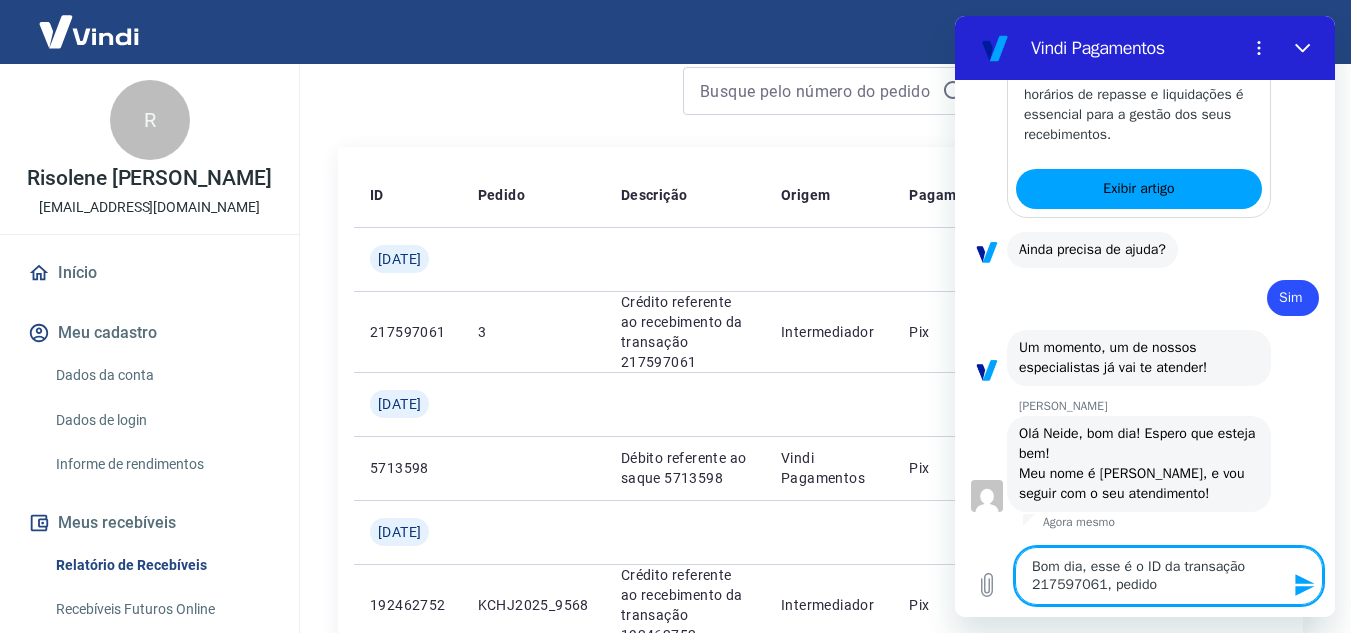 type on "Bom dia, esse é o ID da transação 217597061, pedido" 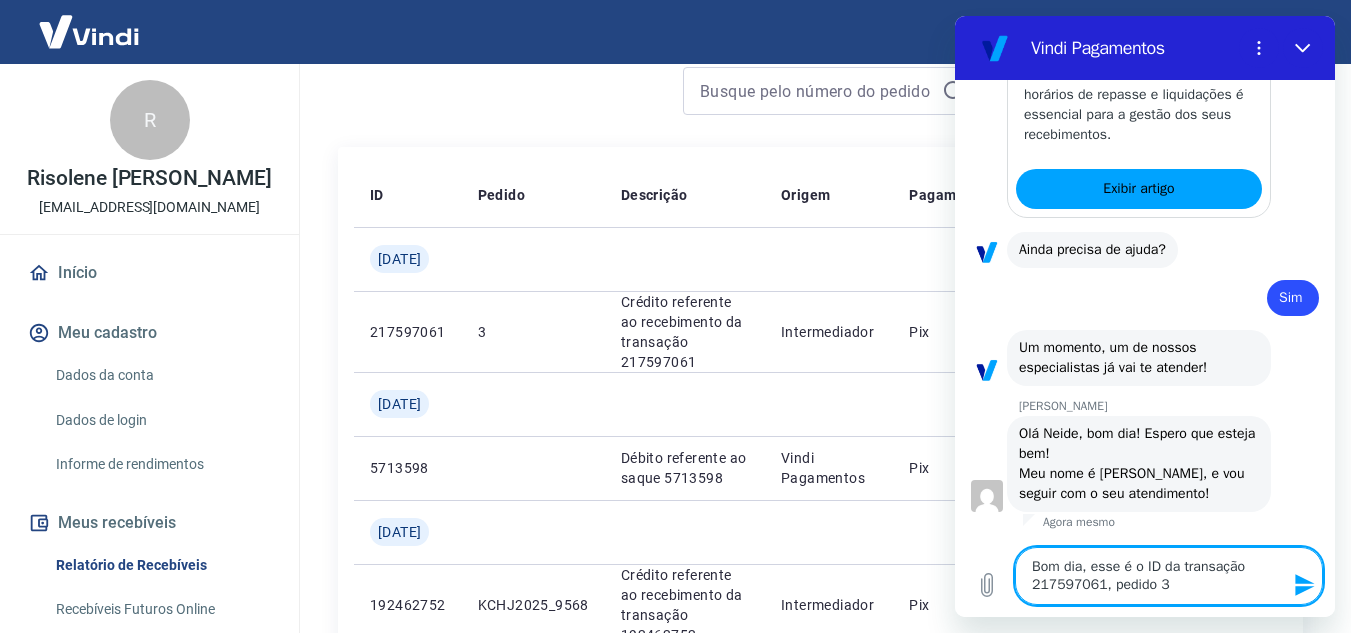 type on "Bom dia, esse é o ID da transação 217597061, pedido 3" 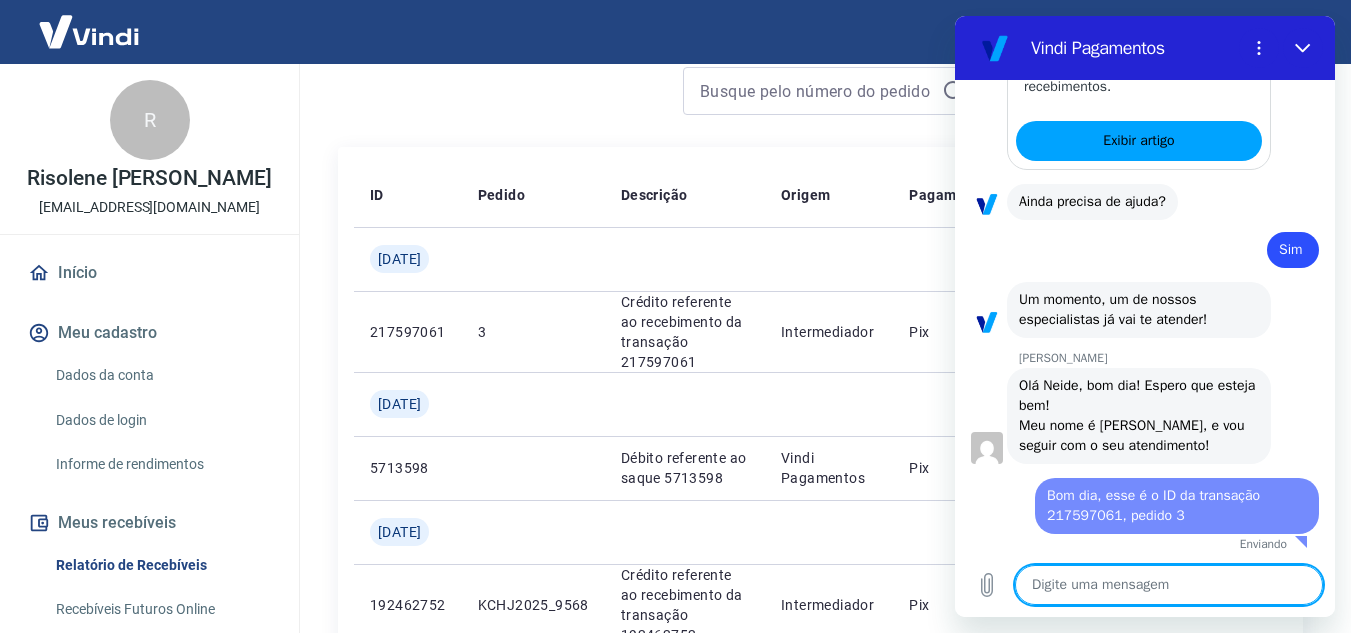 type on "x" 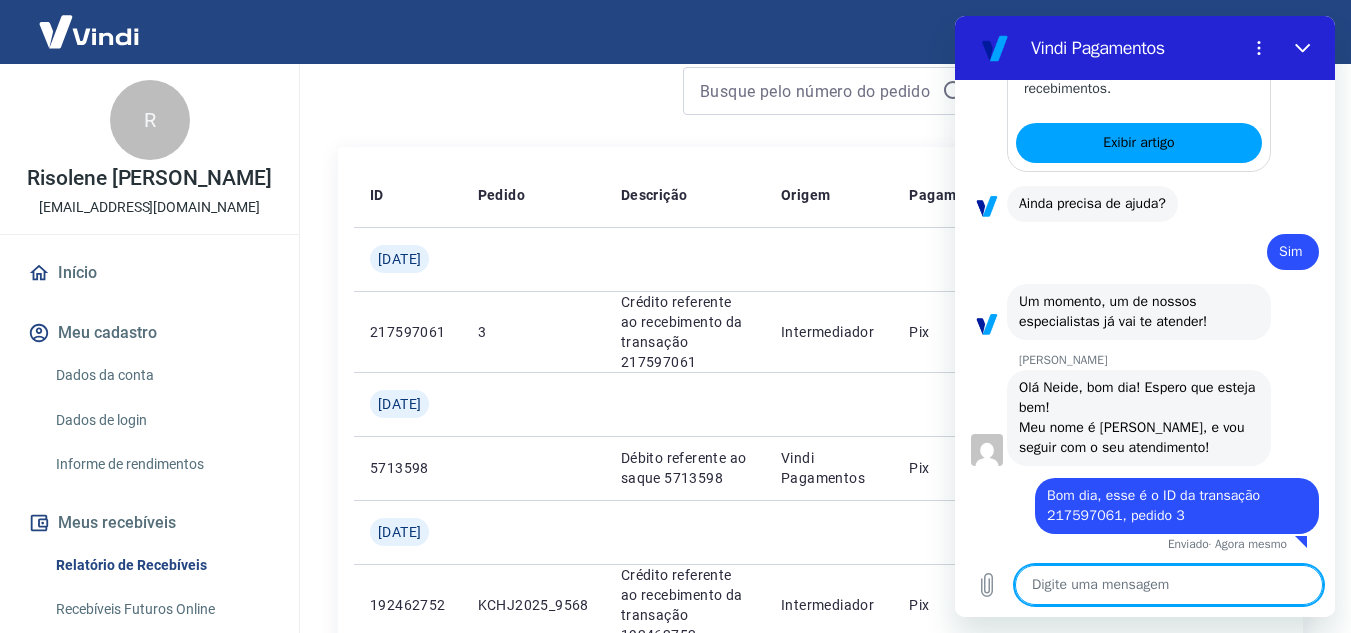scroll, scrollTop: 3846, scrollLeft: 0, axis: vertical 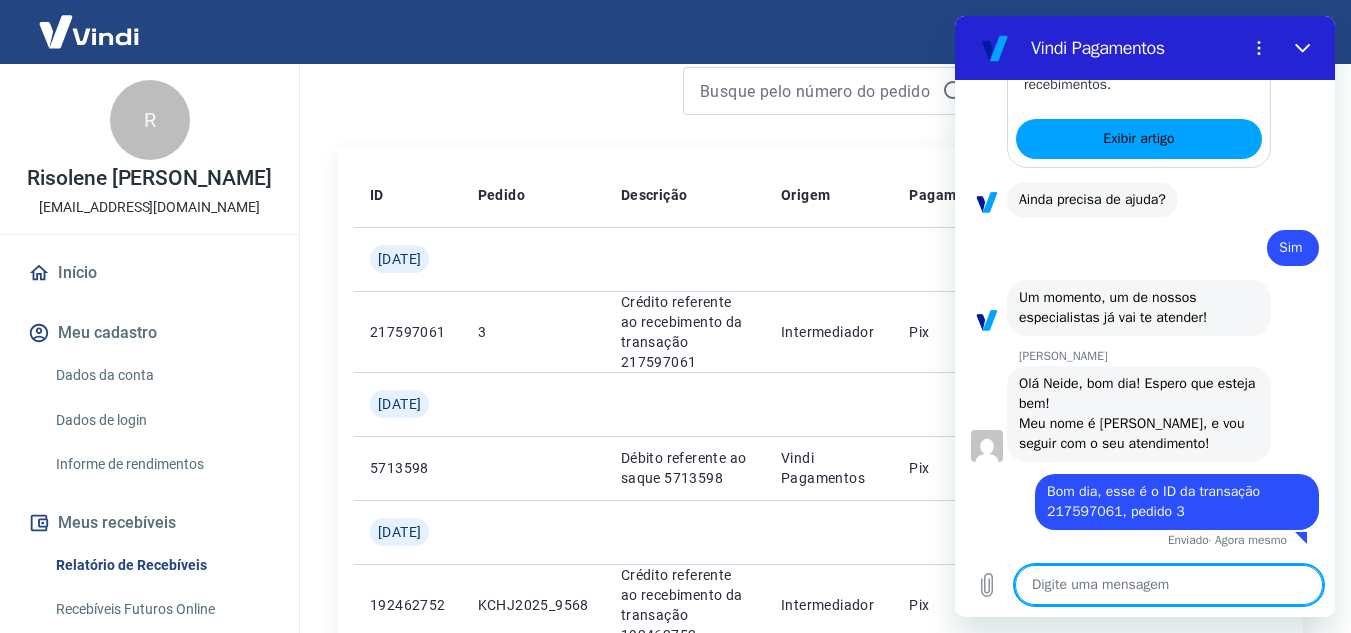 type on "o" 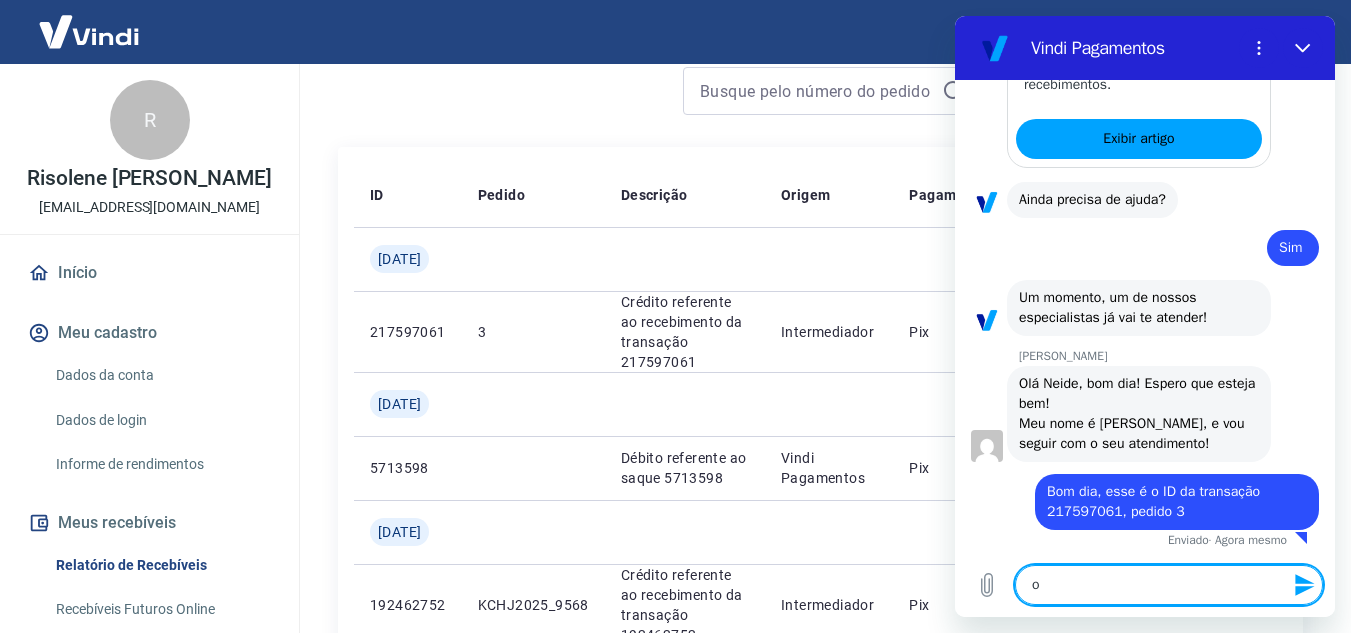 type on "o" 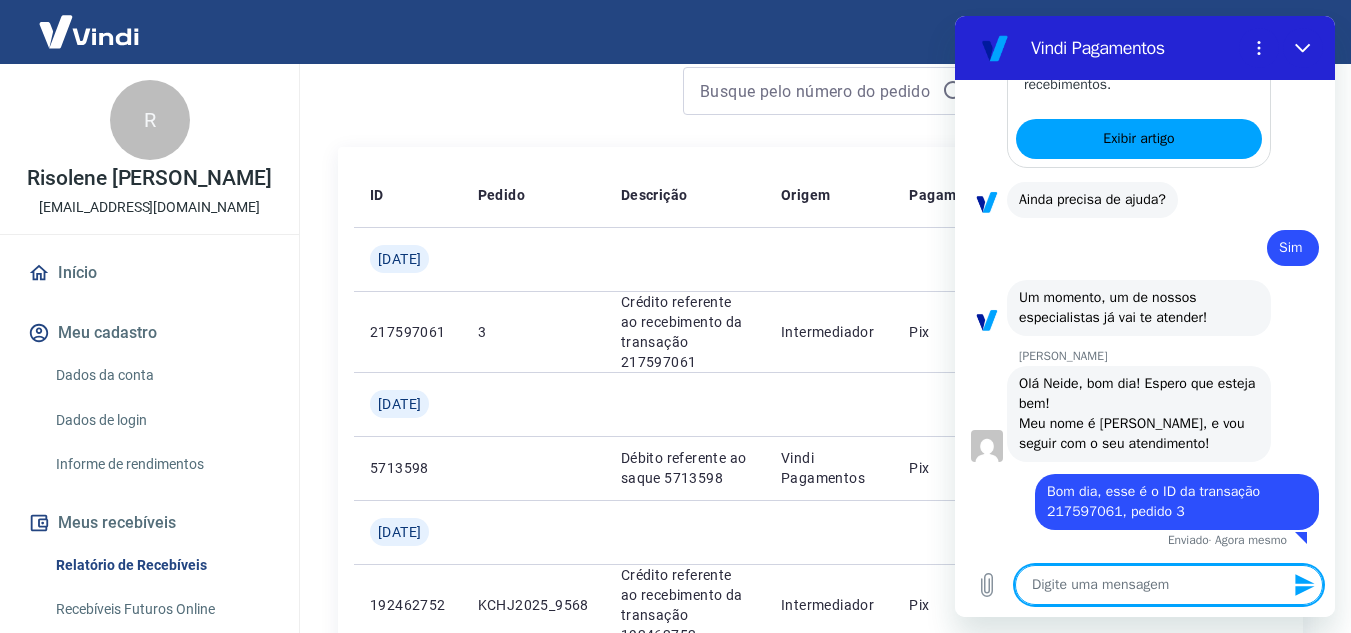 type on "a" 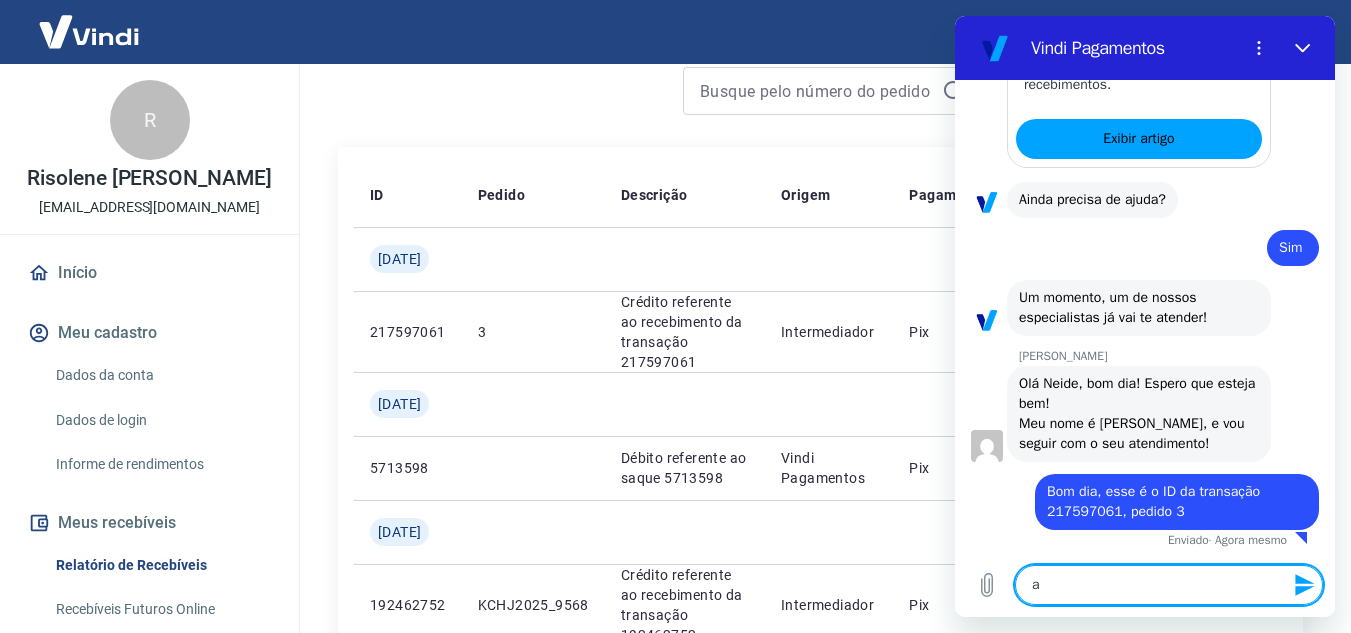 type on "a" 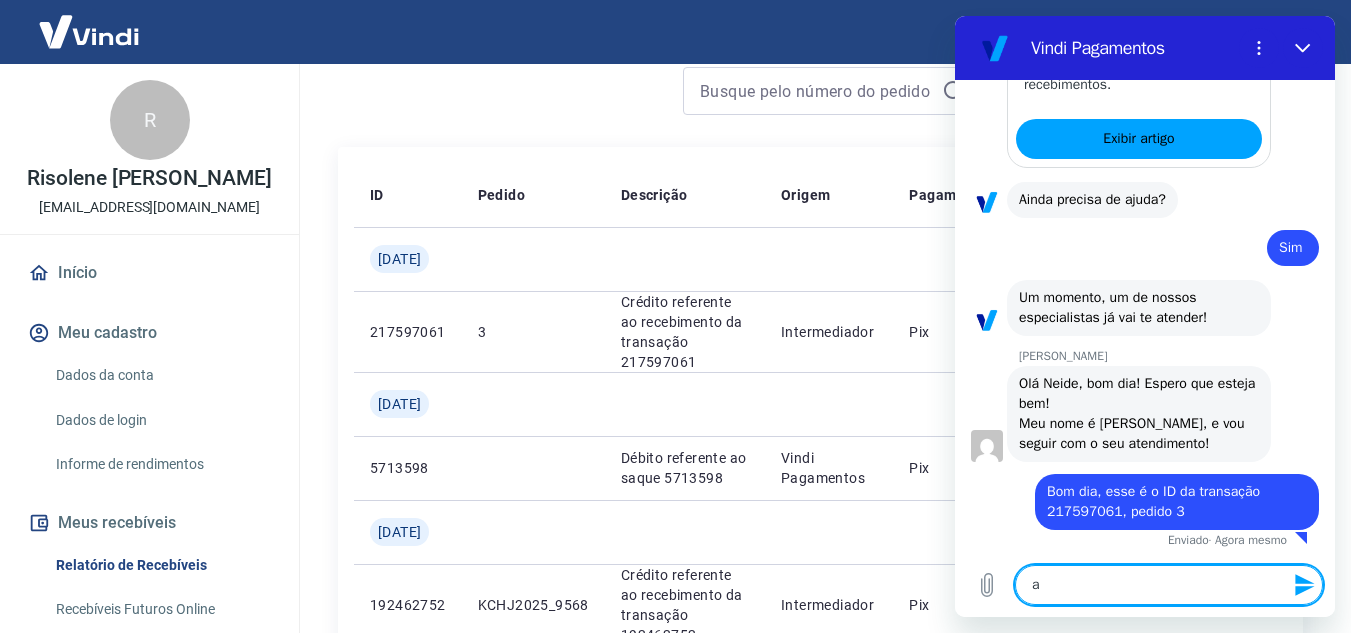 type on "a f" 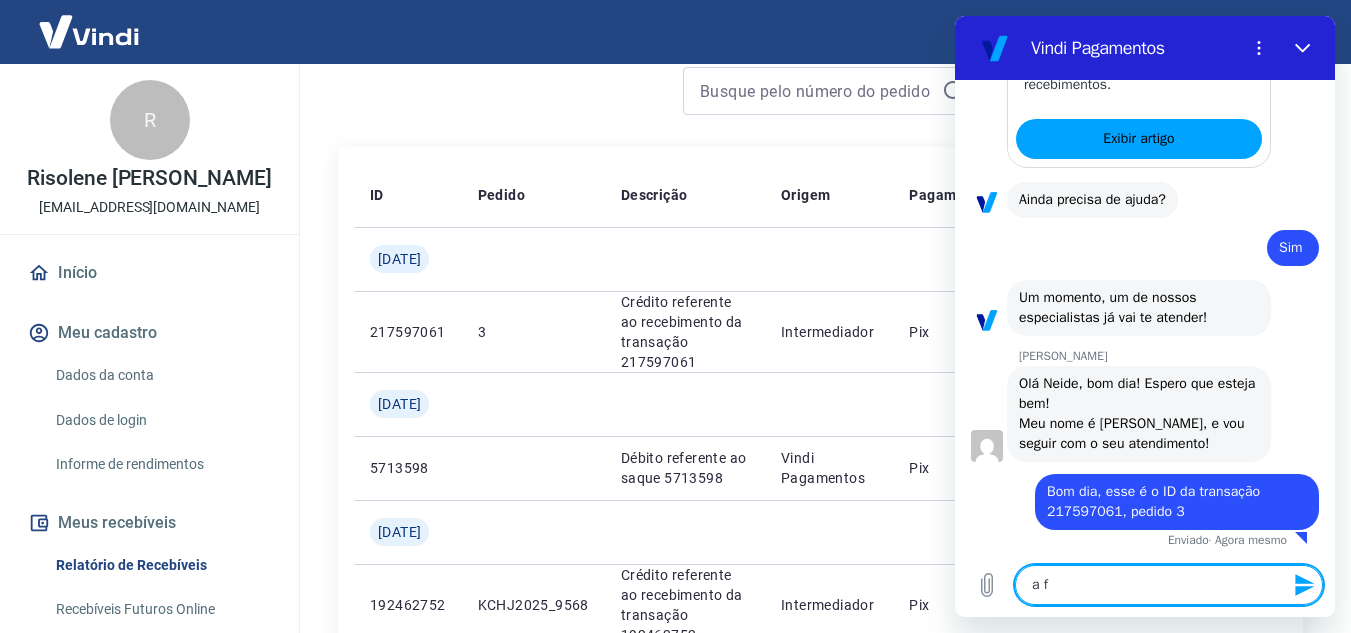 type on "a fo" 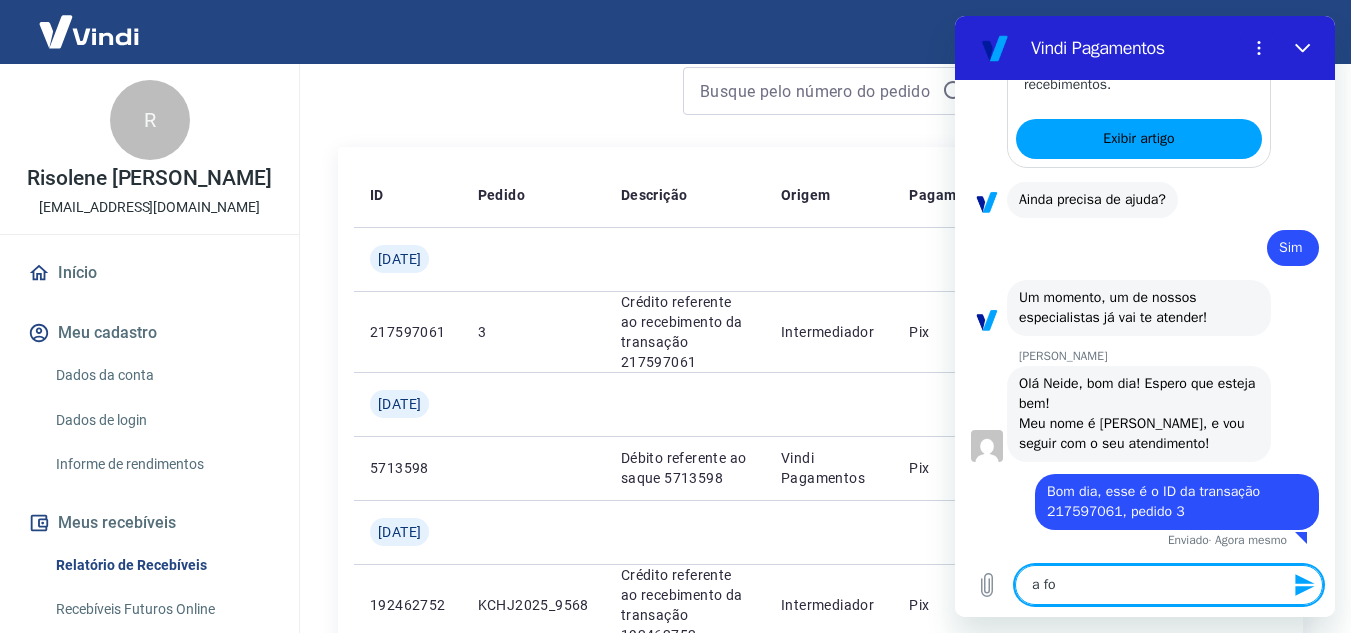 type on "a for" 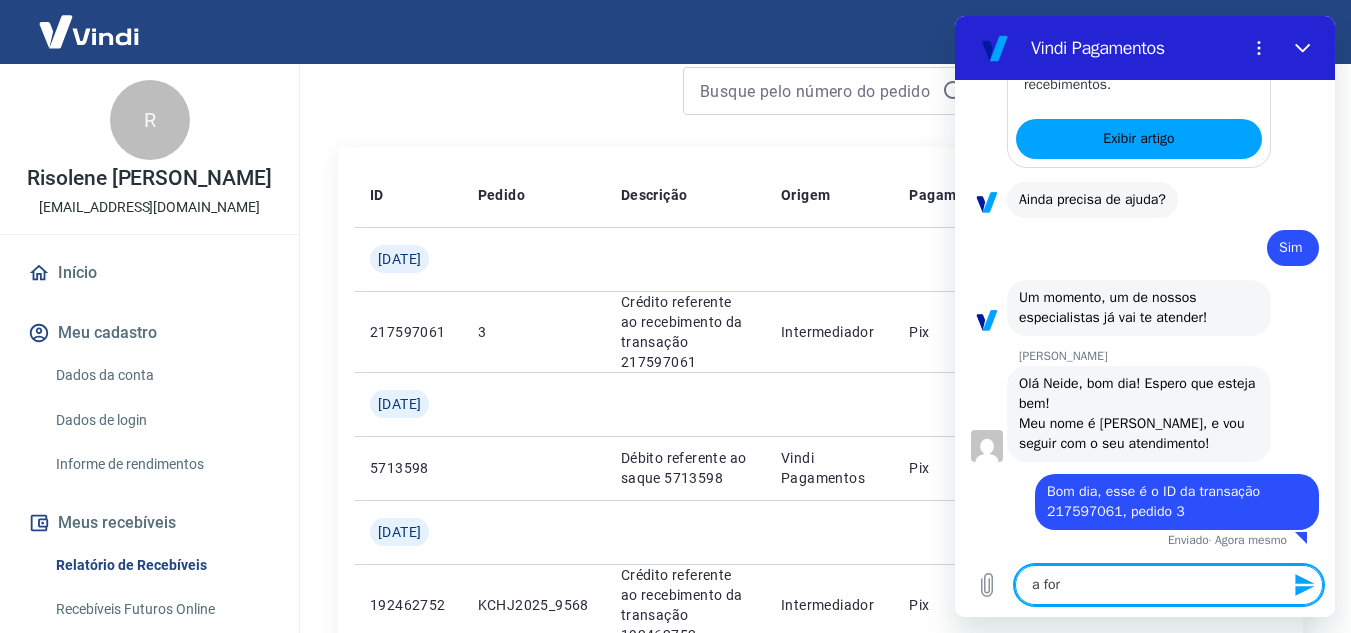 type on "a form" 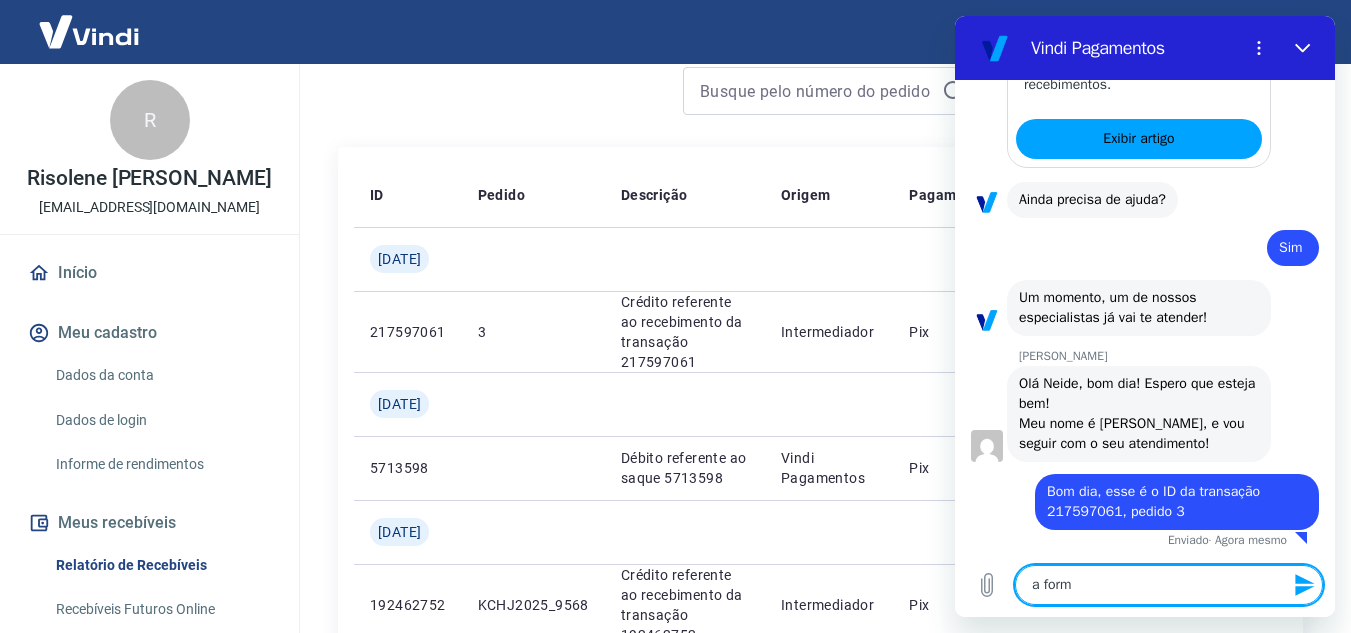 type on "a forma" 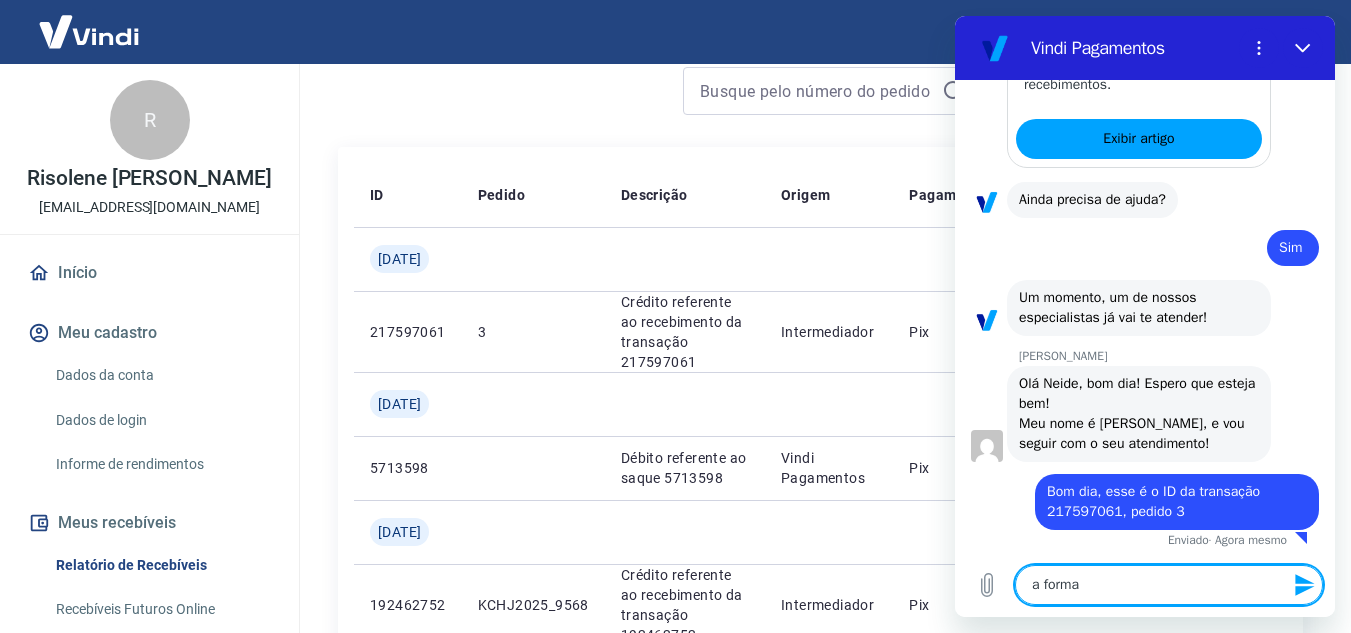 type on "a forma" 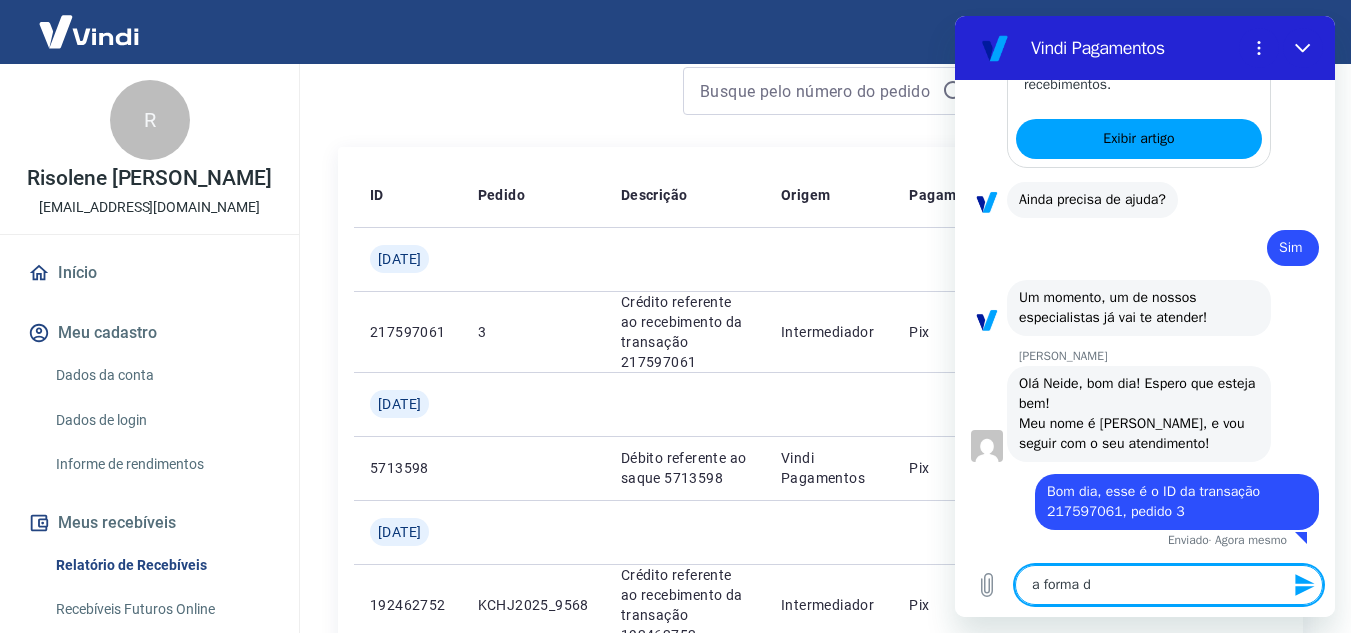 type on "a forma de" 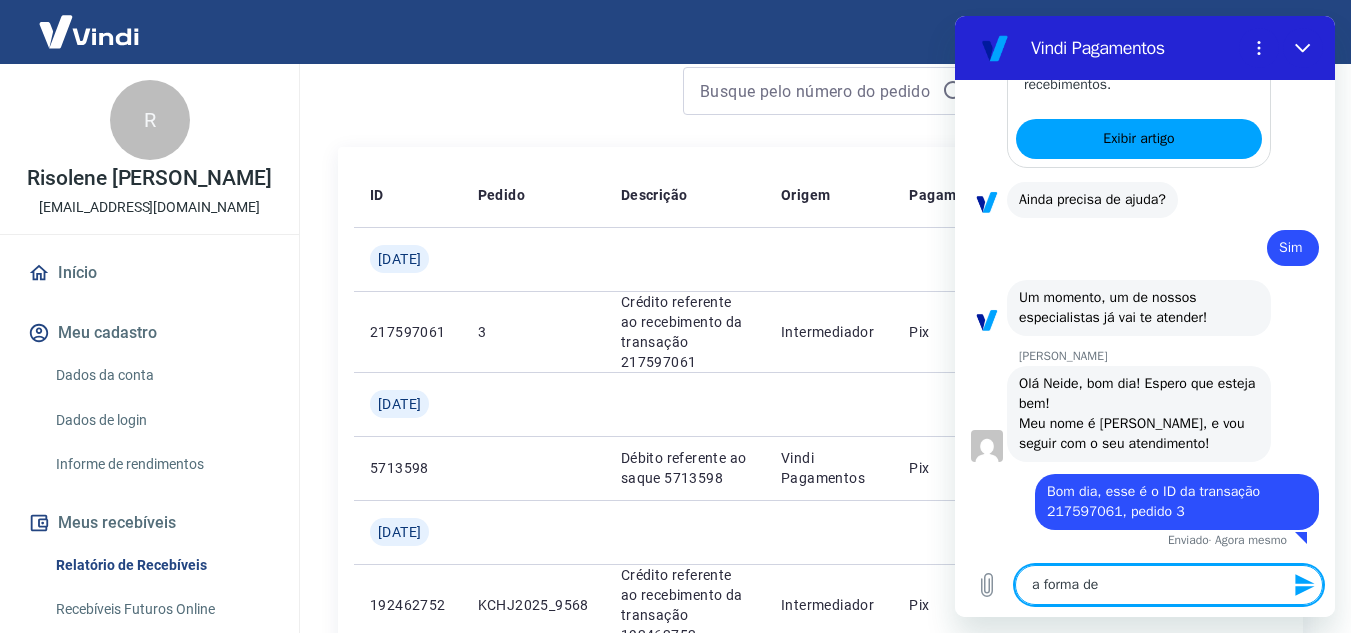 type on "a forma de" 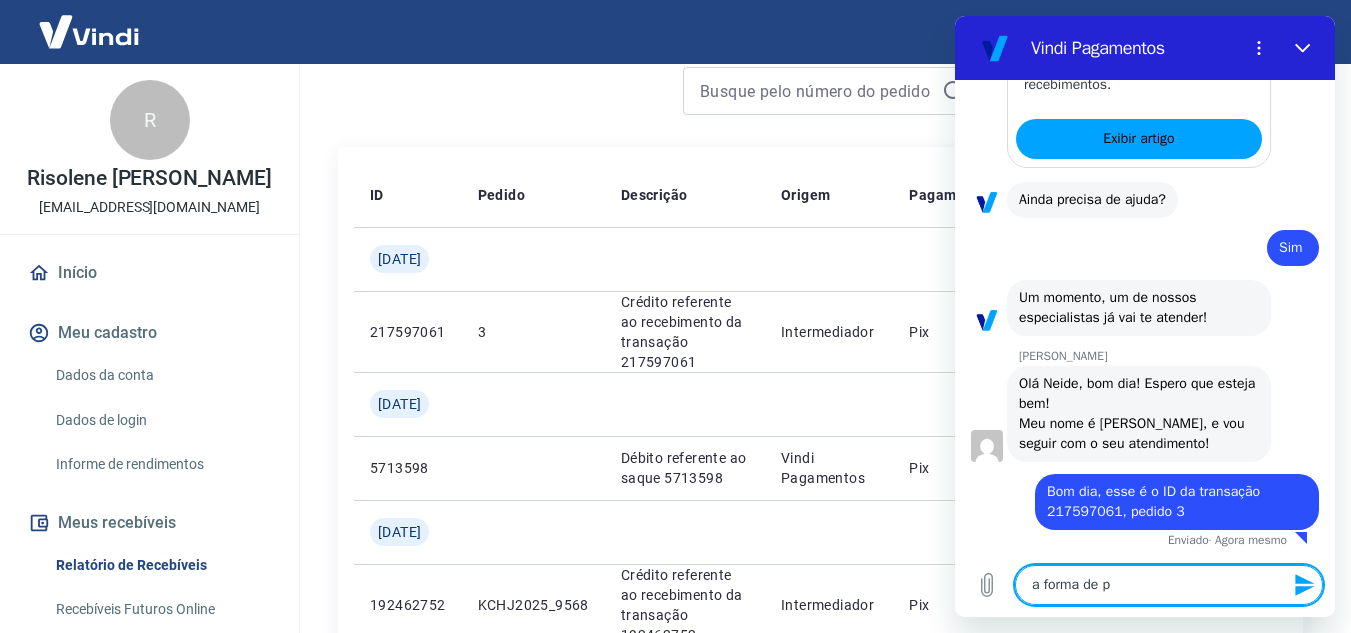type on "a forma de pa" 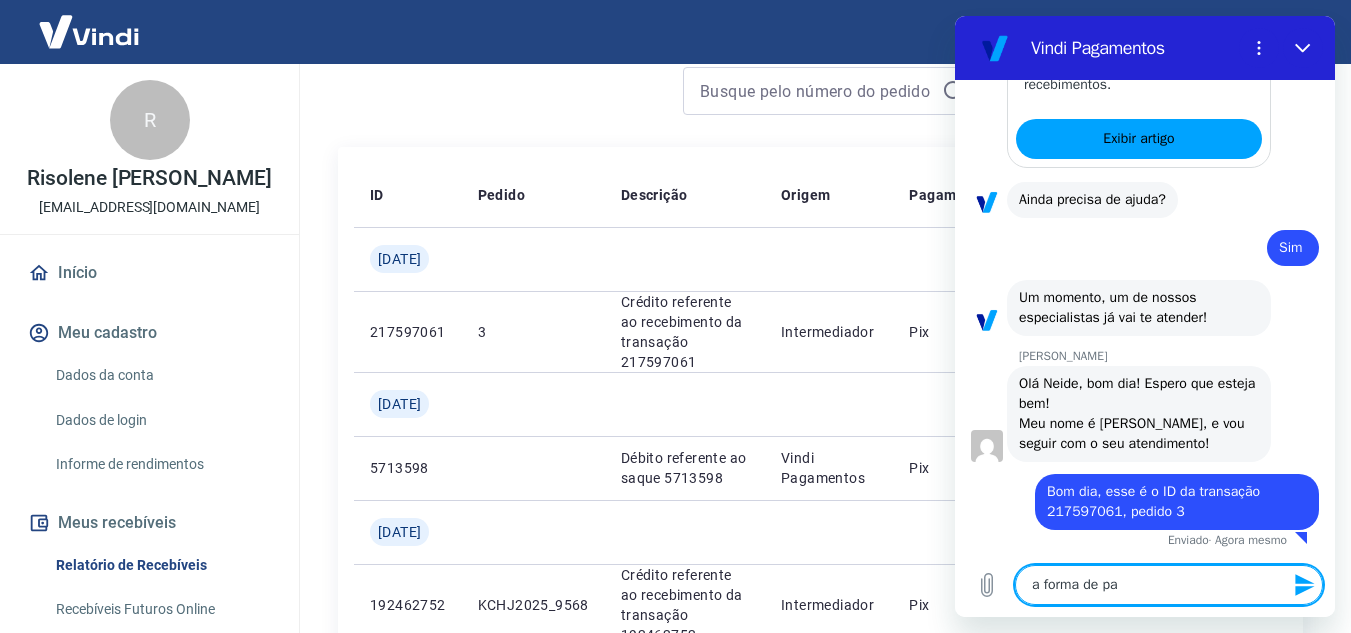 type on "a forma de pag" 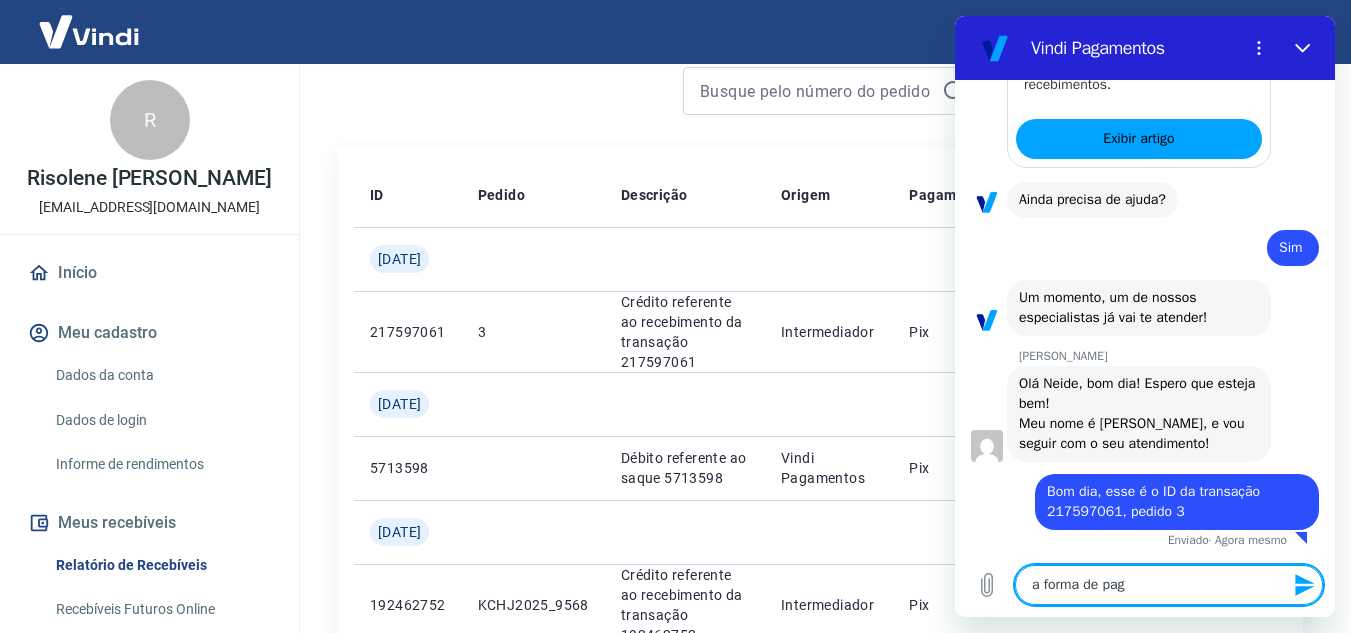 type on "a forma de paga" 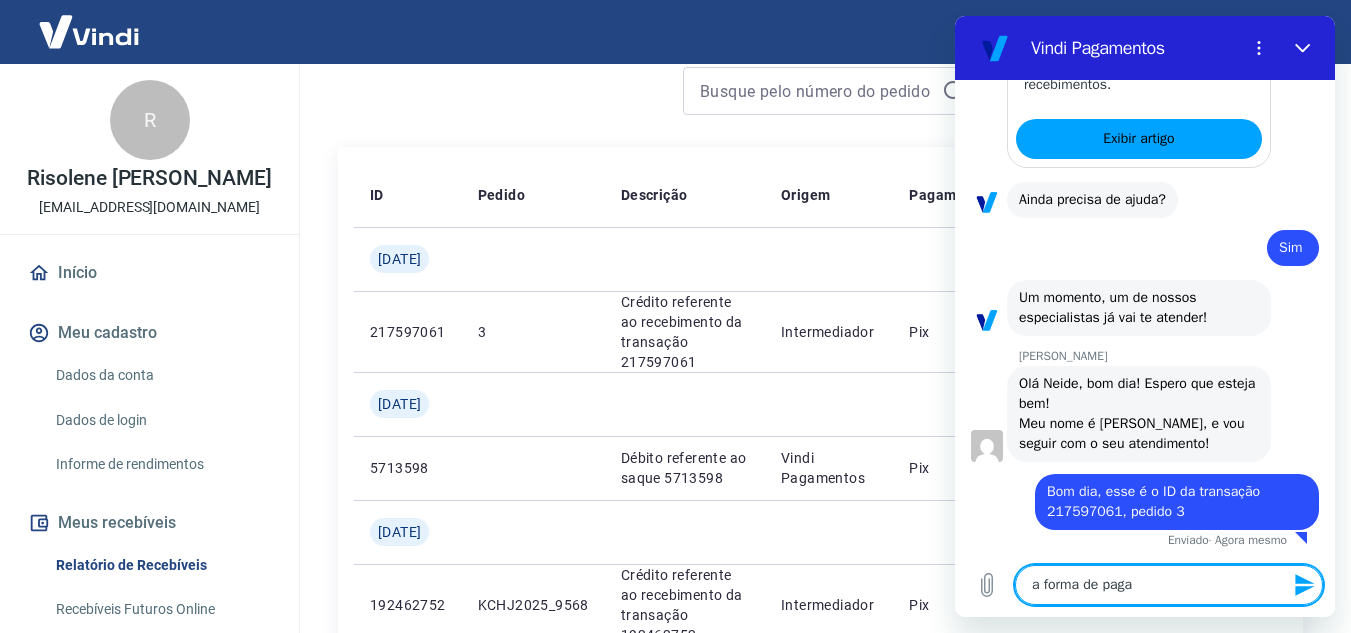 type on "a forma de pagam" 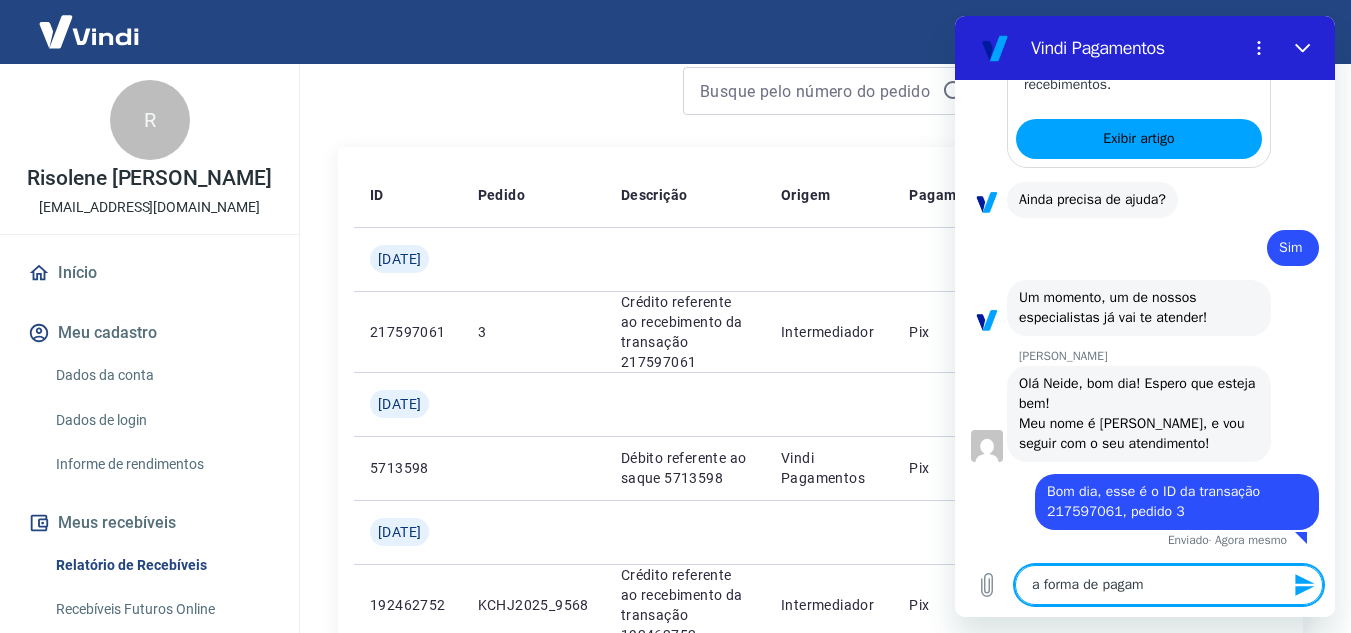type on "a forma de pagame" 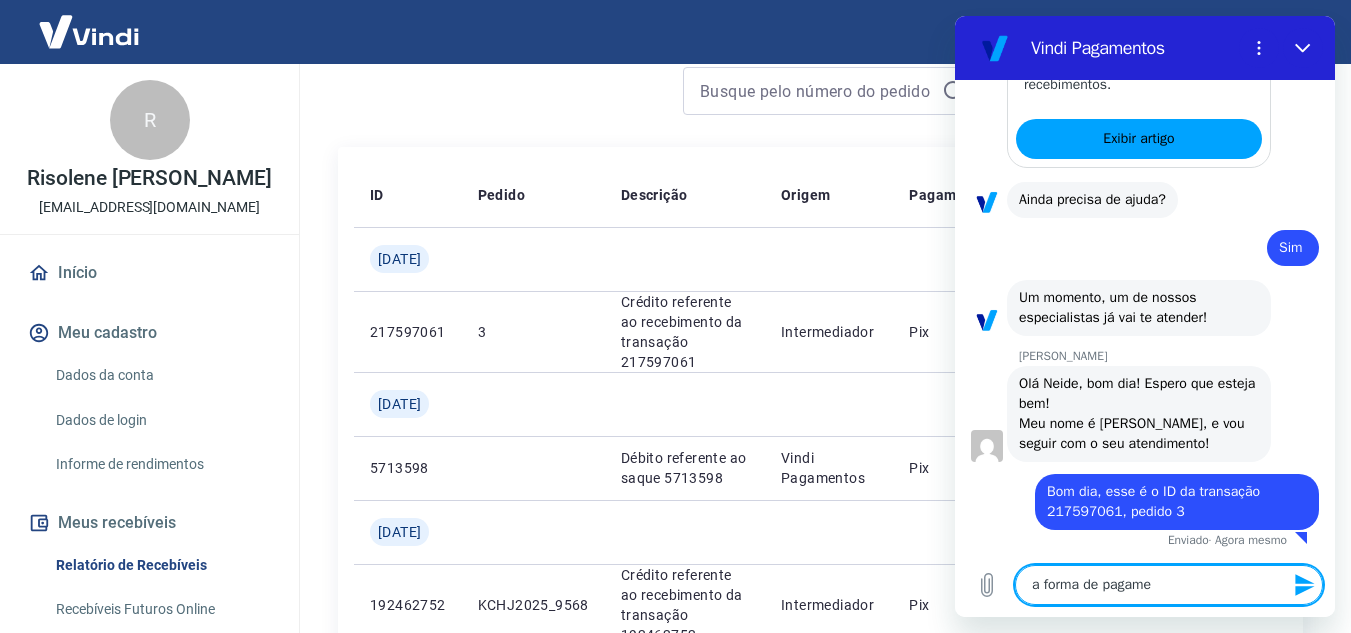 type on "a forma de pagamen" 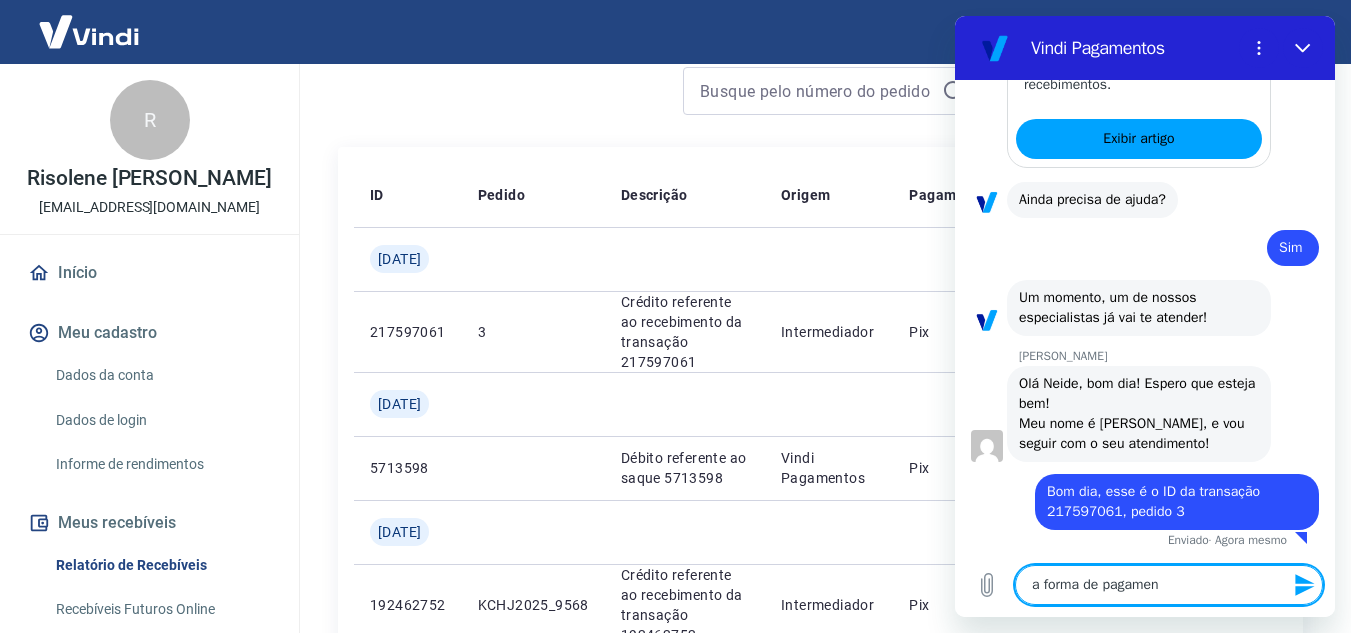 type on "a forma de pagament" 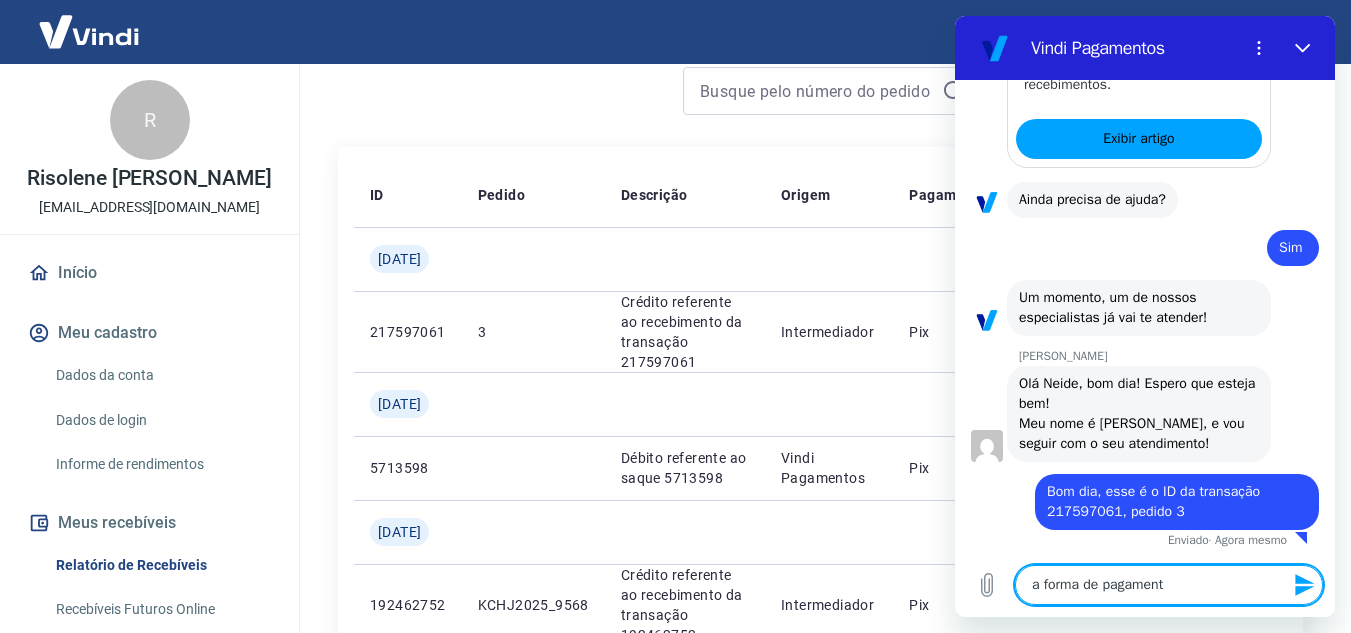 type on "a forma de pagamento" 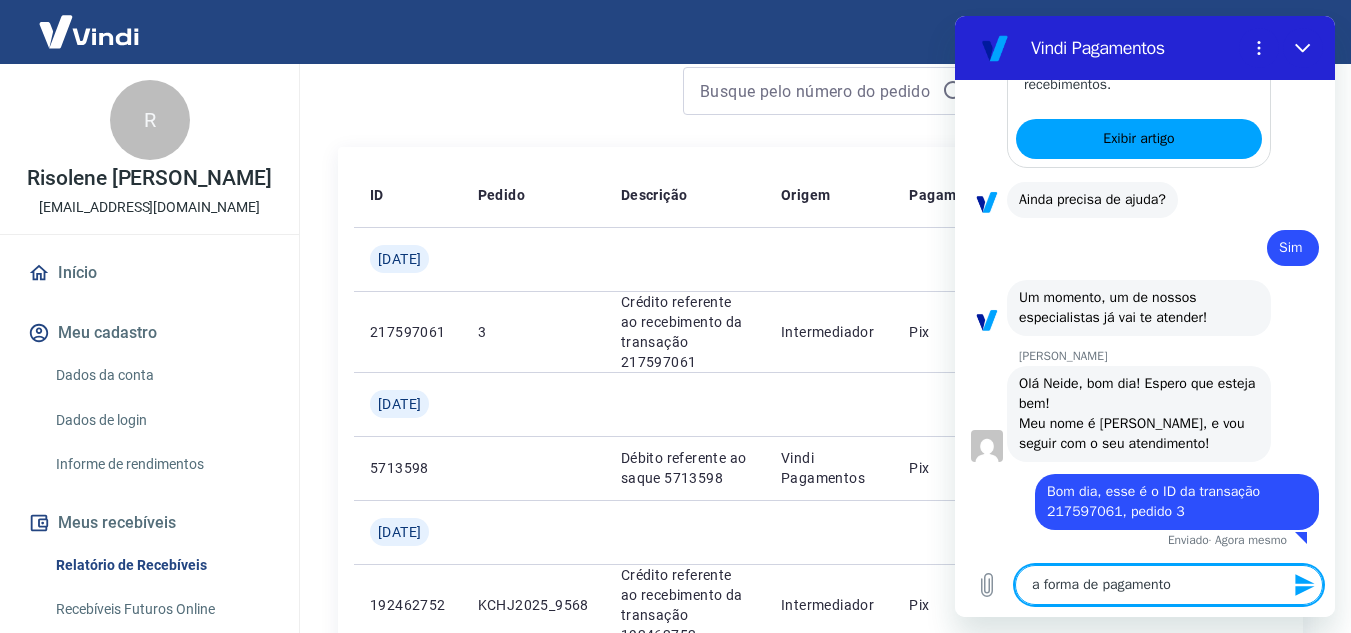 type on "x" 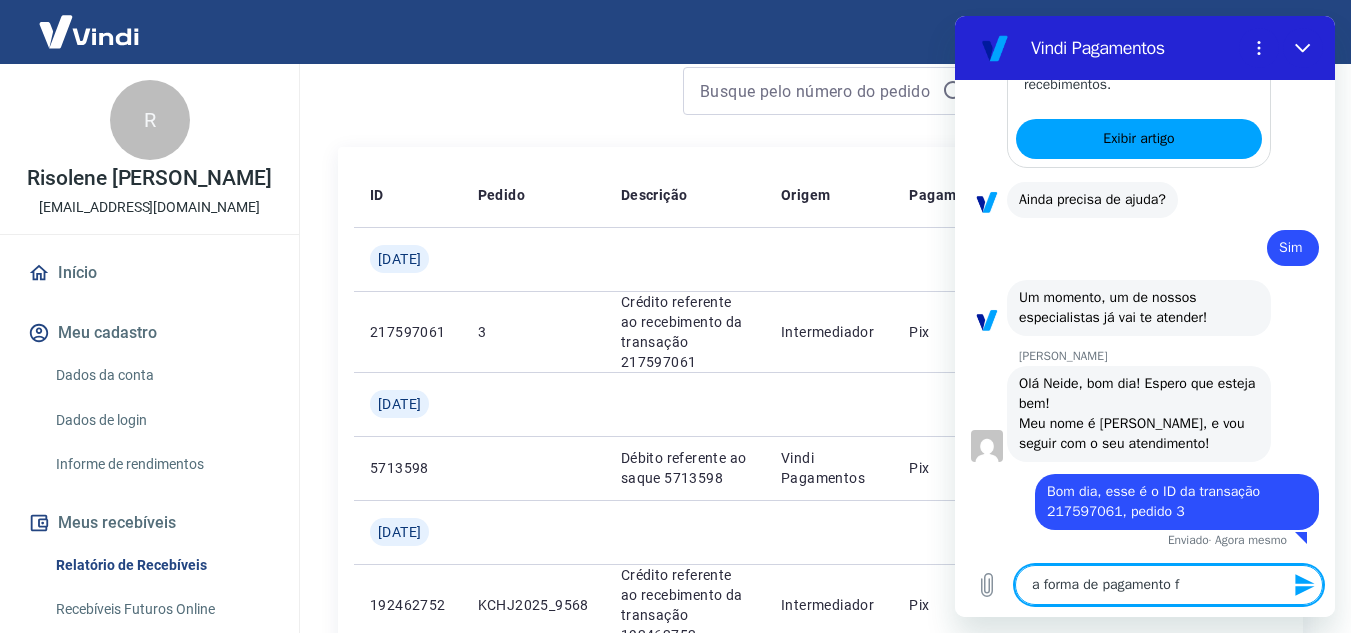 type on "a forma de pagamento fo" 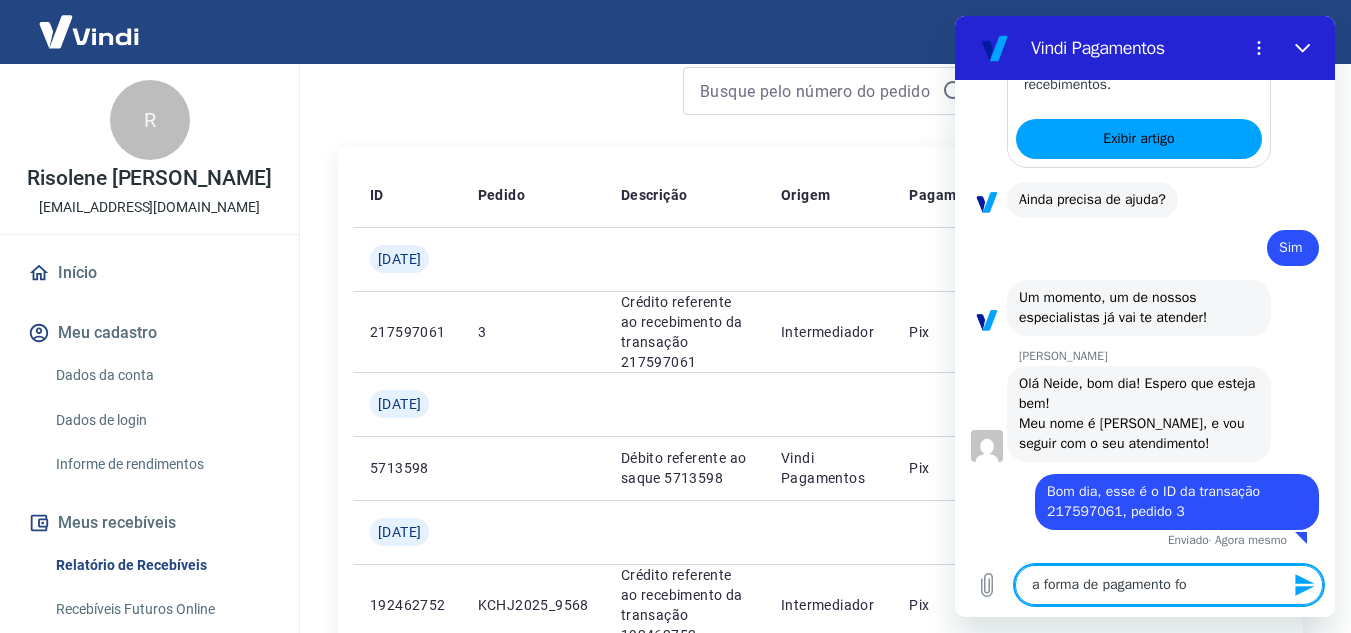 type on "a forma de pagamento foi" 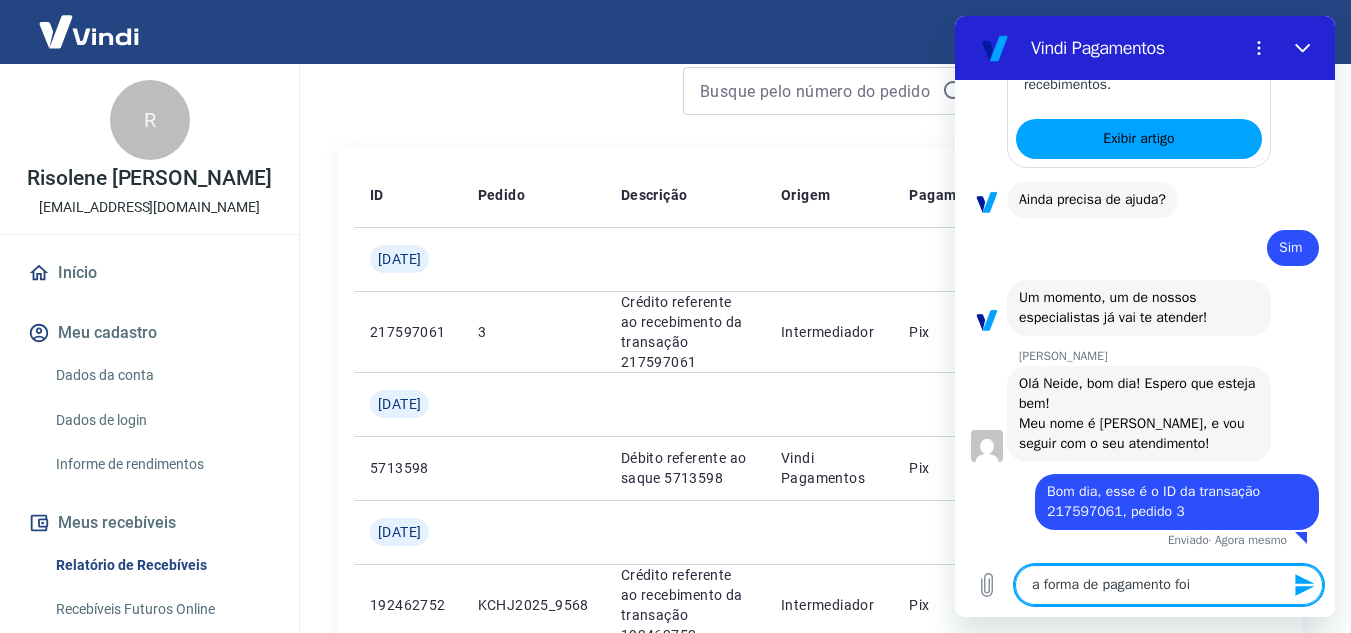 type on "a forma de pagamento foi" 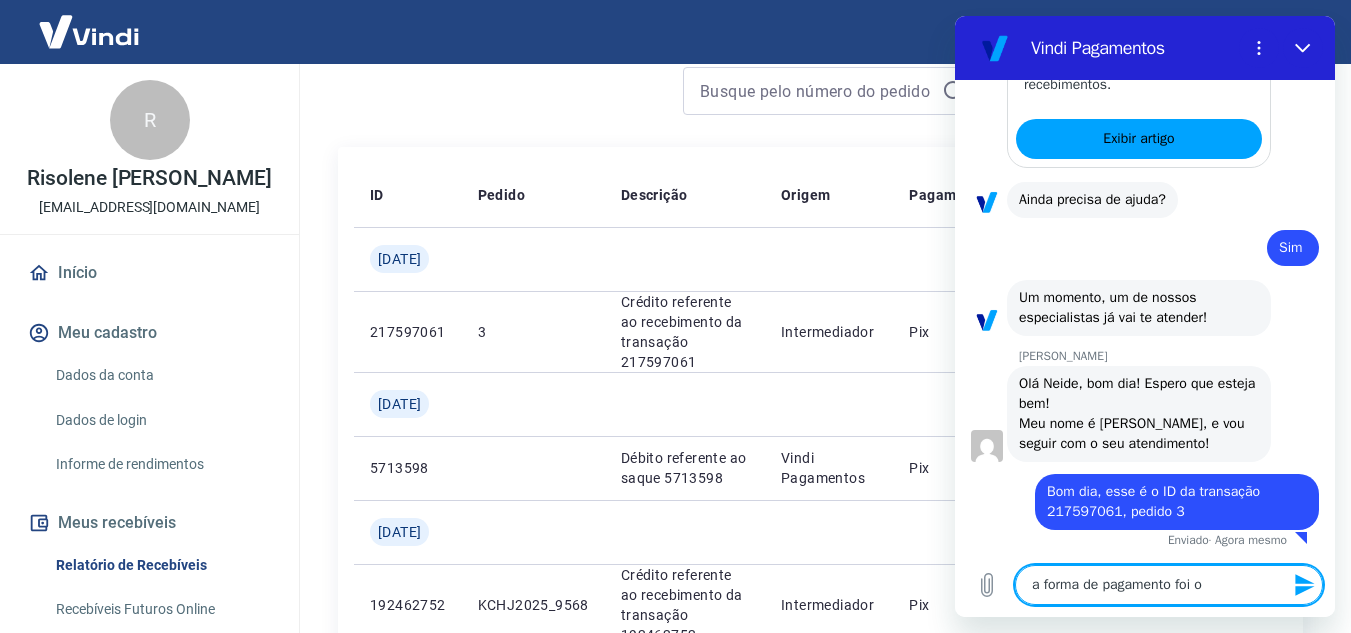 type on "a forma de pagamento foi" 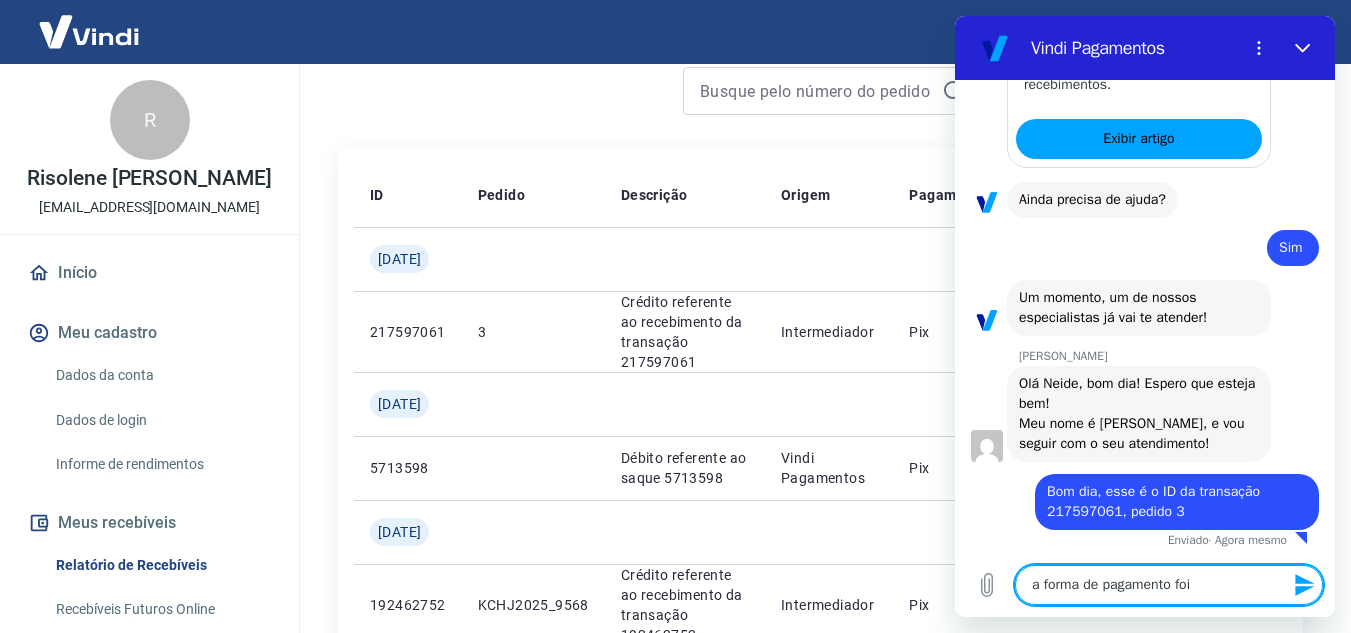 type on "a forma de pagamento foi b" 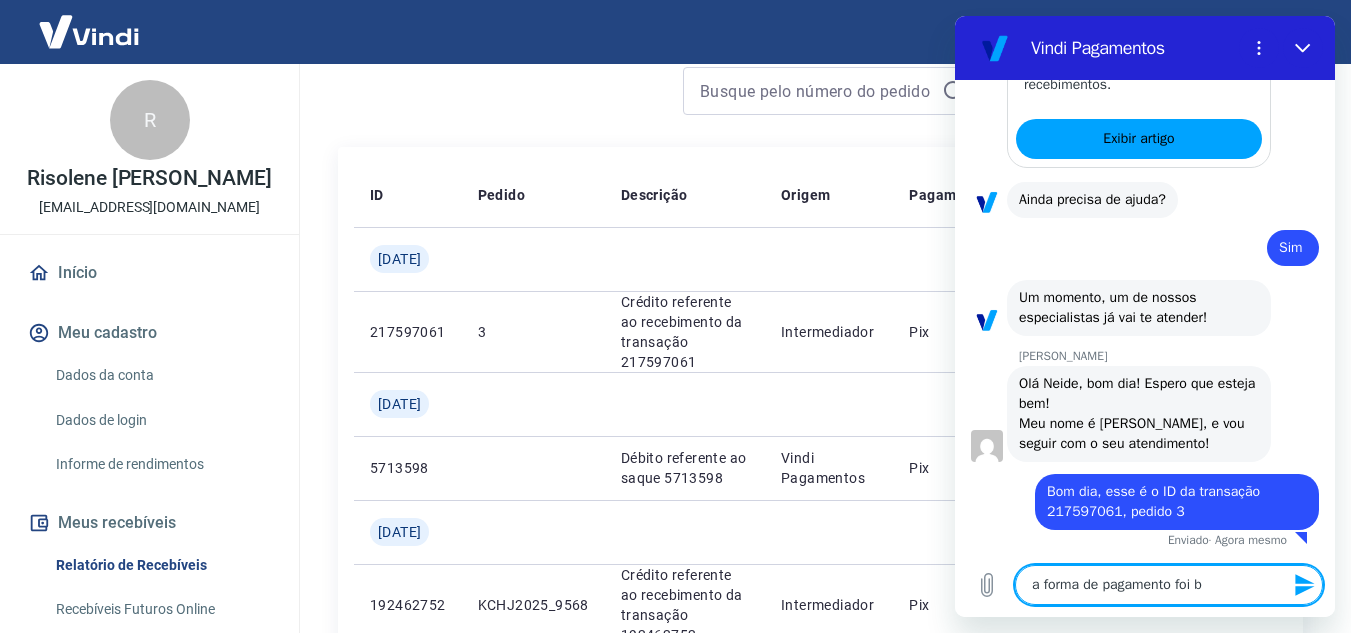 type on "a forma de pagamento foi bo" 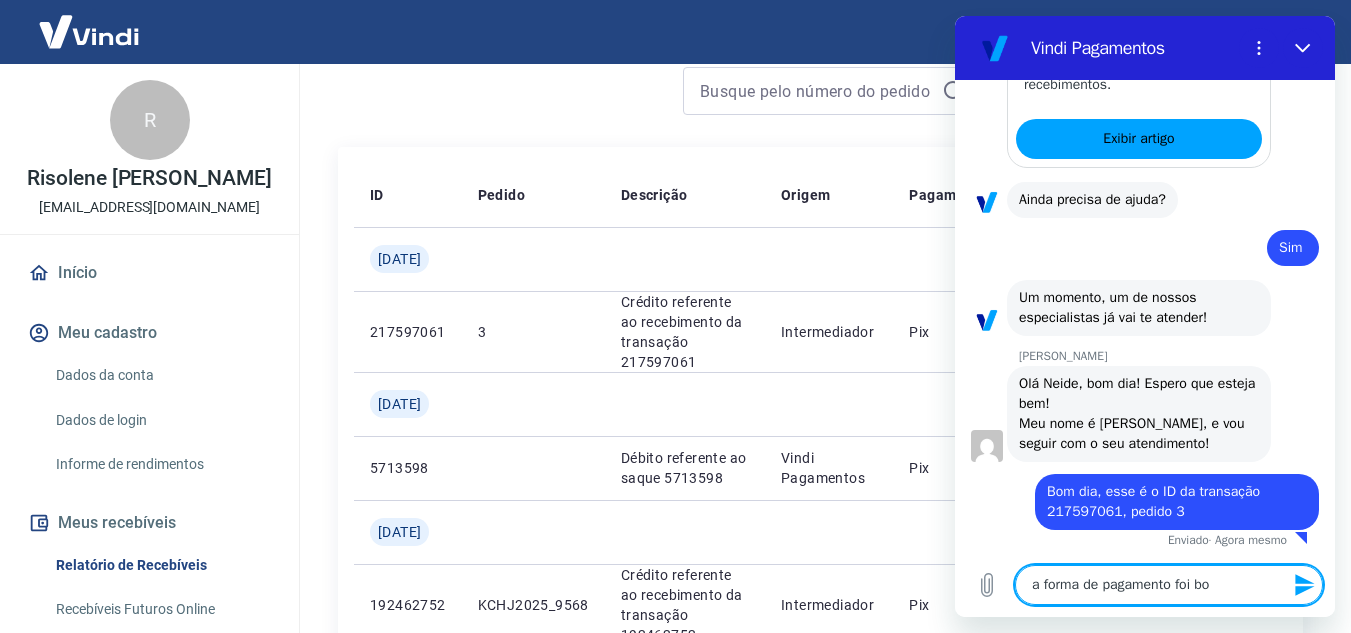 type on "a forma de pagamento foi bol" 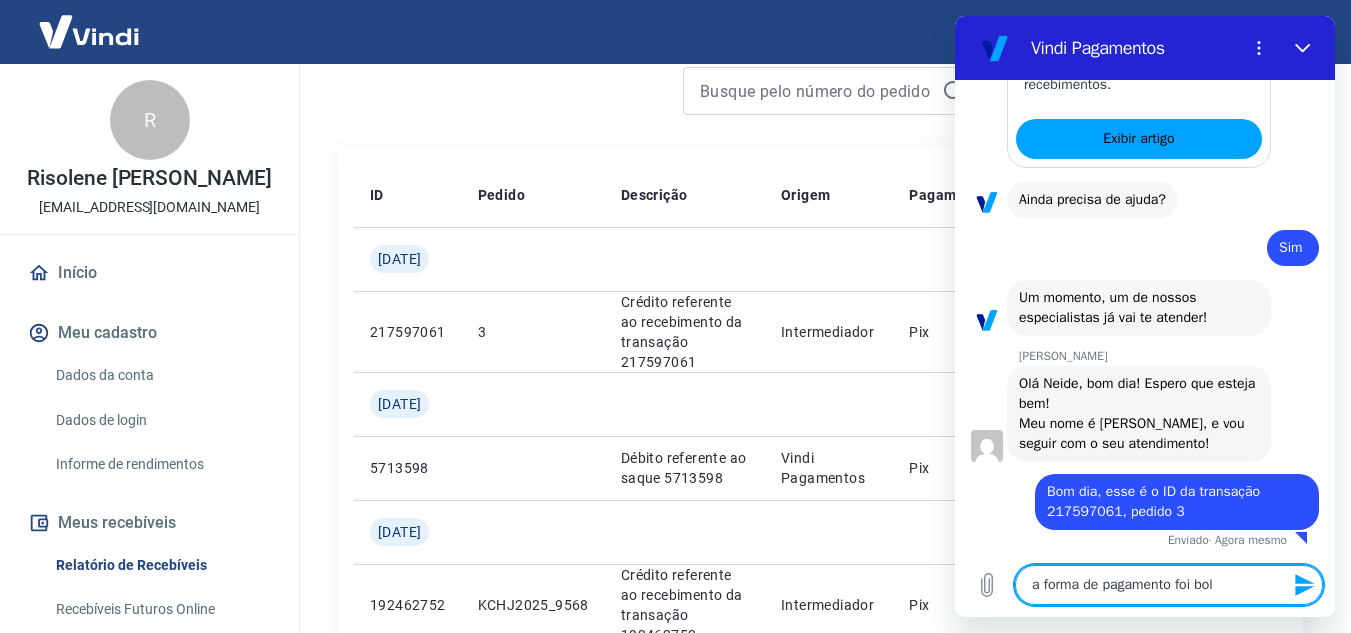 type on "a forma de pagamento foi bole" 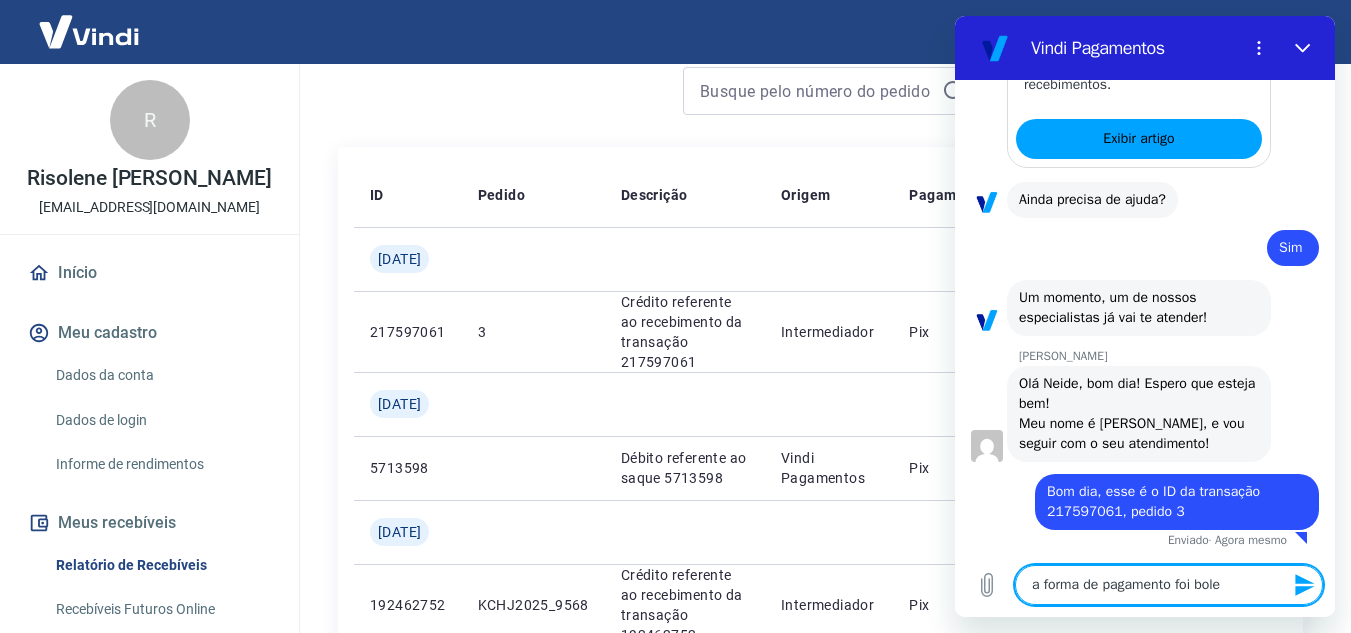 type on "x" 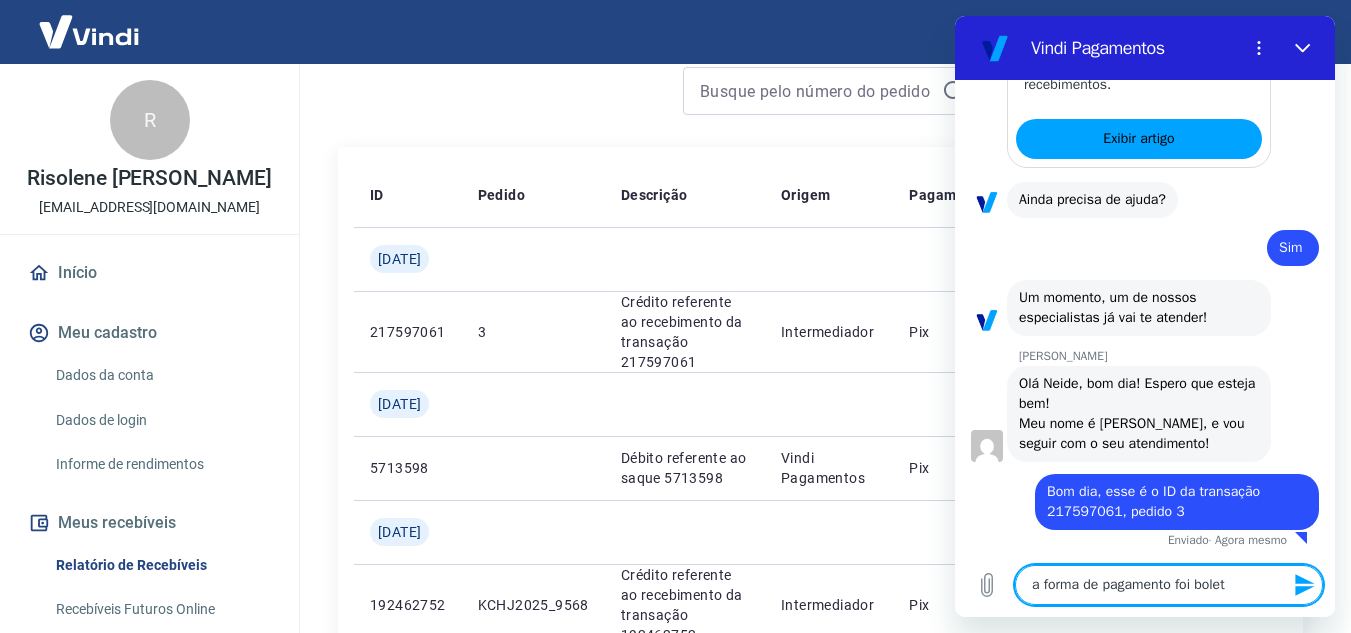 type on "a forma de pagamento foi boleto" 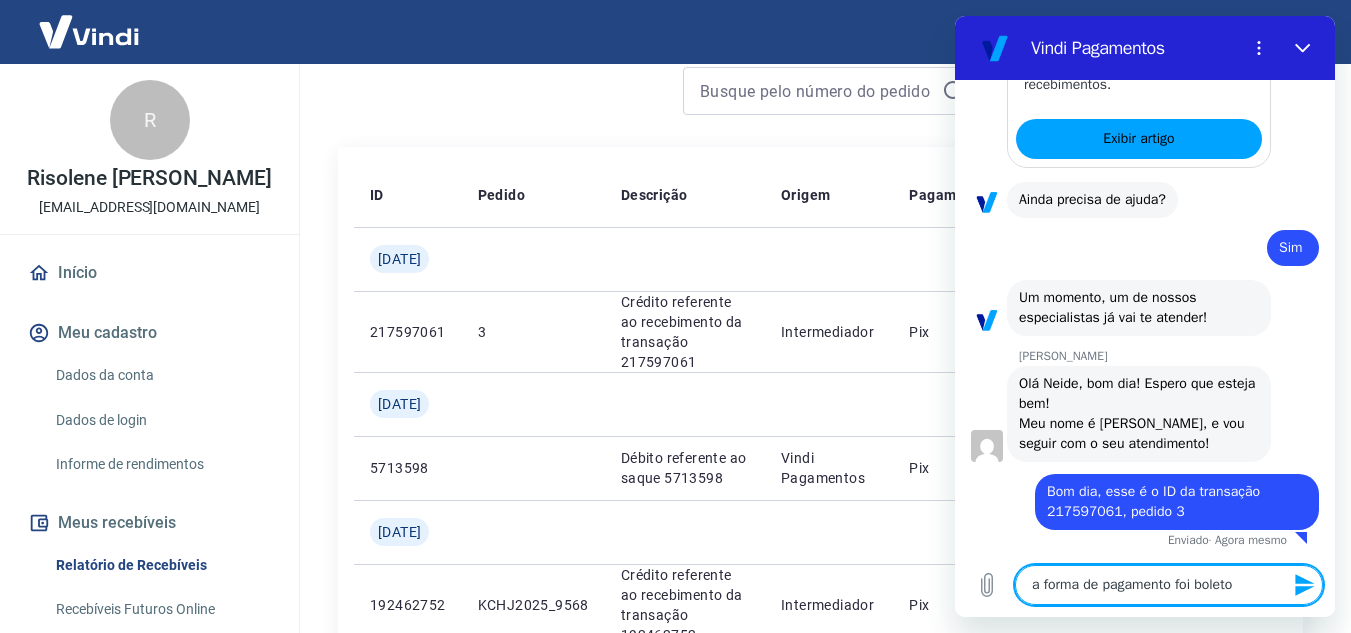 type on "a forma de pagamento foi boleto" 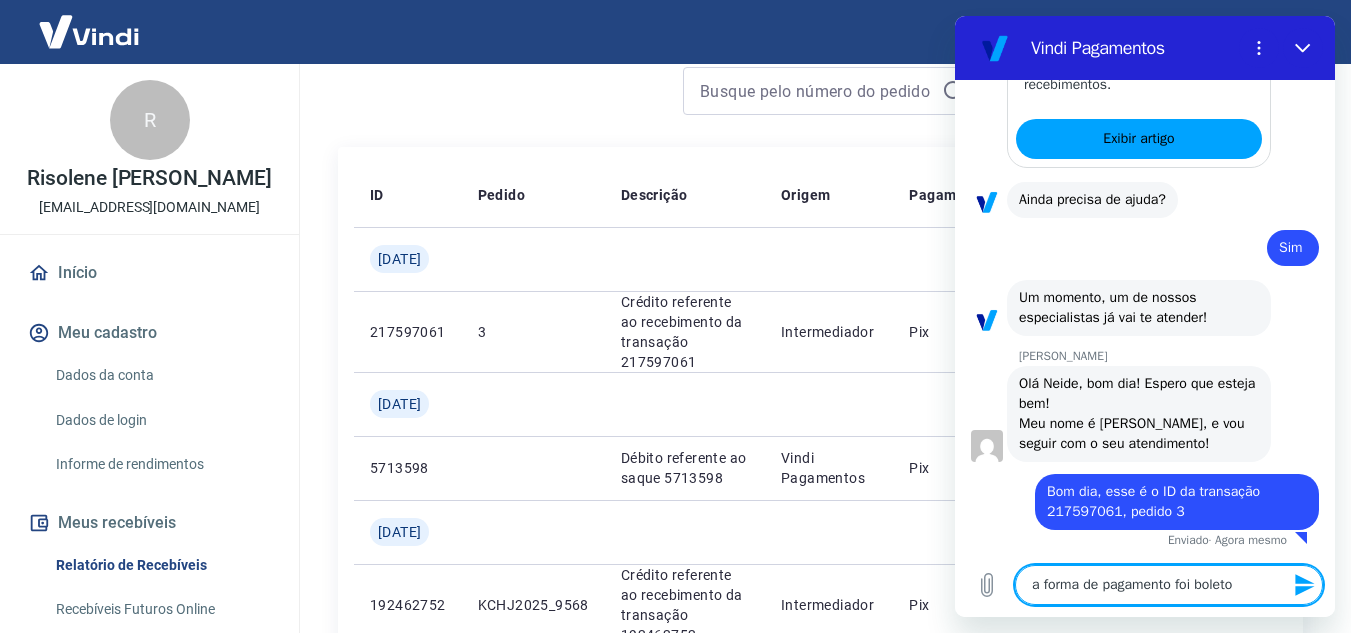 type 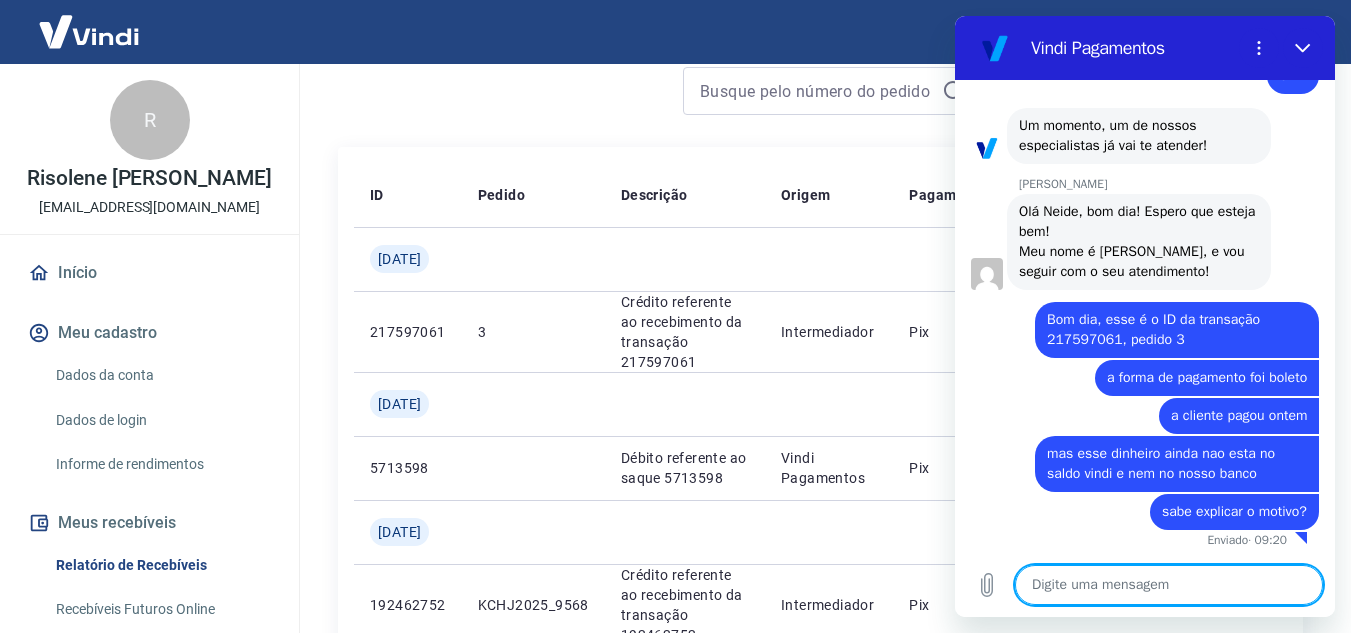 scroll, scrollTop: 4018, scrollLeft: 0, axis: vertical 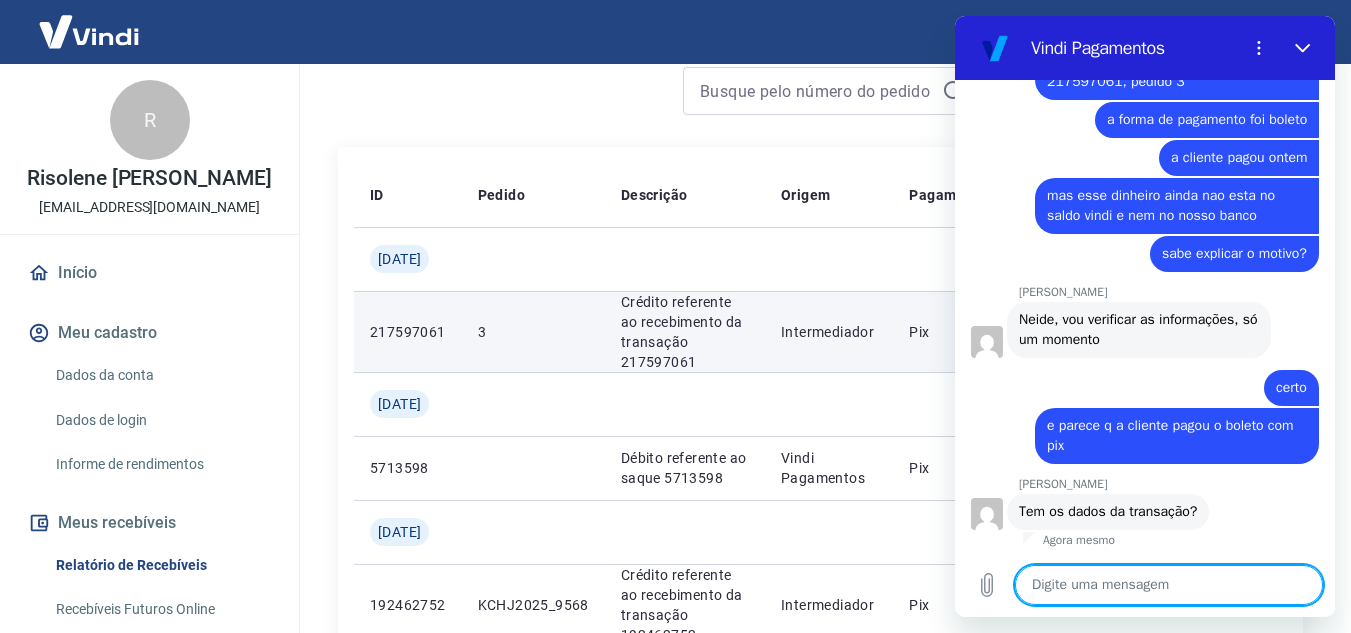 click on "Crédito referente ao recebimento da transação 217597061" at bounding box center [685, 332] 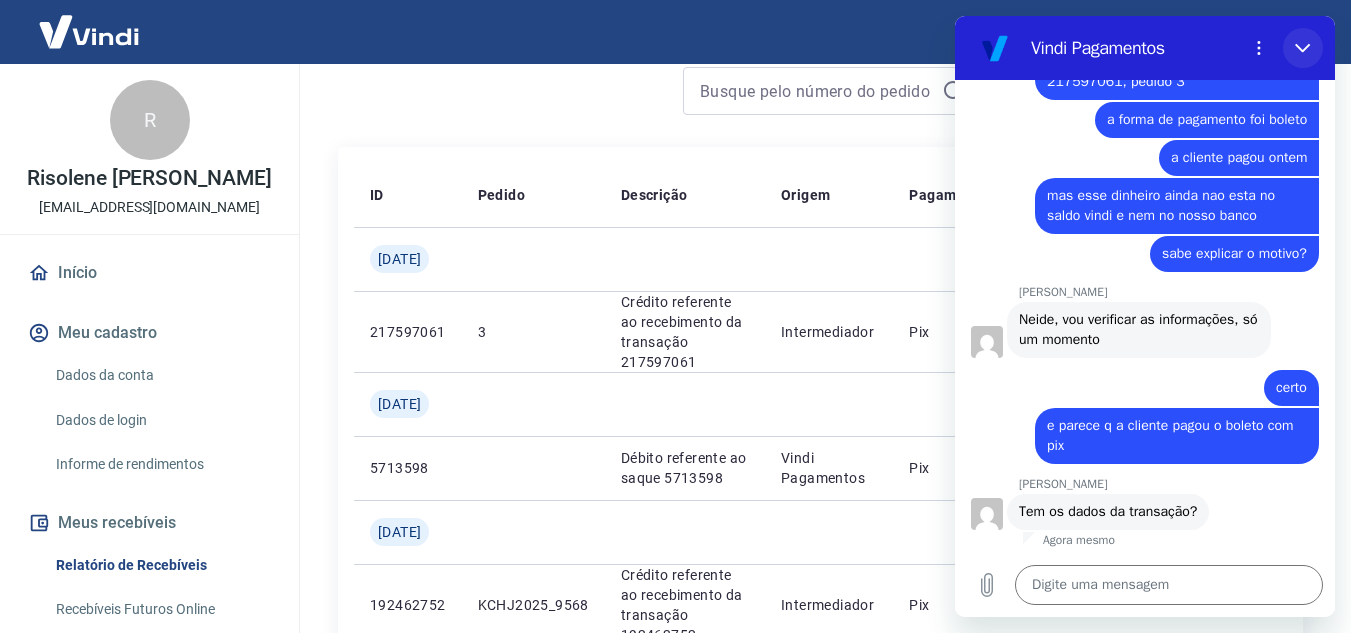 click at bounding box center [1303, 48] 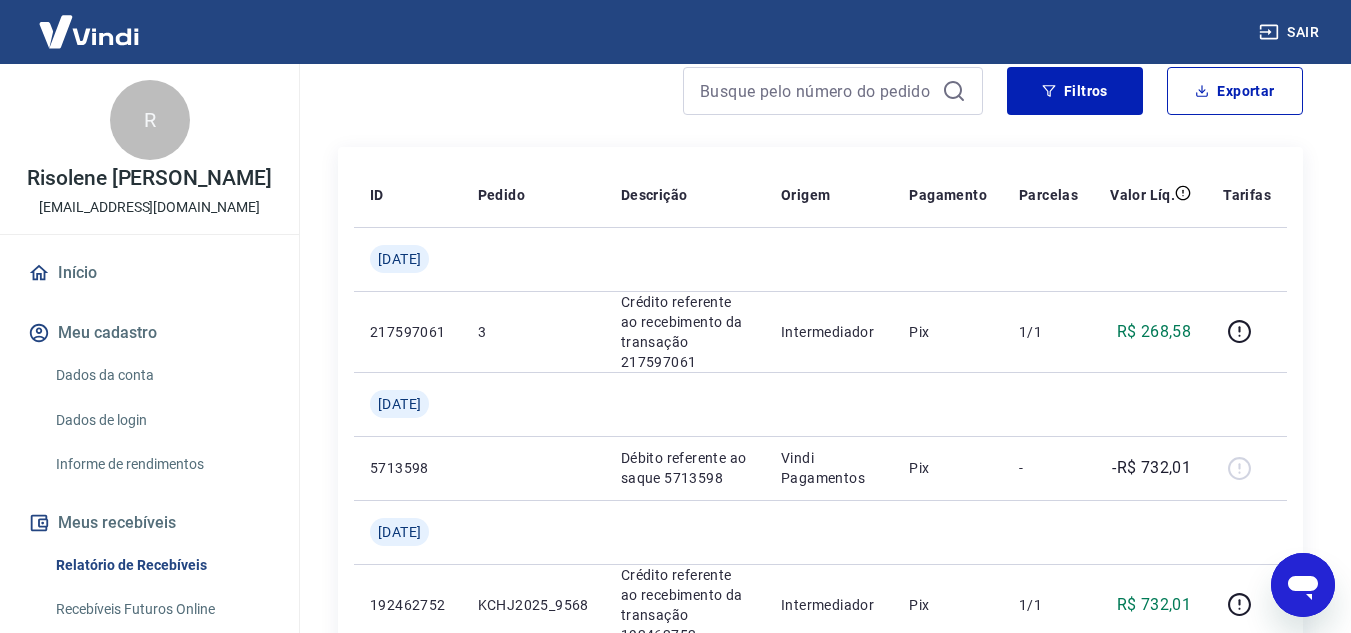 click 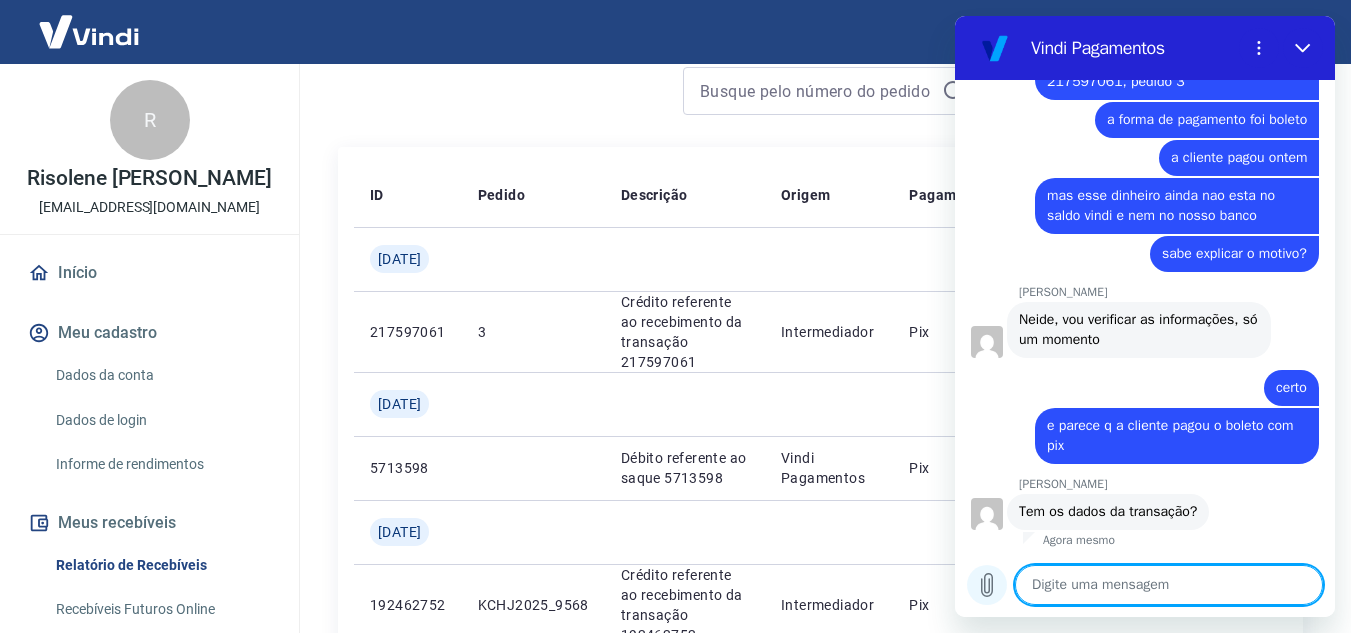 click 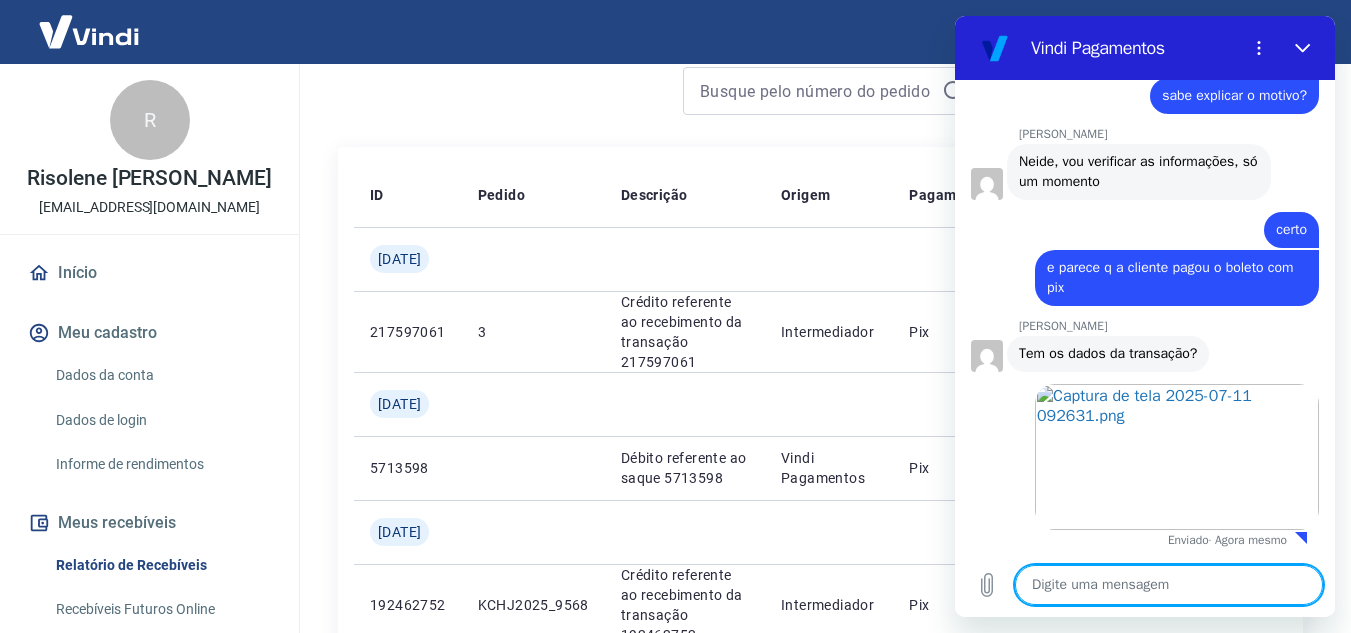 scroll, scrollTop: 4434, scrollLeft: 0, axis: vertical 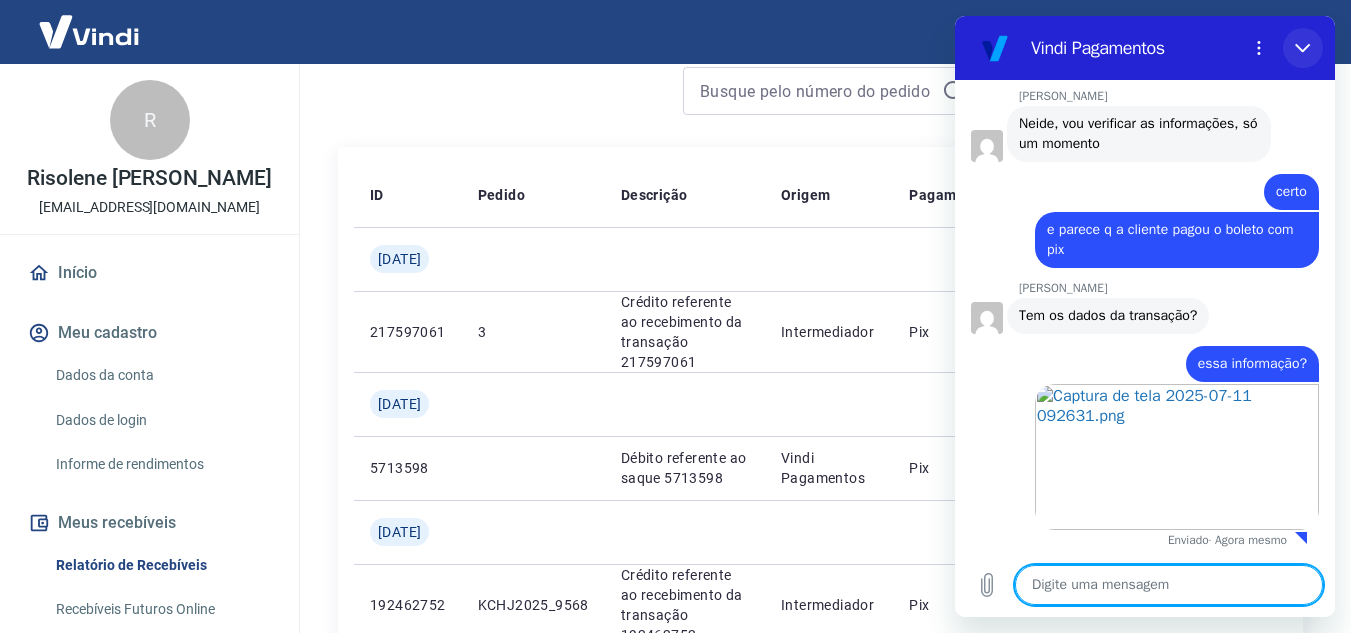 click at bounding box center (1303, 48) 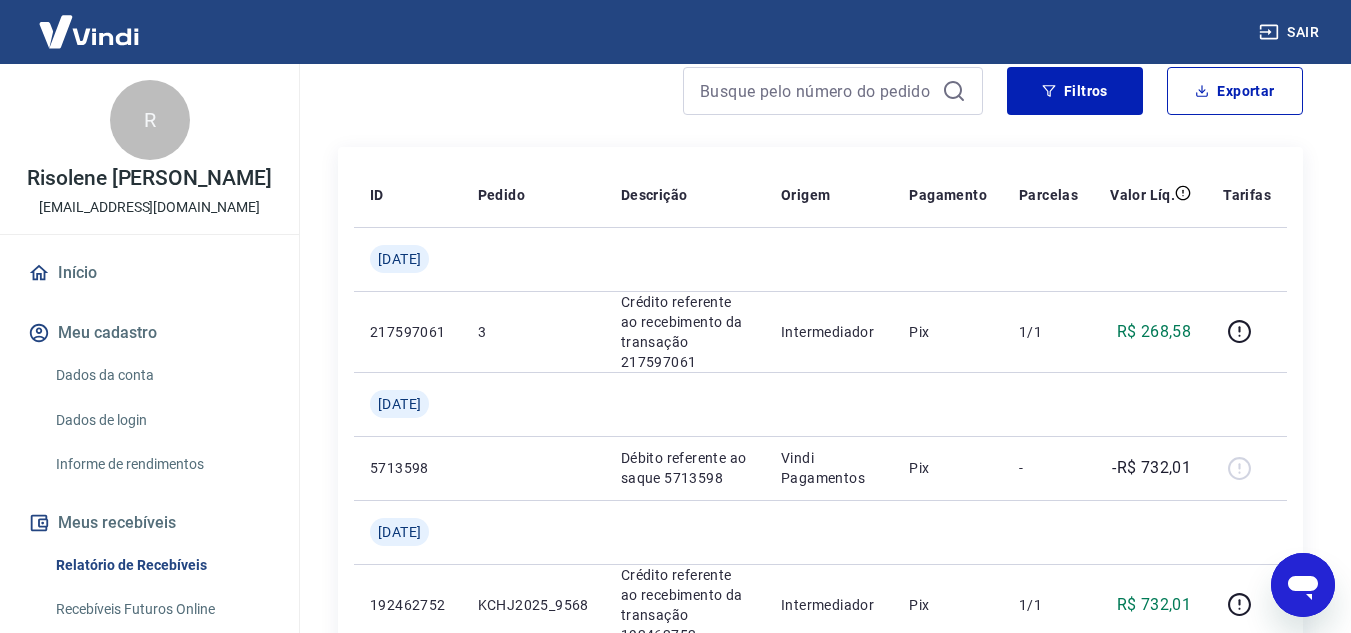 click 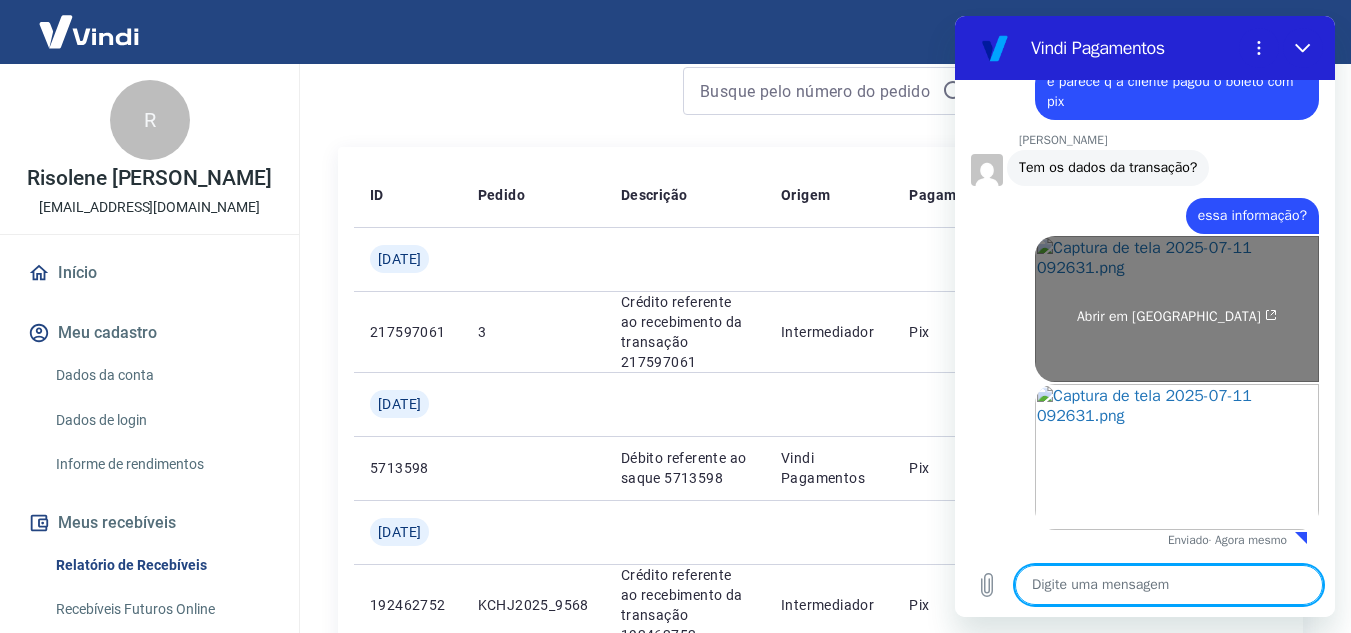 scroll, scrollTop: 4620, scrollLeft: 0, axis: vertical 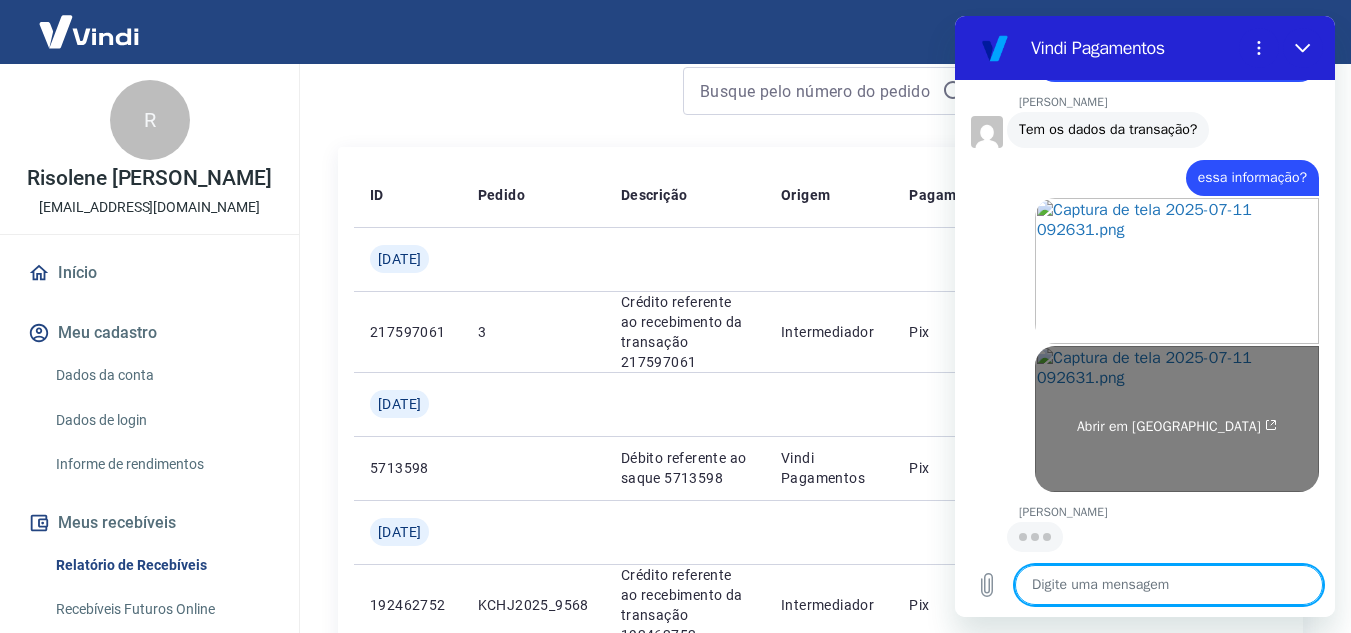 click on "Abrir em nova aba" at bounding box center (1177, 419) 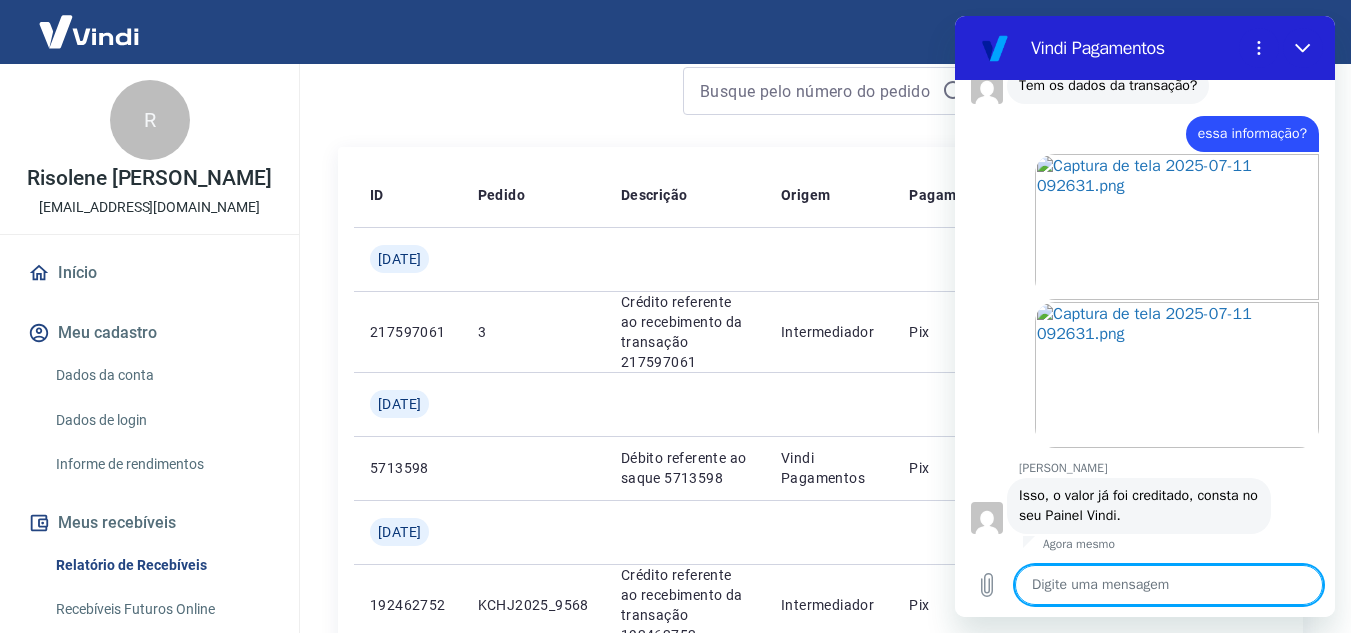 scroll, scrollTop: 4706, scrollLeft: 0, axis: vertical 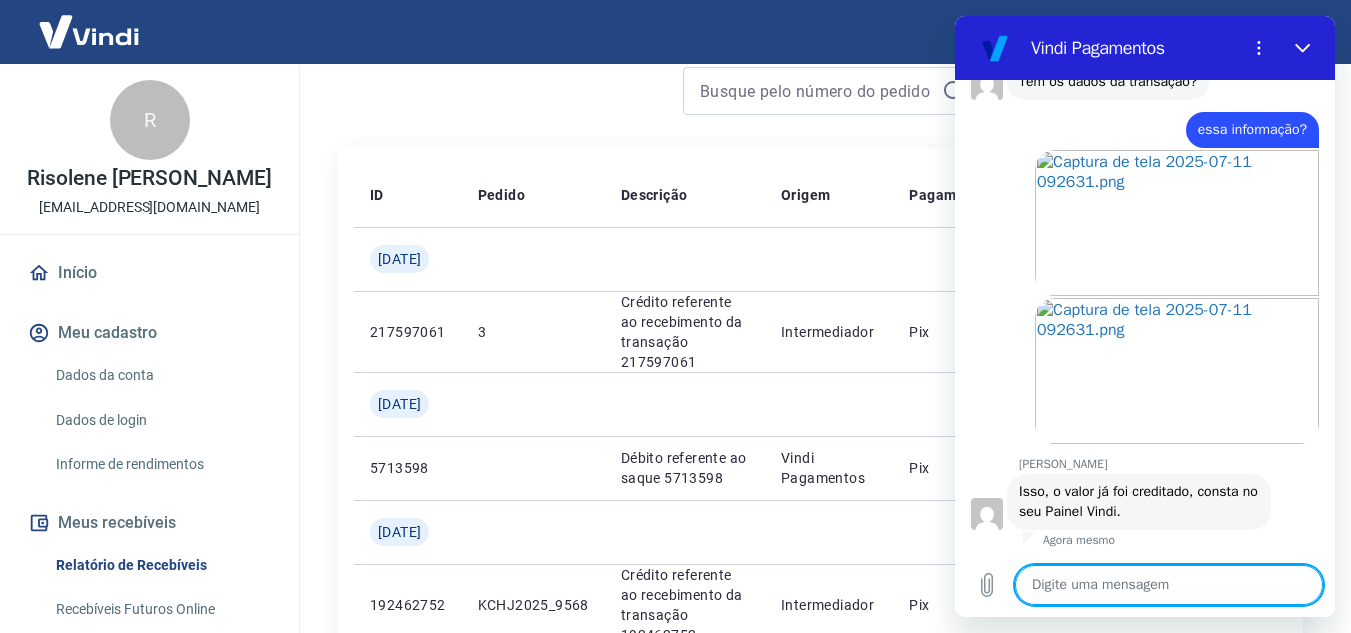 click at bounding box center [1169, 585] 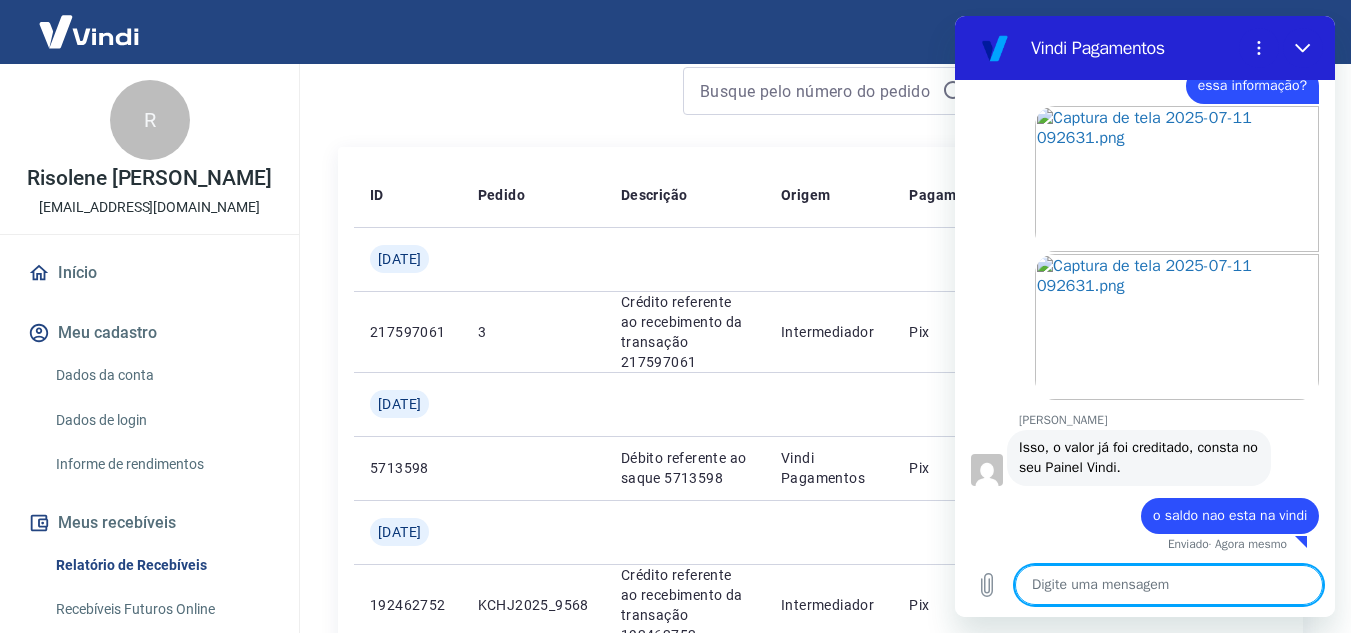 scroll, scrollTop: 4754, scrollLeft: 0, axis: vertical 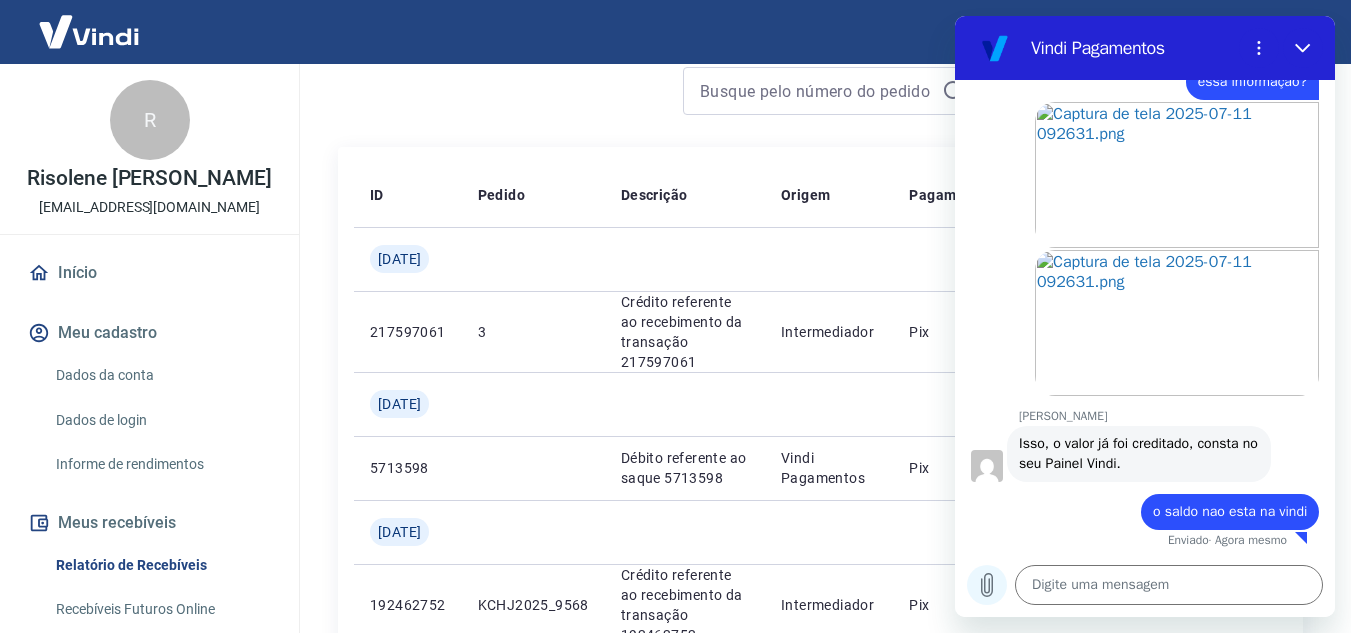 click 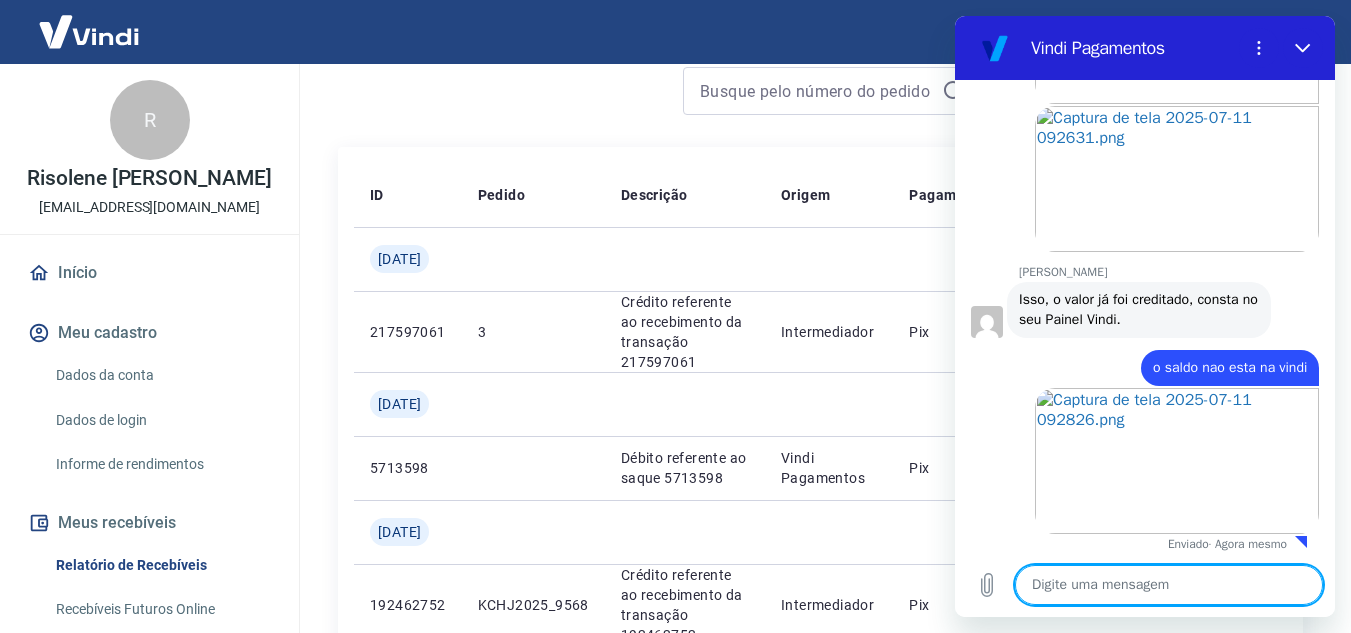 scroll, scrollTop: 4902, scrollLeft: 0, axis: vertical 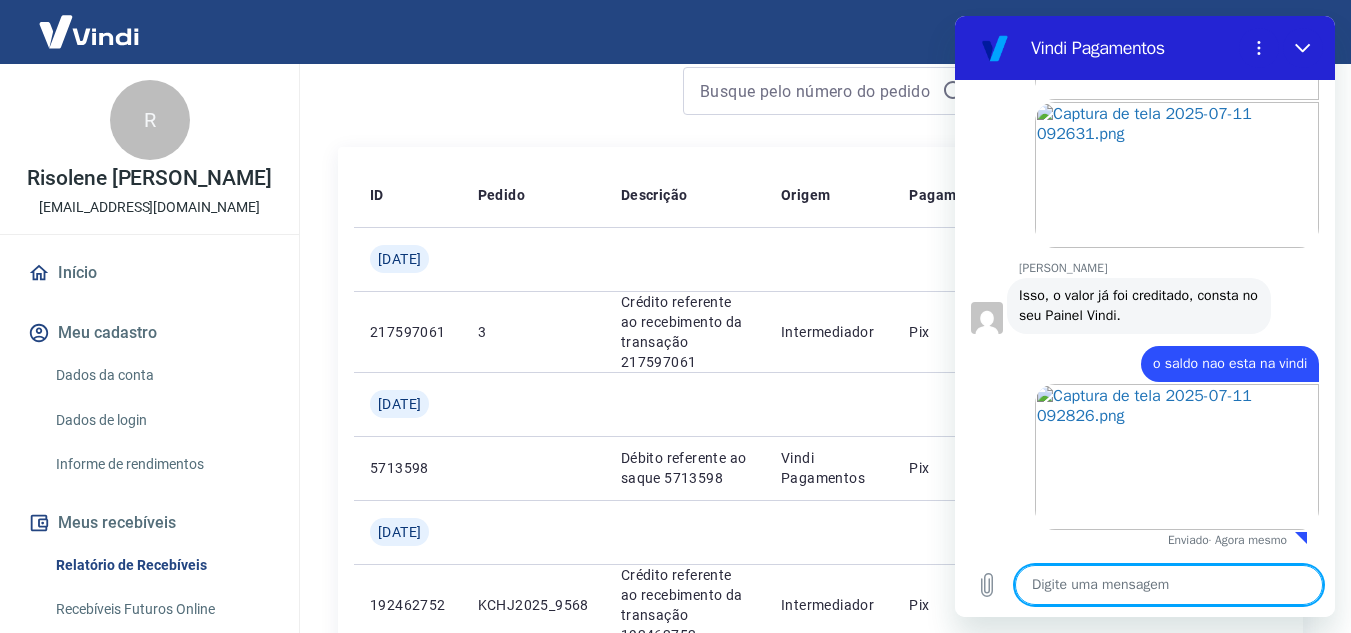 click at bounding box center (1169, 585) 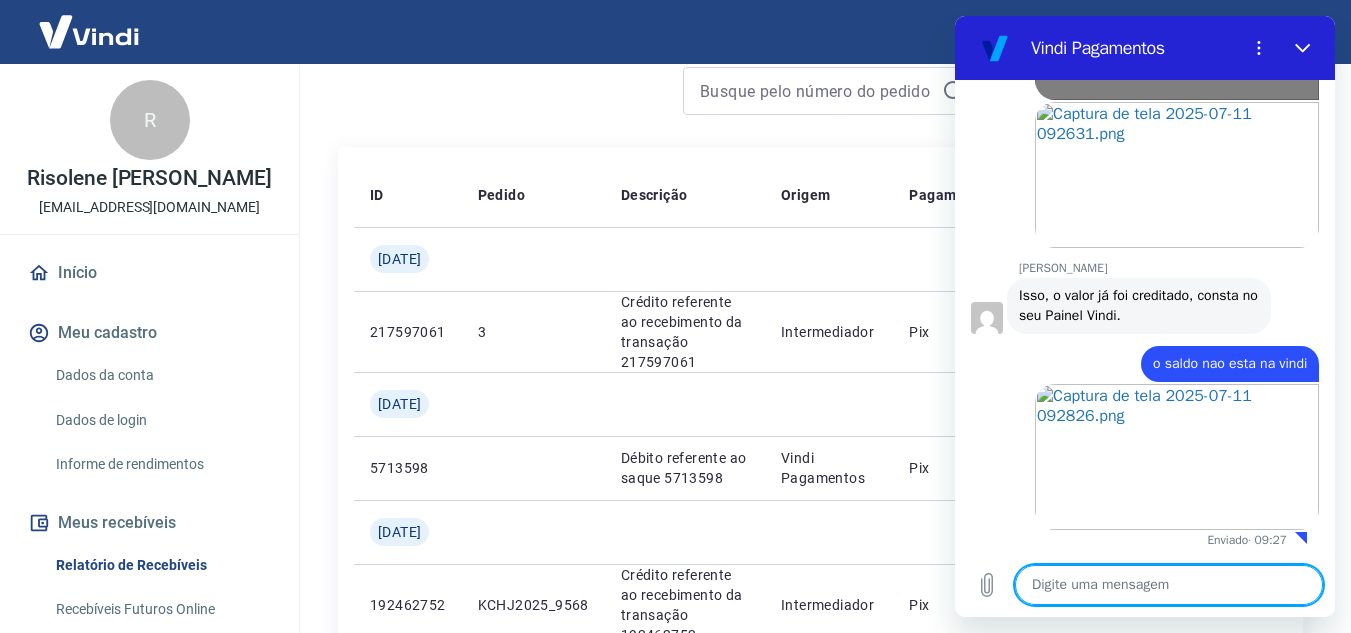 scroll, scrollTop: 4902, scrollLeft: 0, axis: vertical 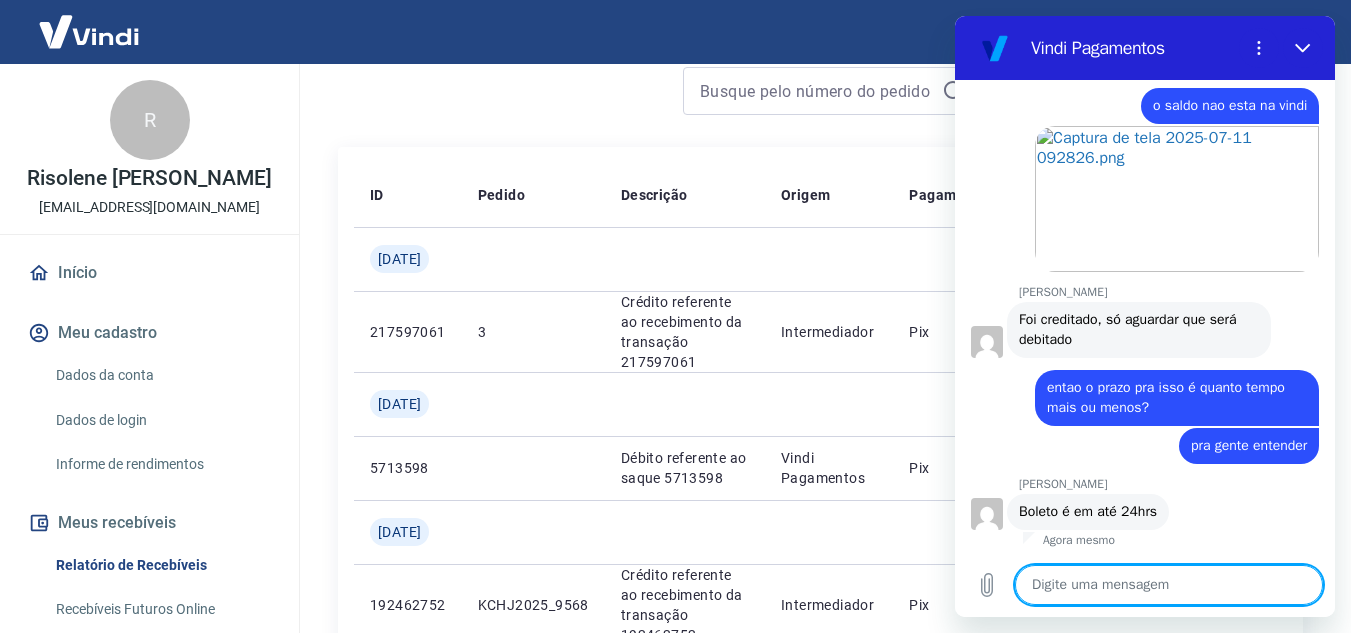 click at bounding box center (1169, 585) 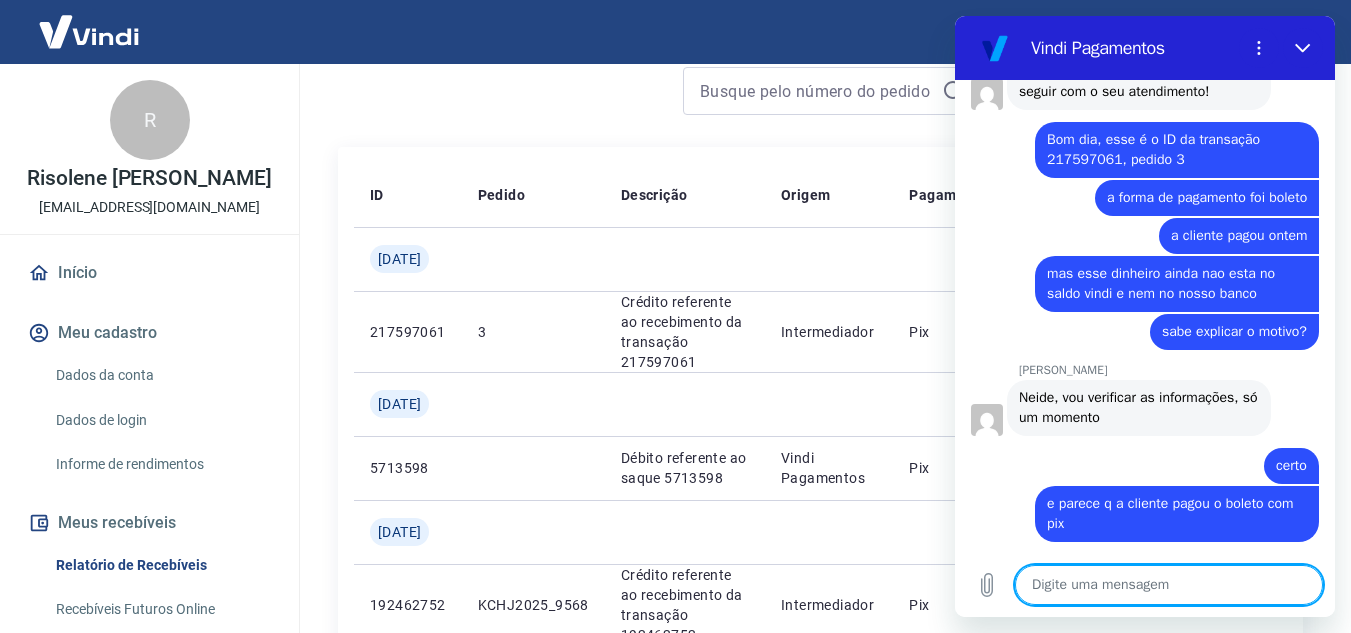 scroll, scrollTop: 4108, scrollLeft: 0, axis: vertical 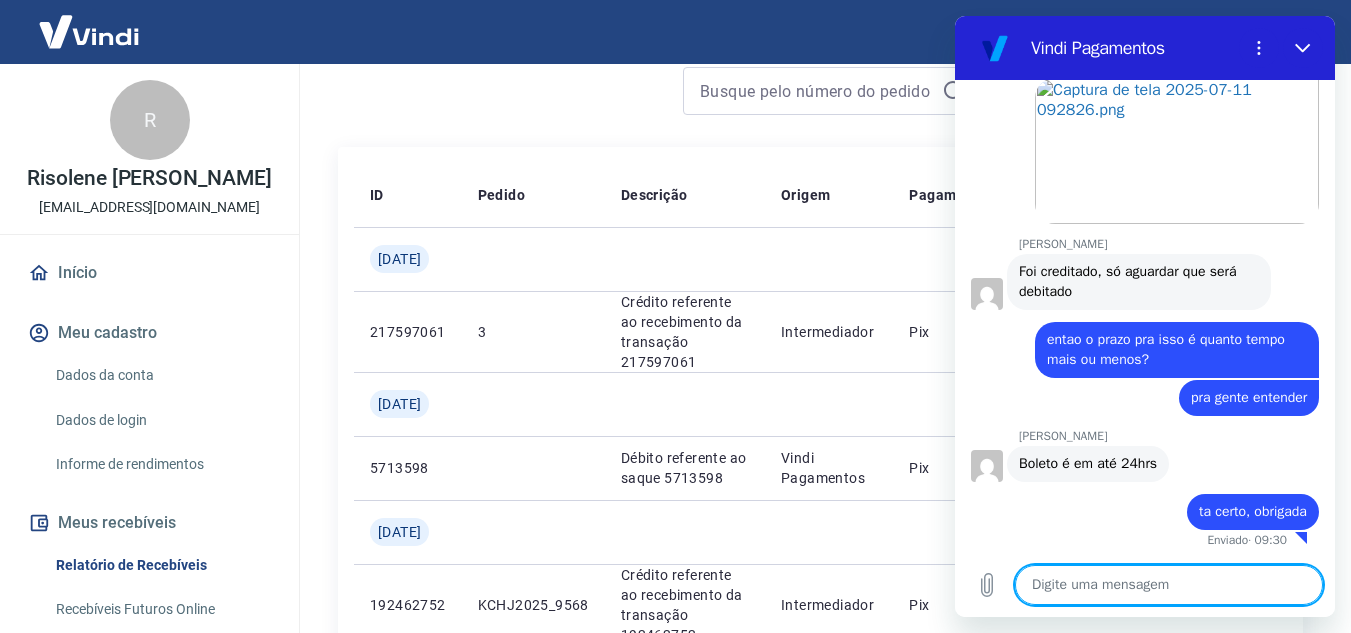 click at bounding box center [1169, 585] 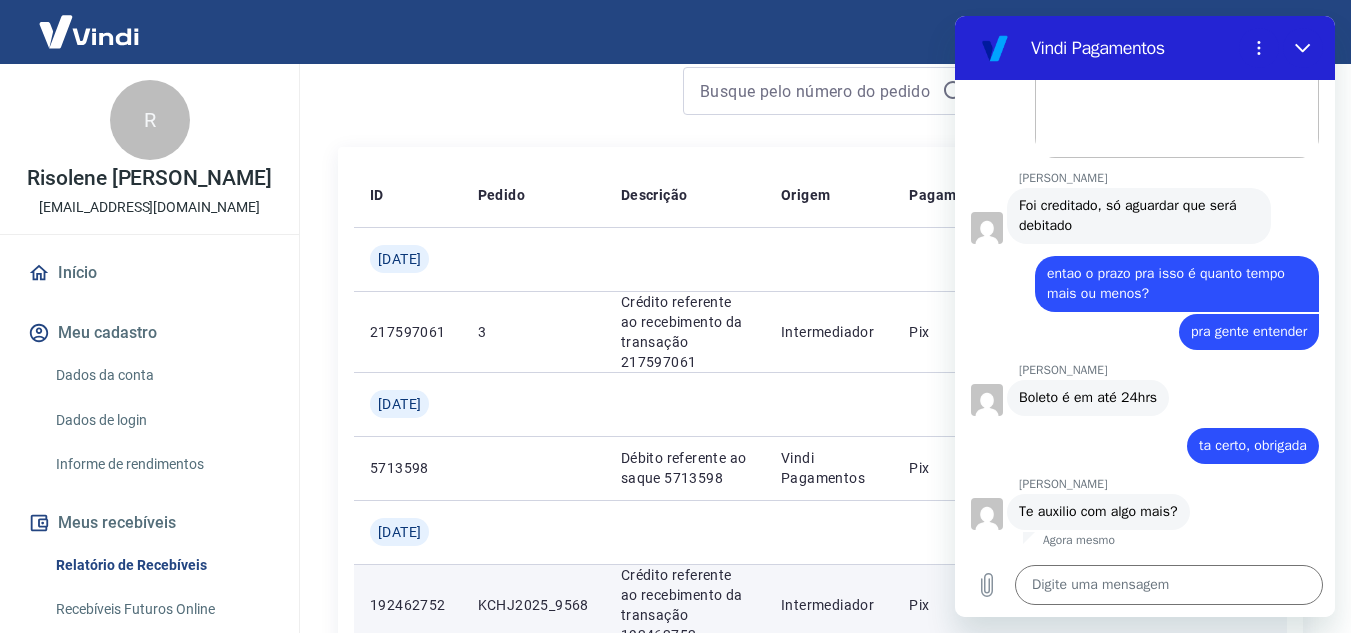 scroll, scrollTop: 5274, scrollLeft: 0, axis: vertical 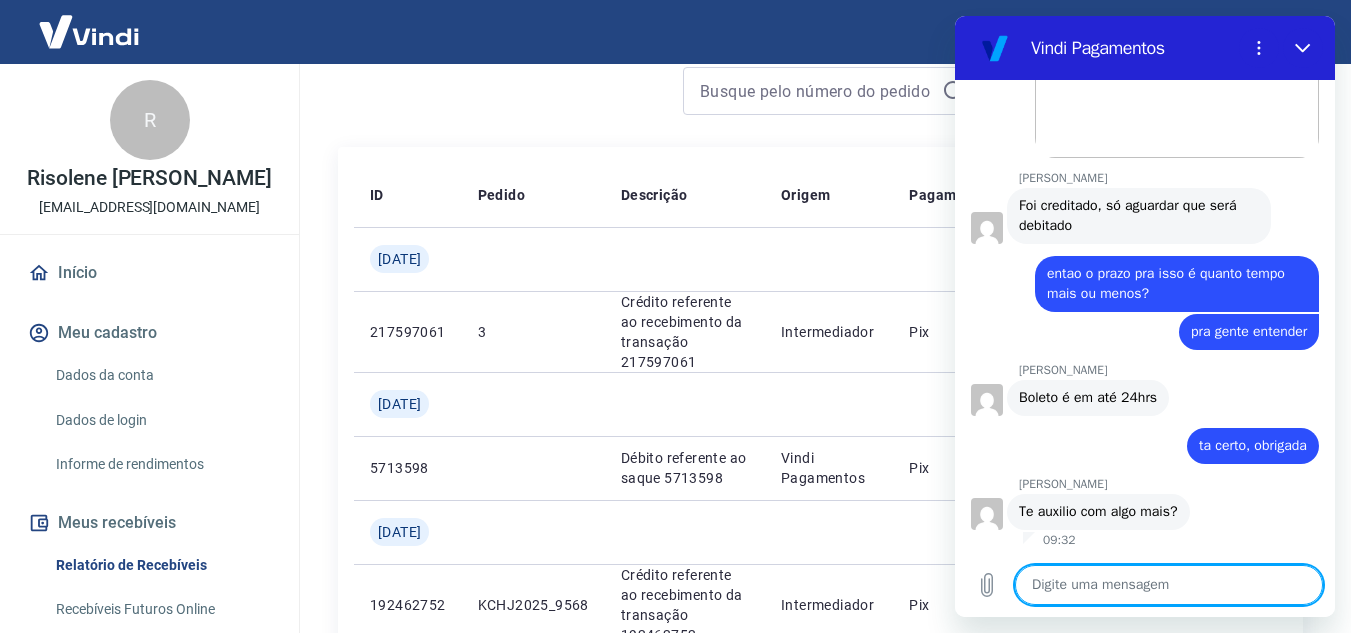 click at bounding box center [1169, 585] 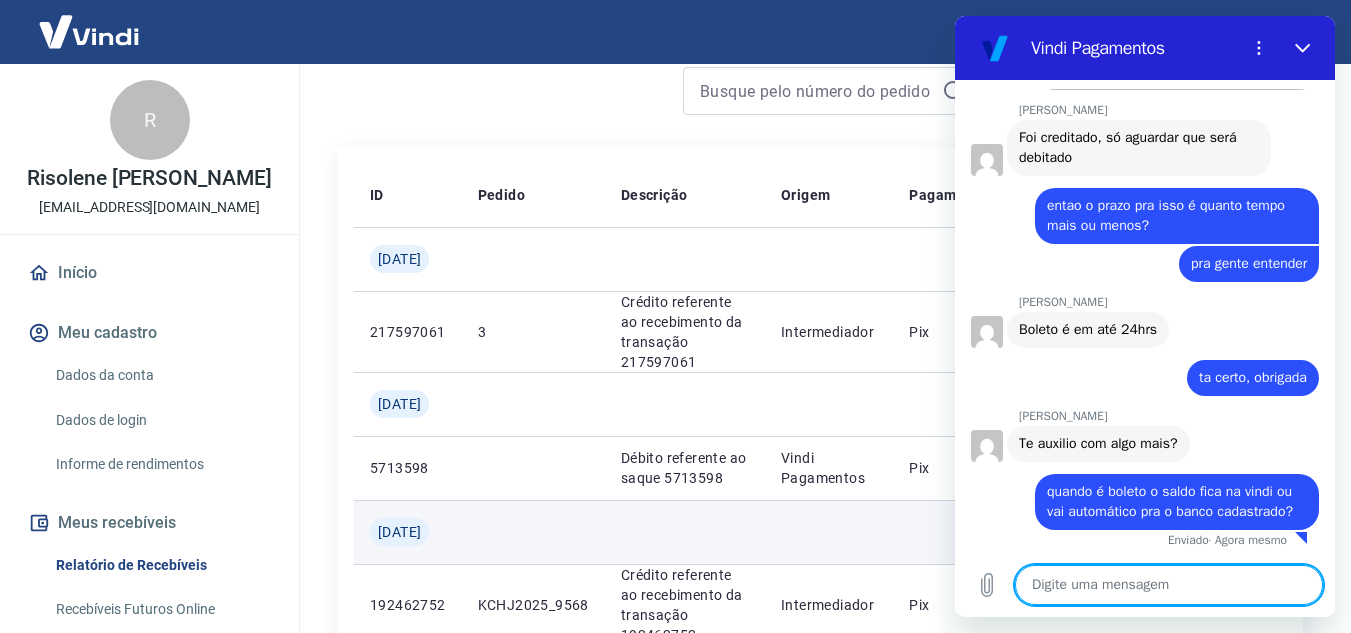 scroll, scrollTop: 5362, scrollLeft: 0, axis: vertical 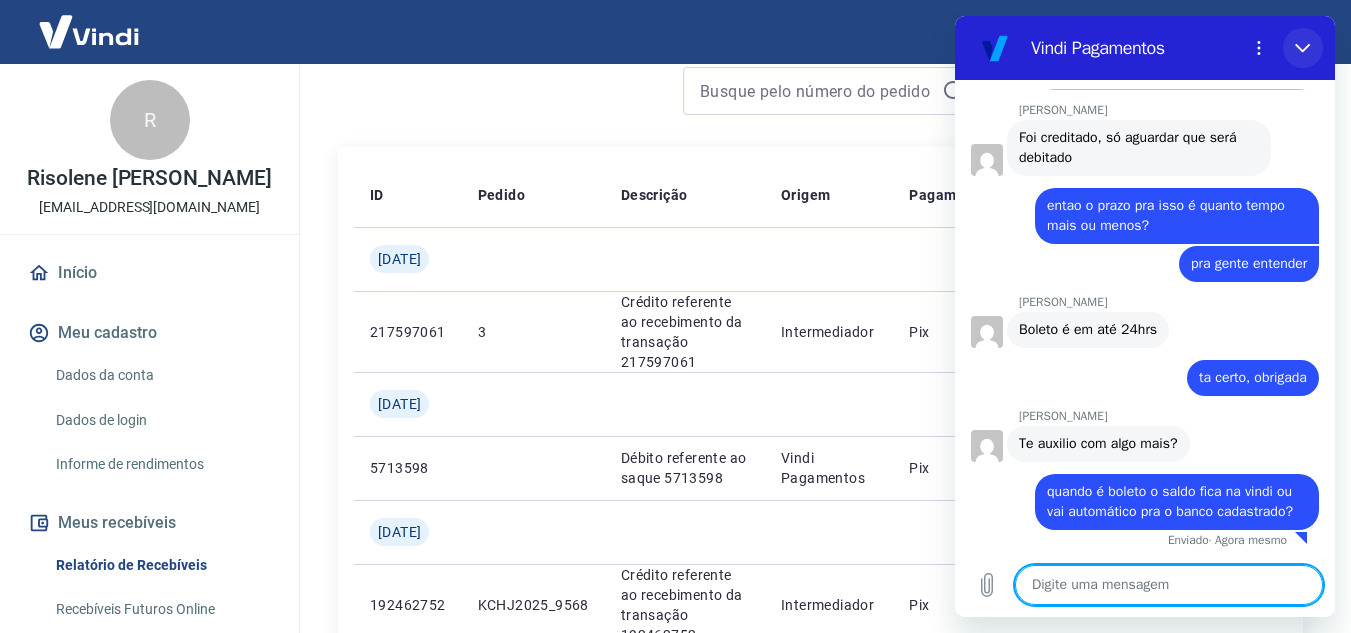 click at bounding box center (1303, 48) 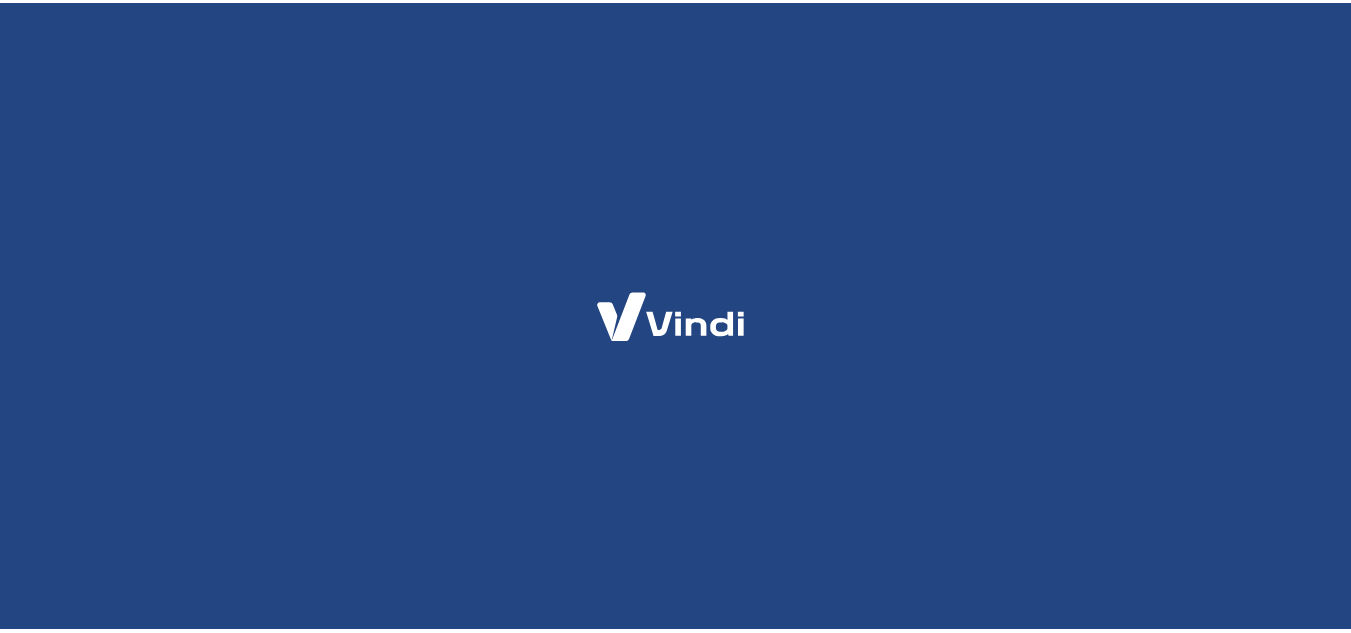 scroll, scrollTop: 0, scrollLeft: 0, axis: both 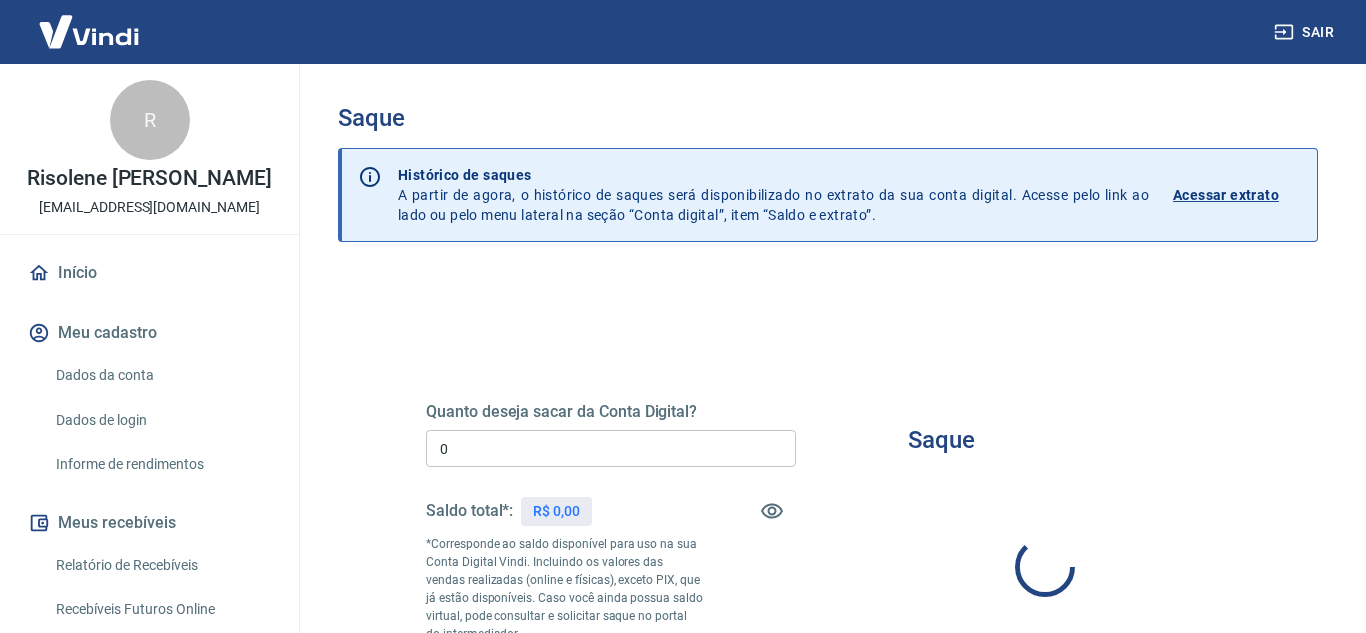 type on "R$ 0,00" 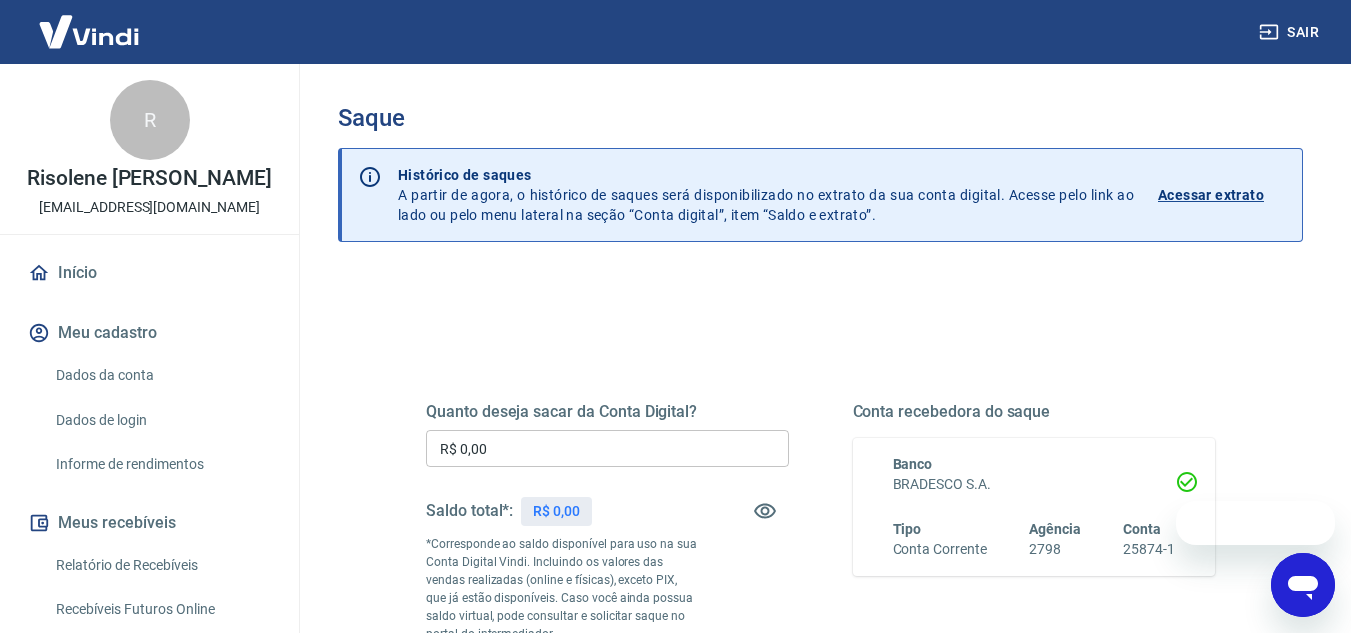 scroll, scrollTop: 0, scrollLeft: 0, axis: both 